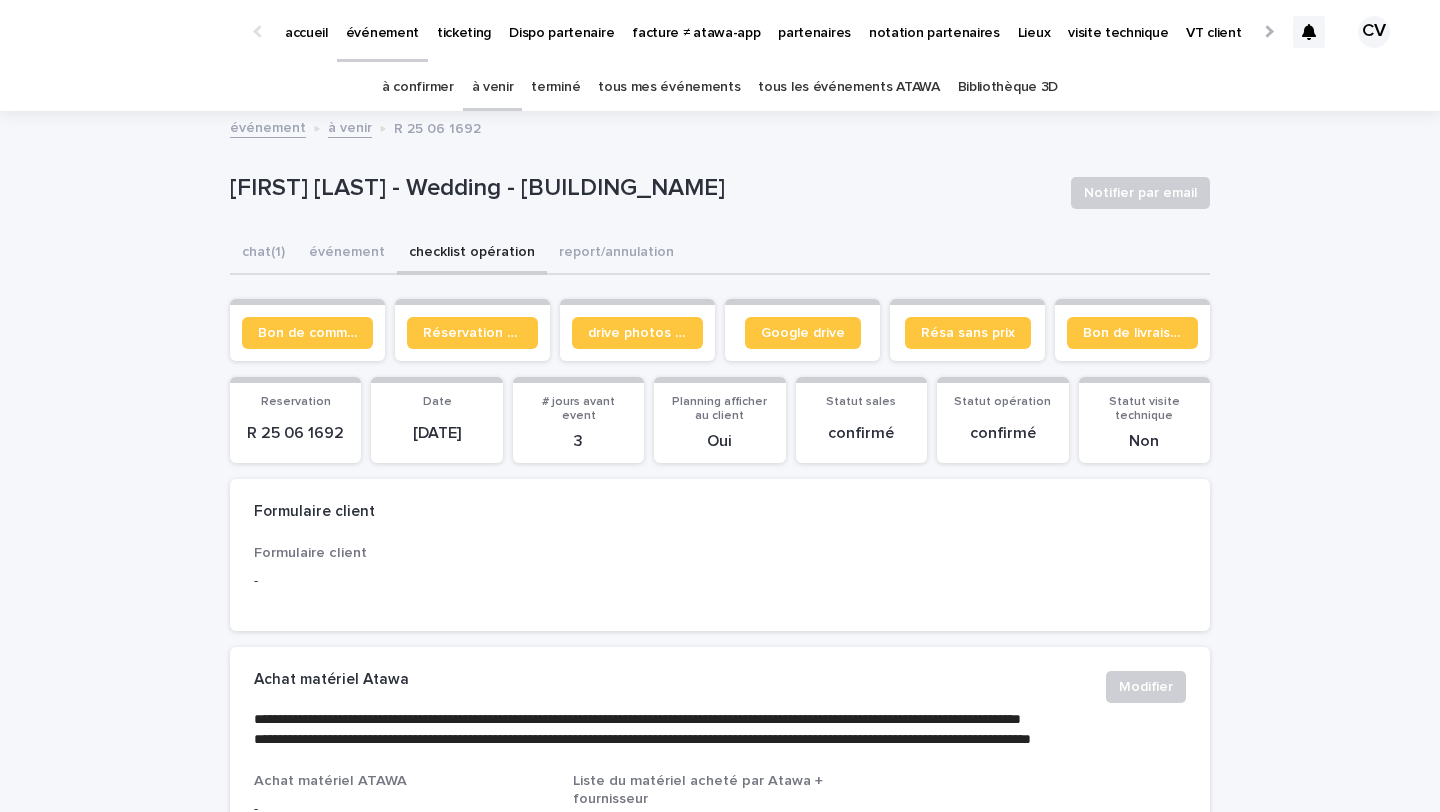 scroll, scrollTop: 0, scrollLeft: 0, axis: both 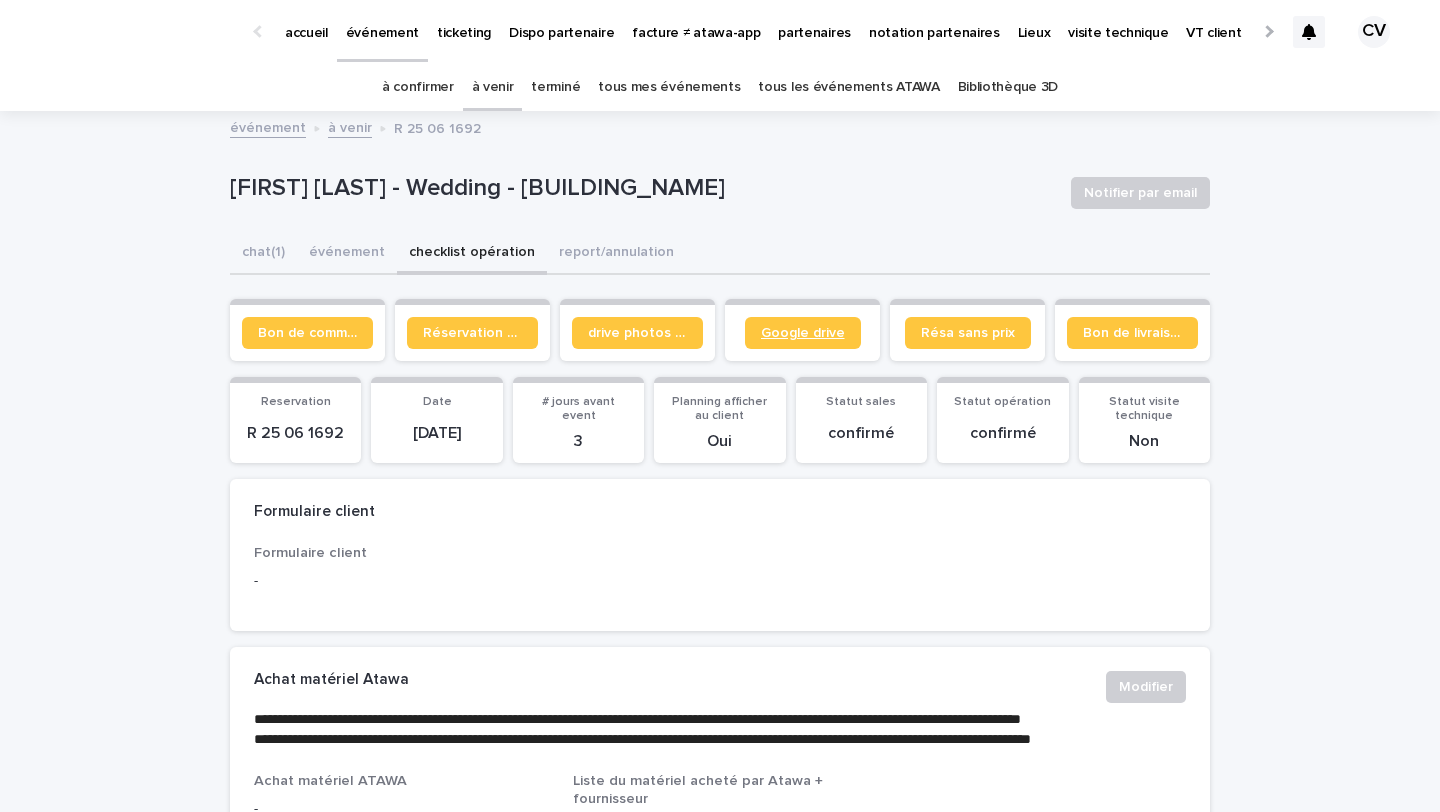 click on "Google drive" at bounding box center [803, 333] 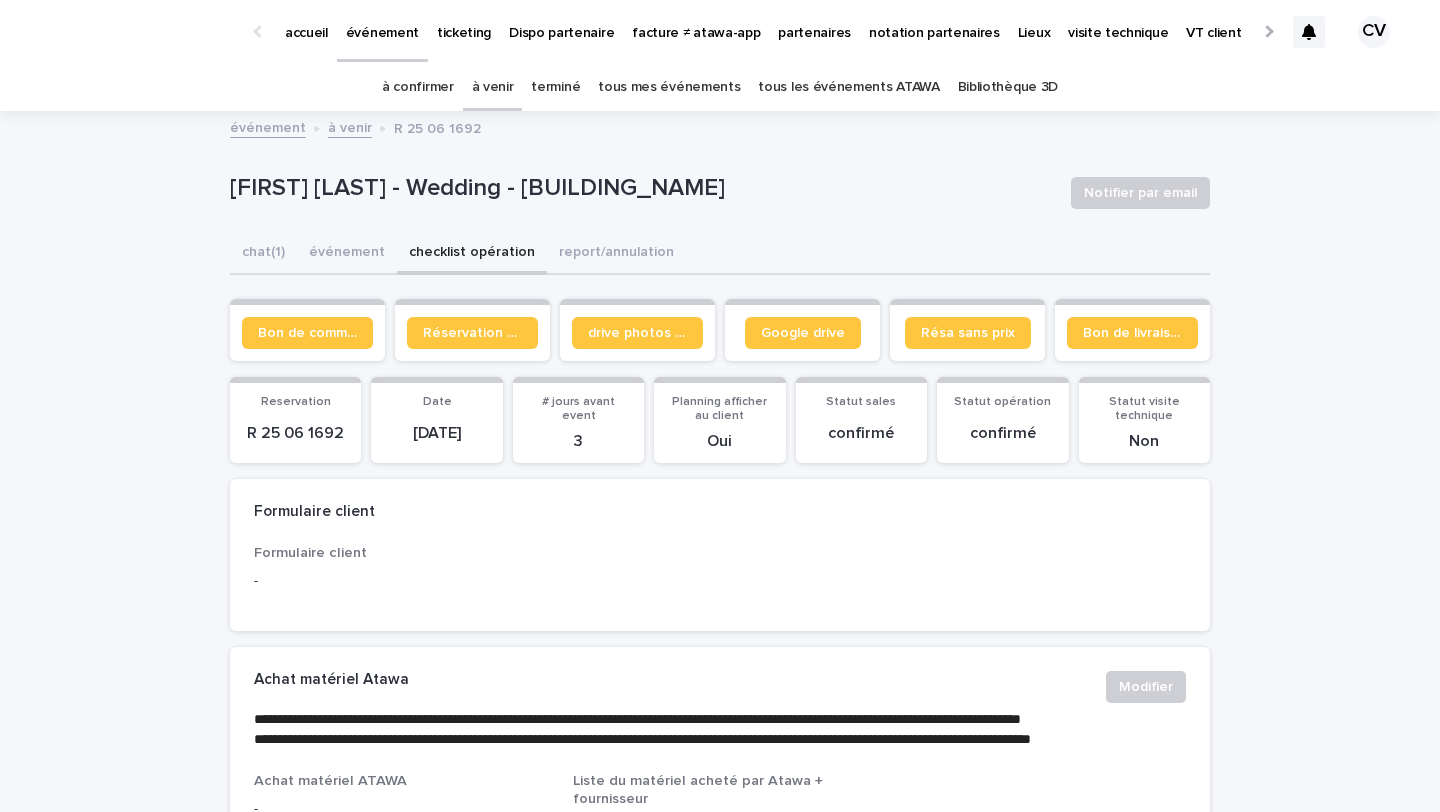 click on "à venir" at bounding box center [493, 87] 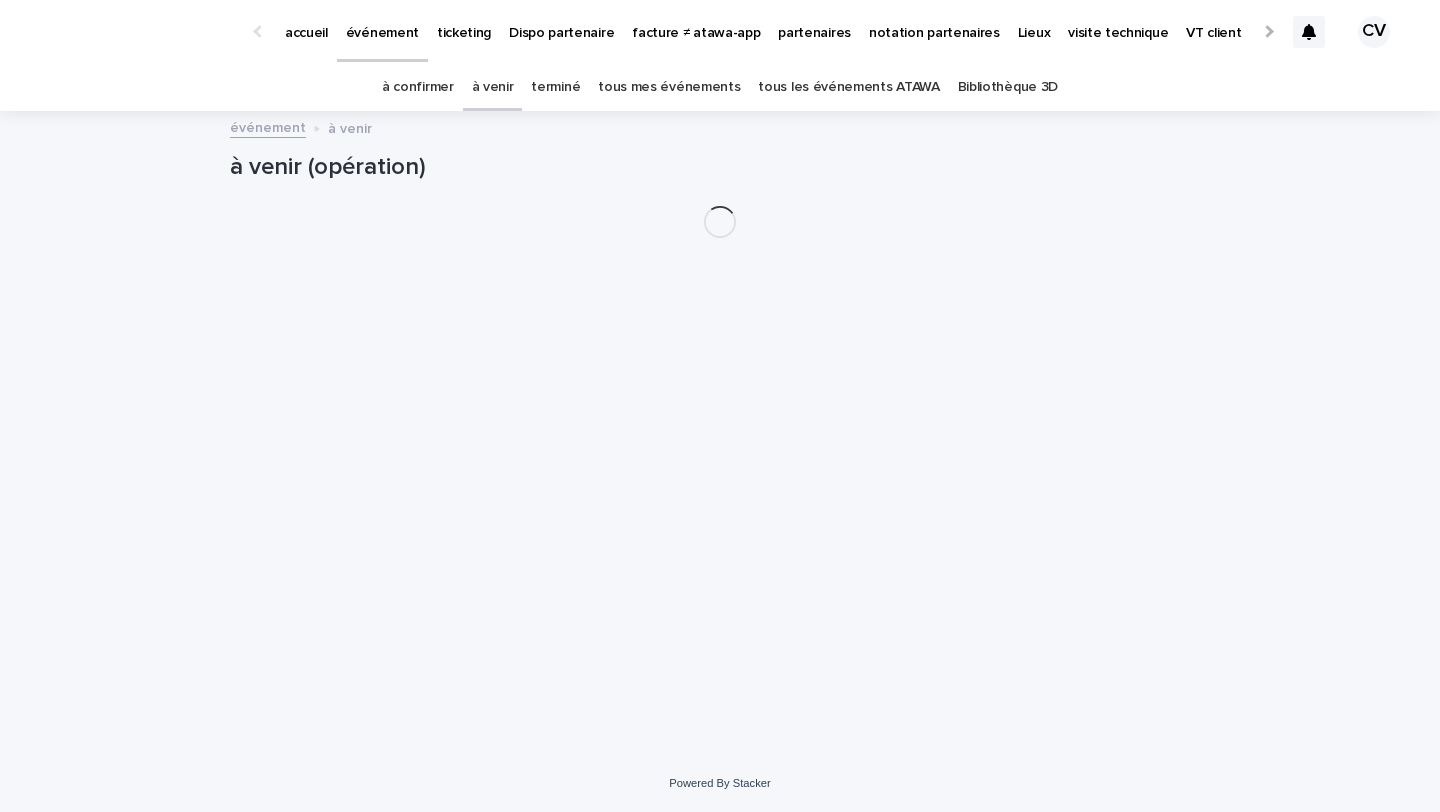 click on "à confirmer" at bounding box center (418, 87) 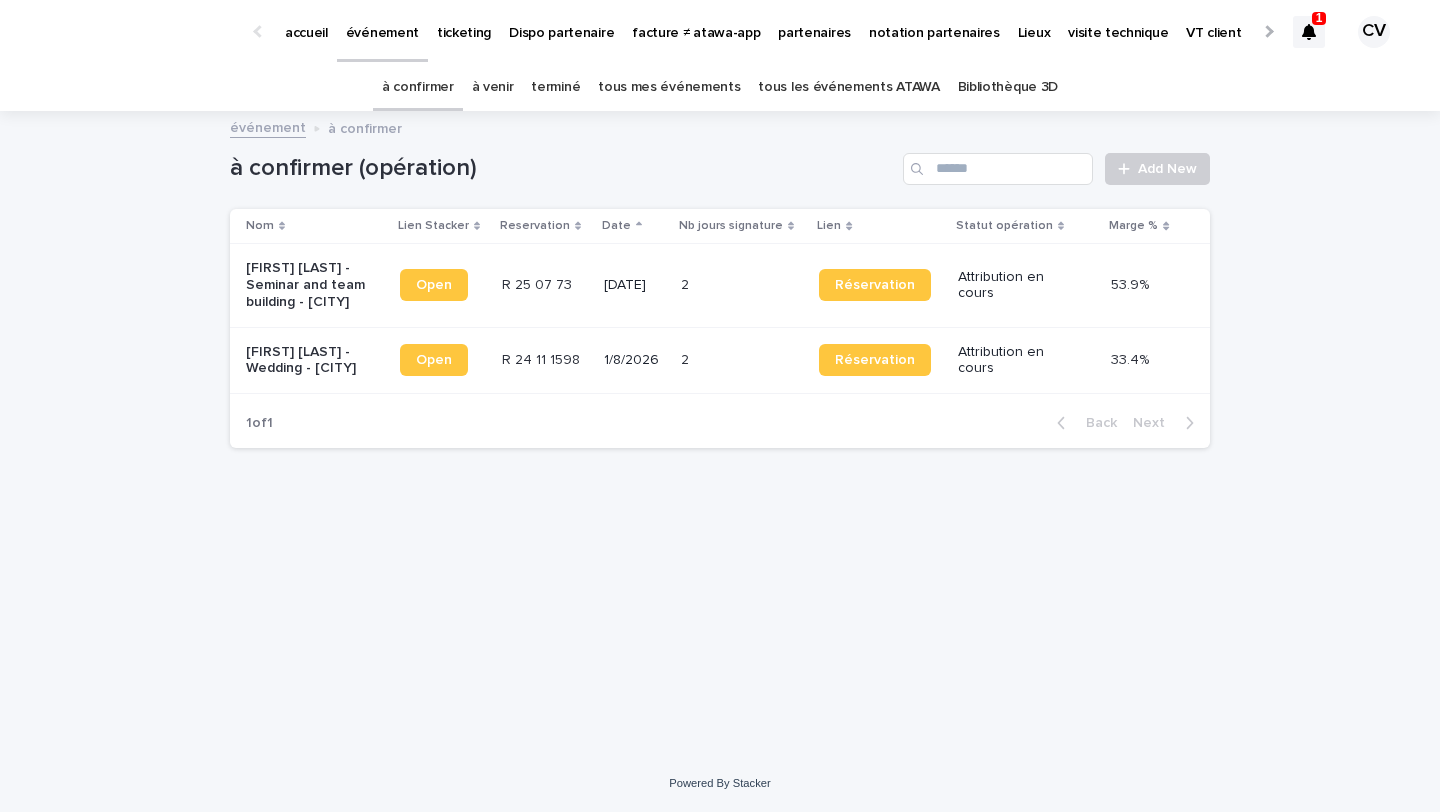 click on "[FIRST] [LAST] - Seminar and team building - [CITY]" at bounding box center [308, 285] 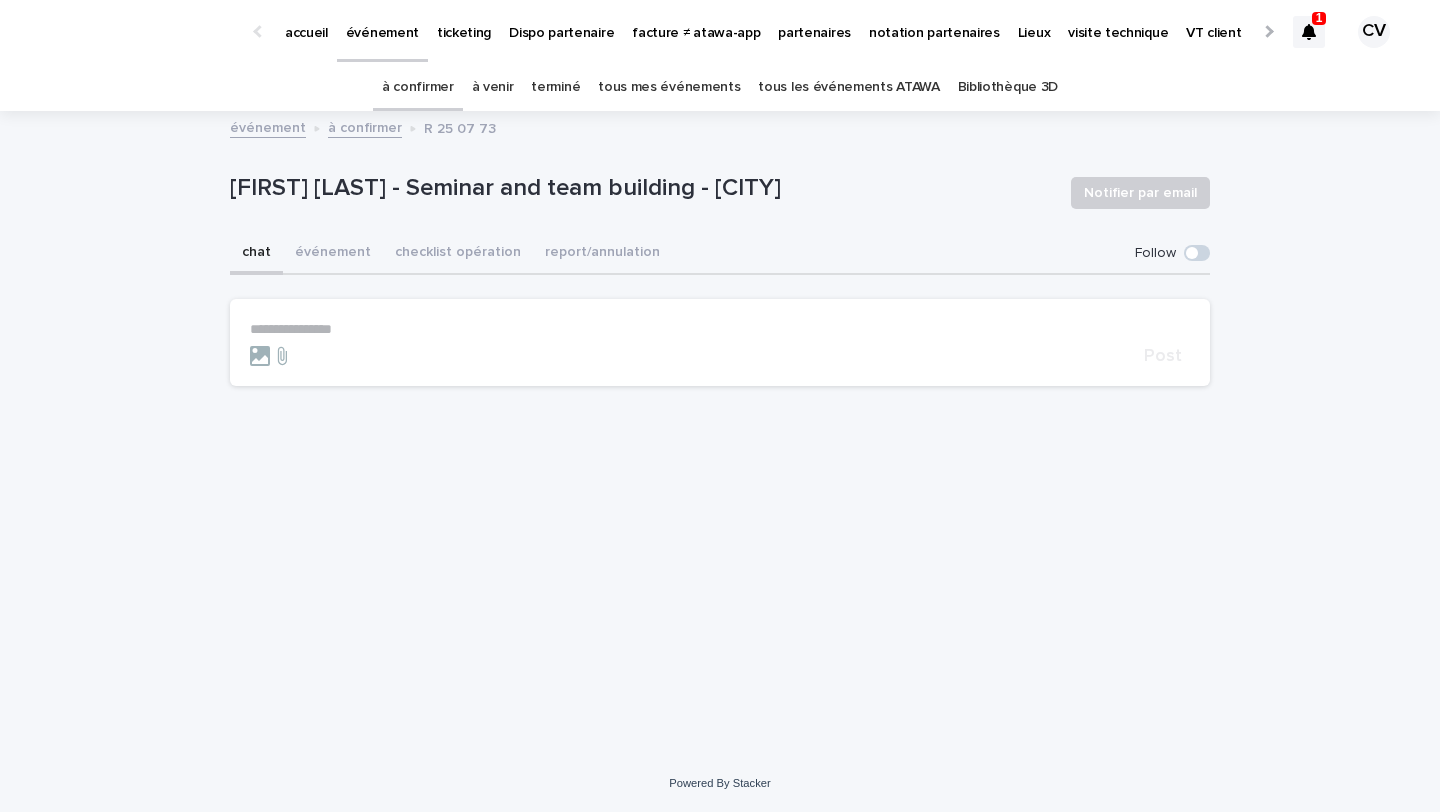 click on "**********" at bounding box center (720, 329) 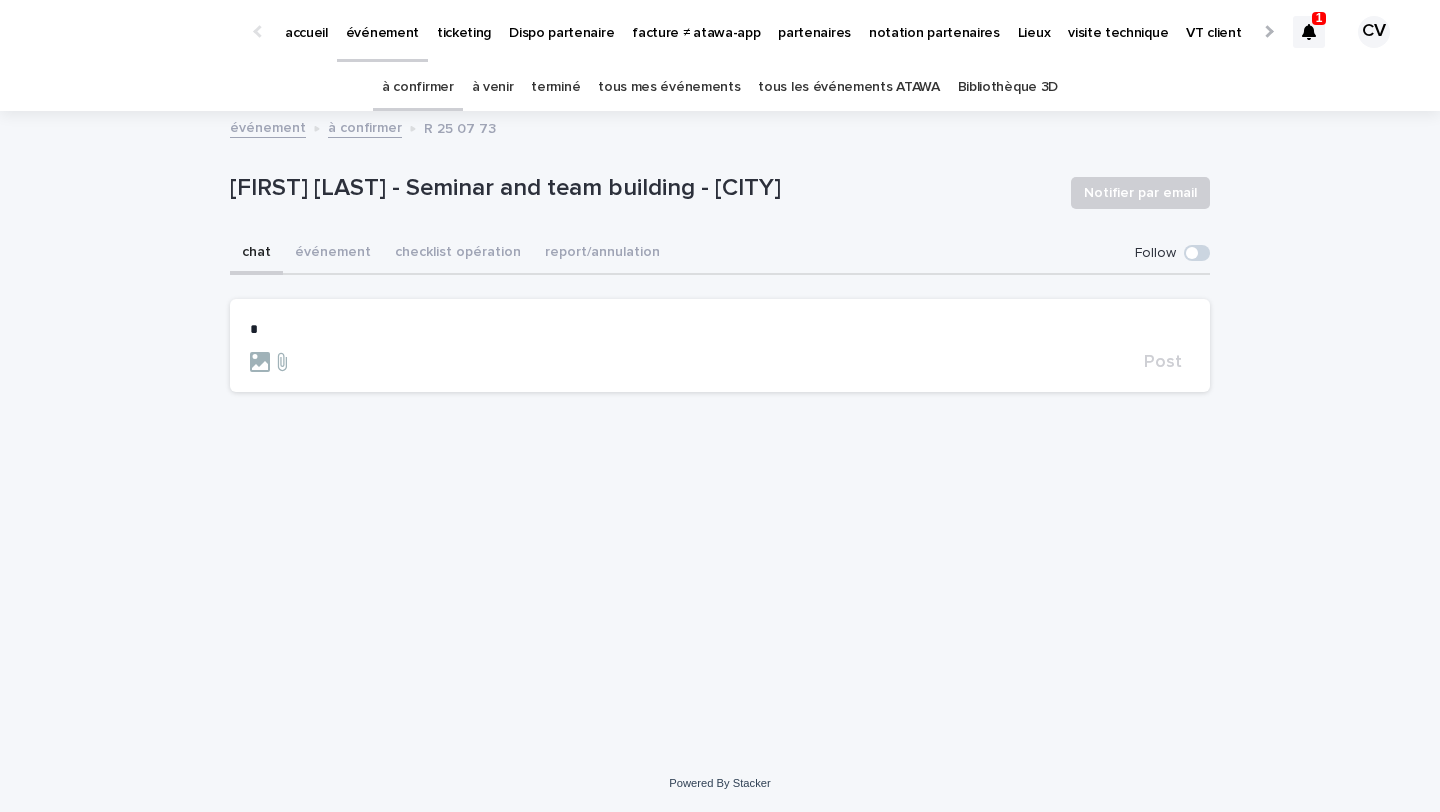 type 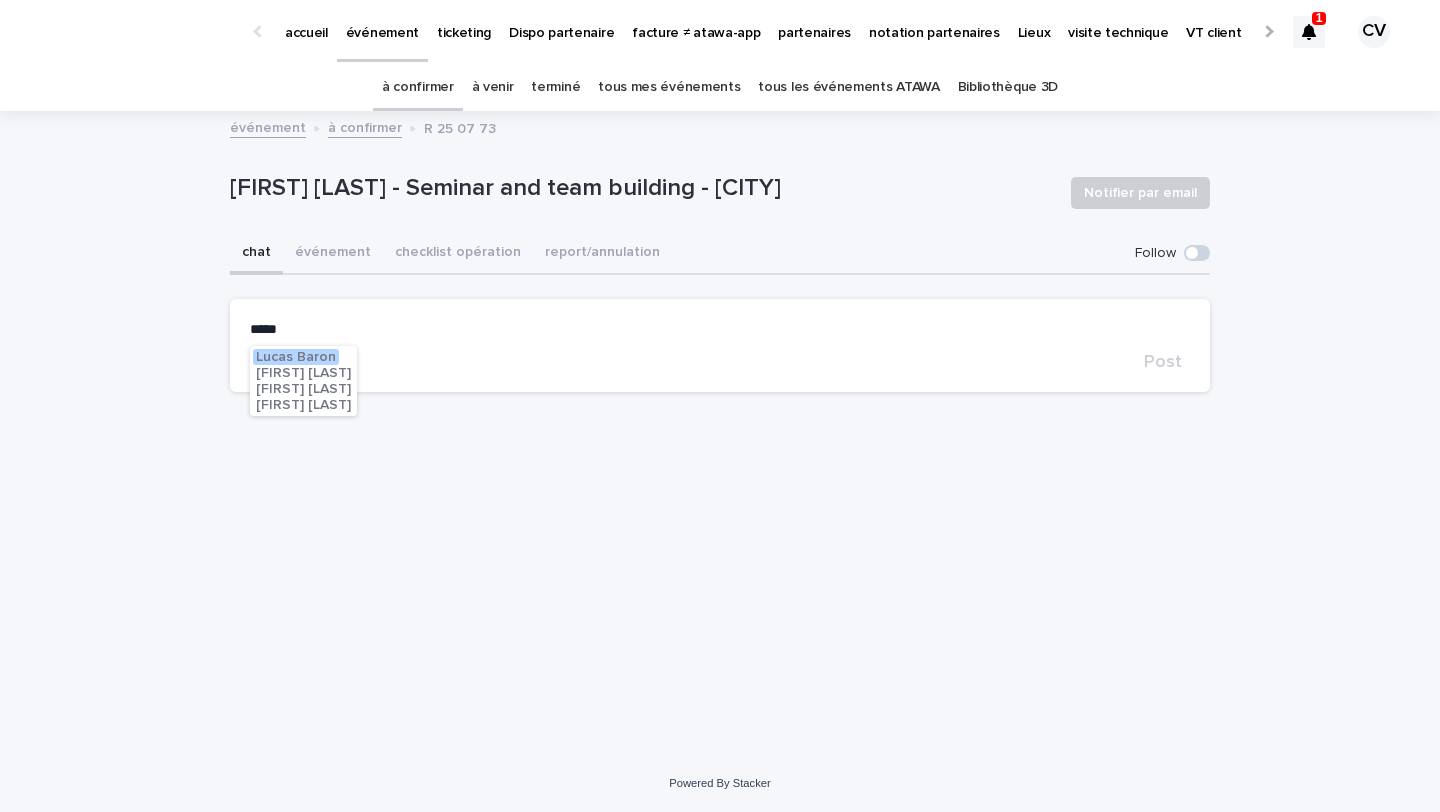 click on "Lucas Baron" at bounding box center [296, 357] 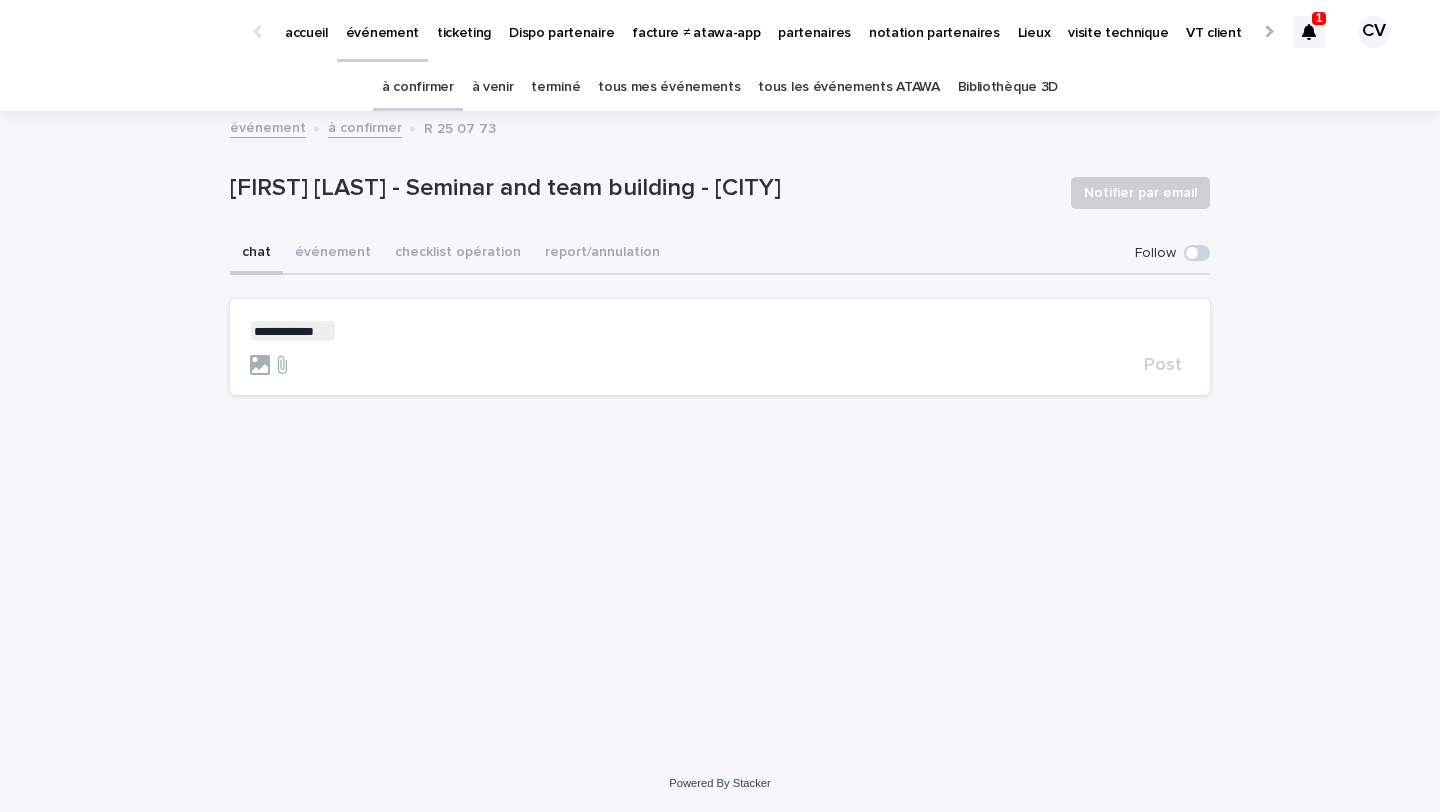 click on "**********" at bounding box center [720, 331] 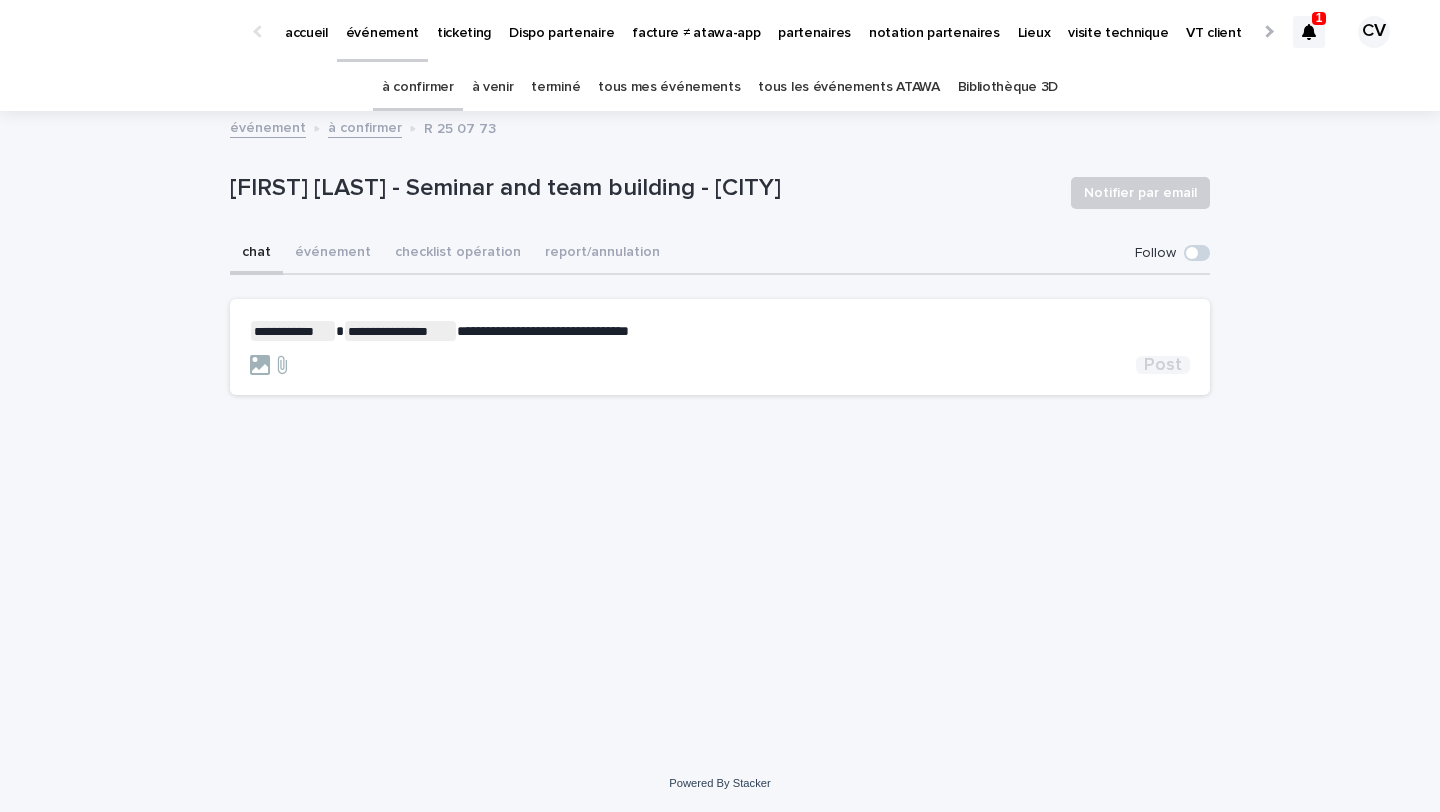 click on "Post" at bounding box center (1163, 365) 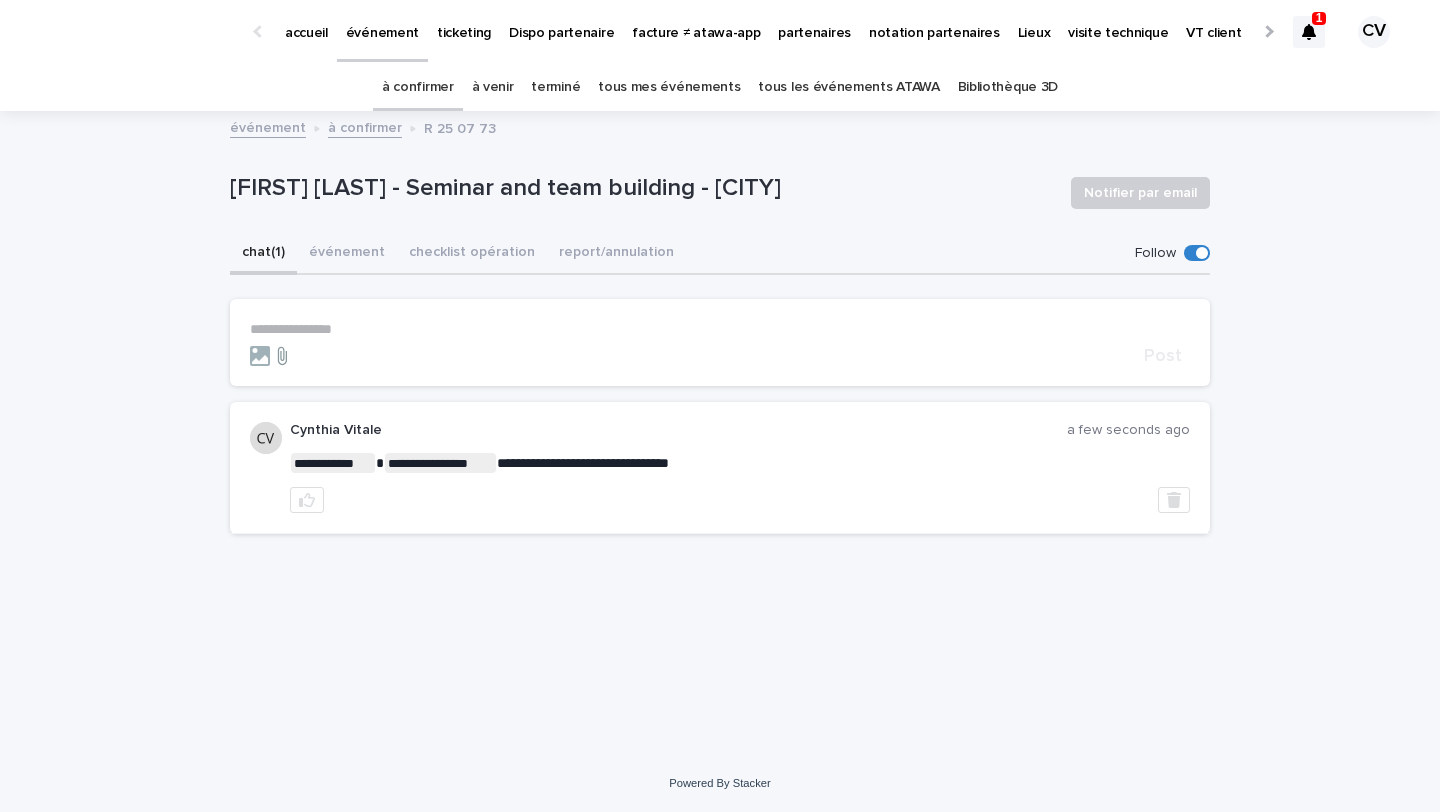 click 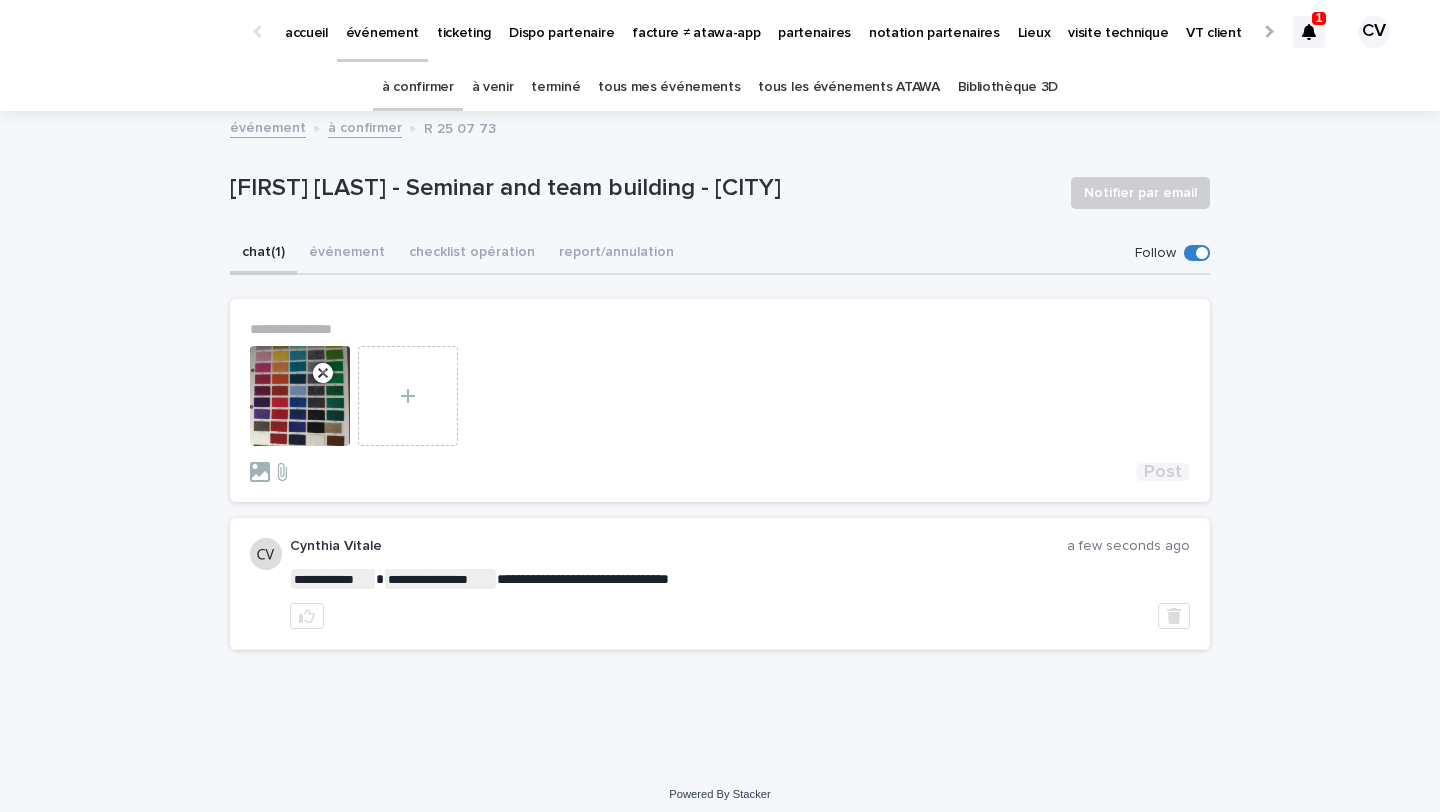 click on "Post" at bounding box center (1163, 472) 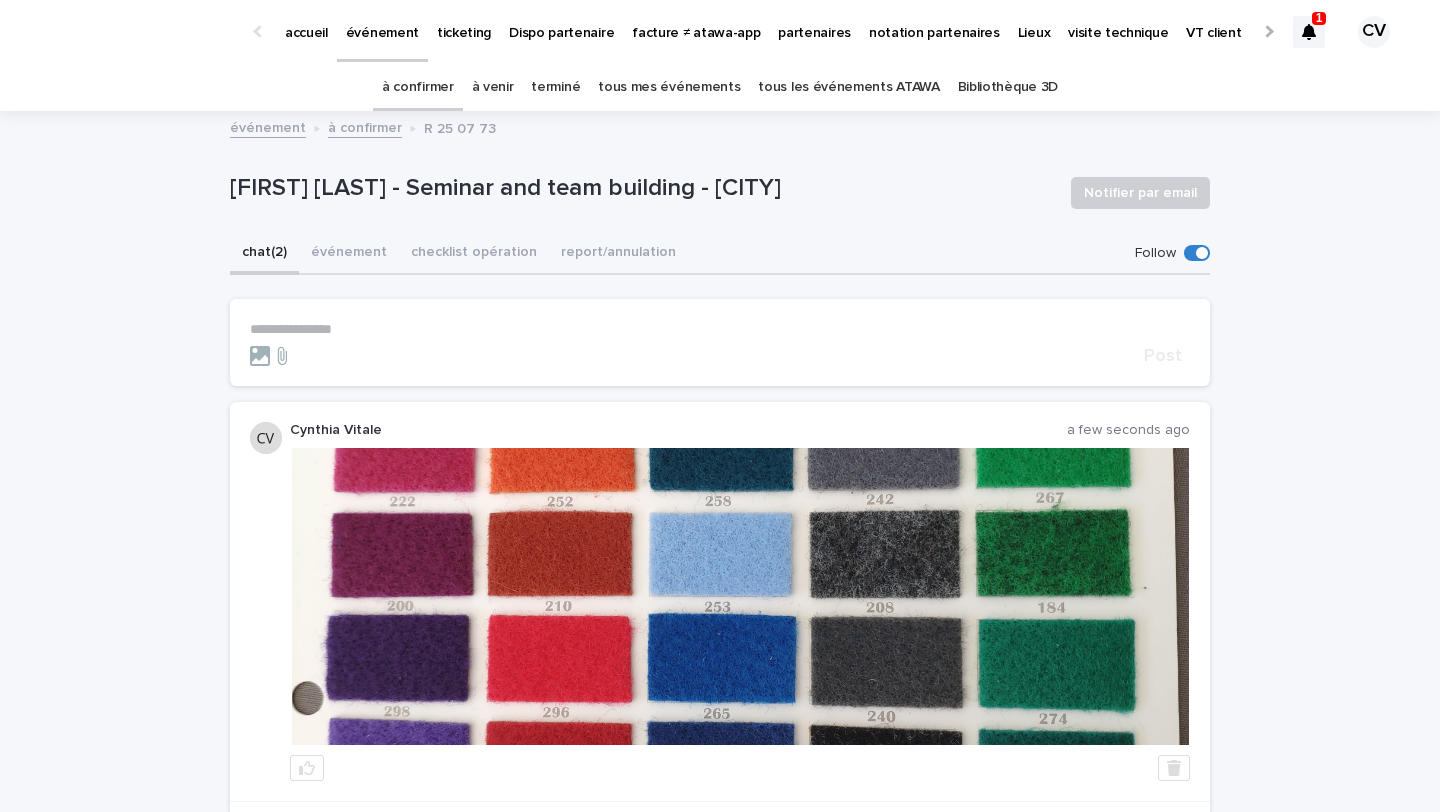 click at bounding box center (1309, 32) 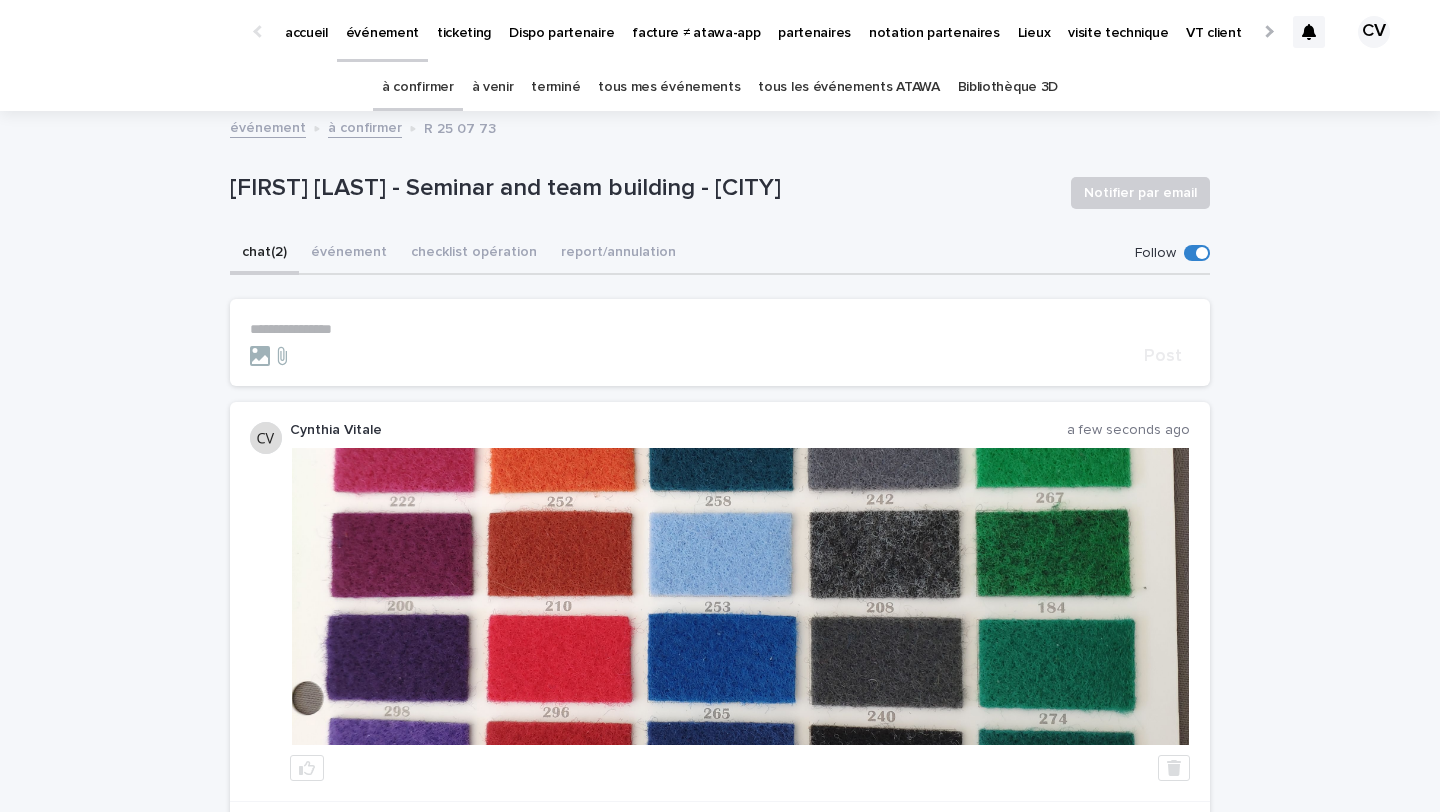 click on "[FIRST] [LAST] - Seminar and team building - [CITY] Notifier par email" at bounding box center (720, 193) 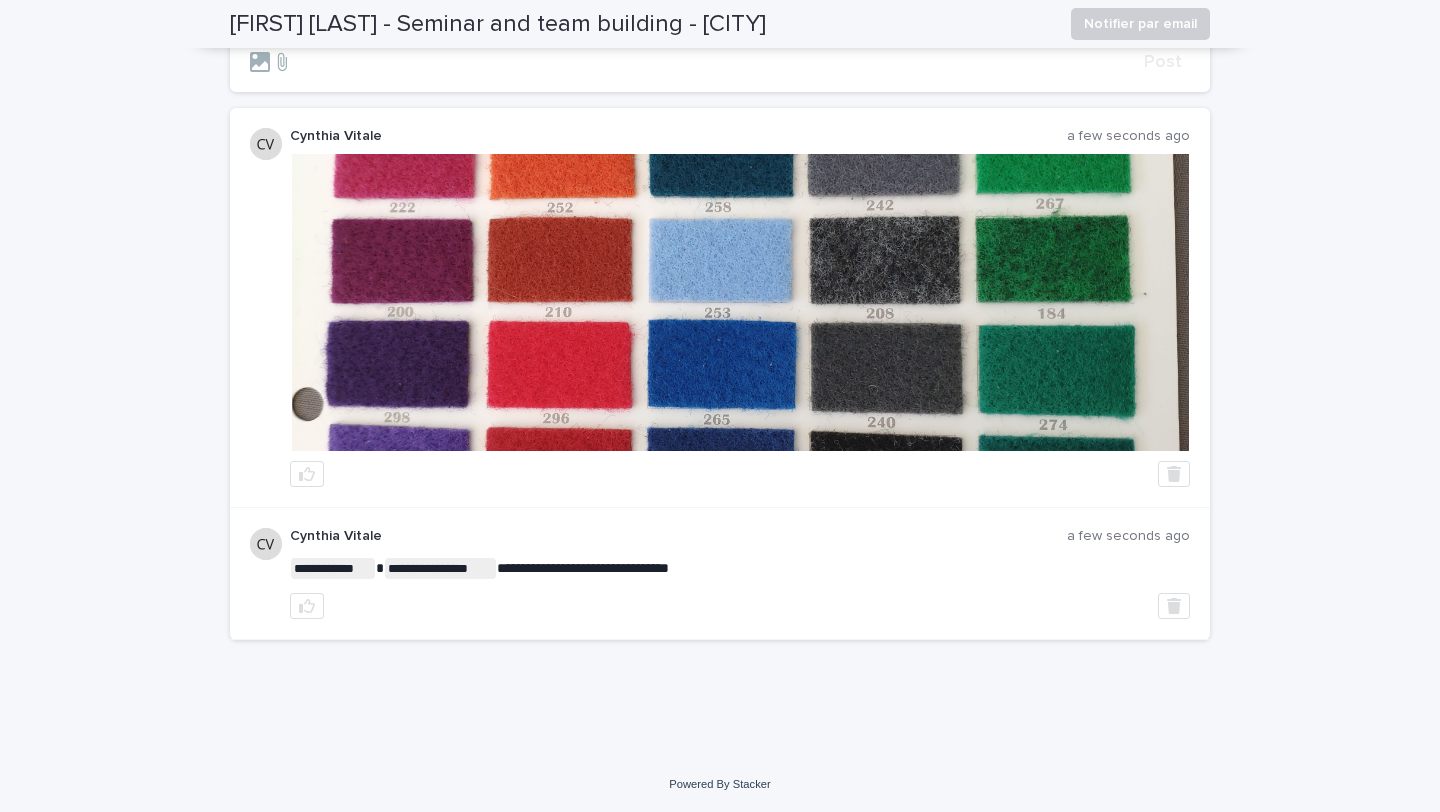 scroll, scrollTop: 0, scrollLeft: 0, axis: both 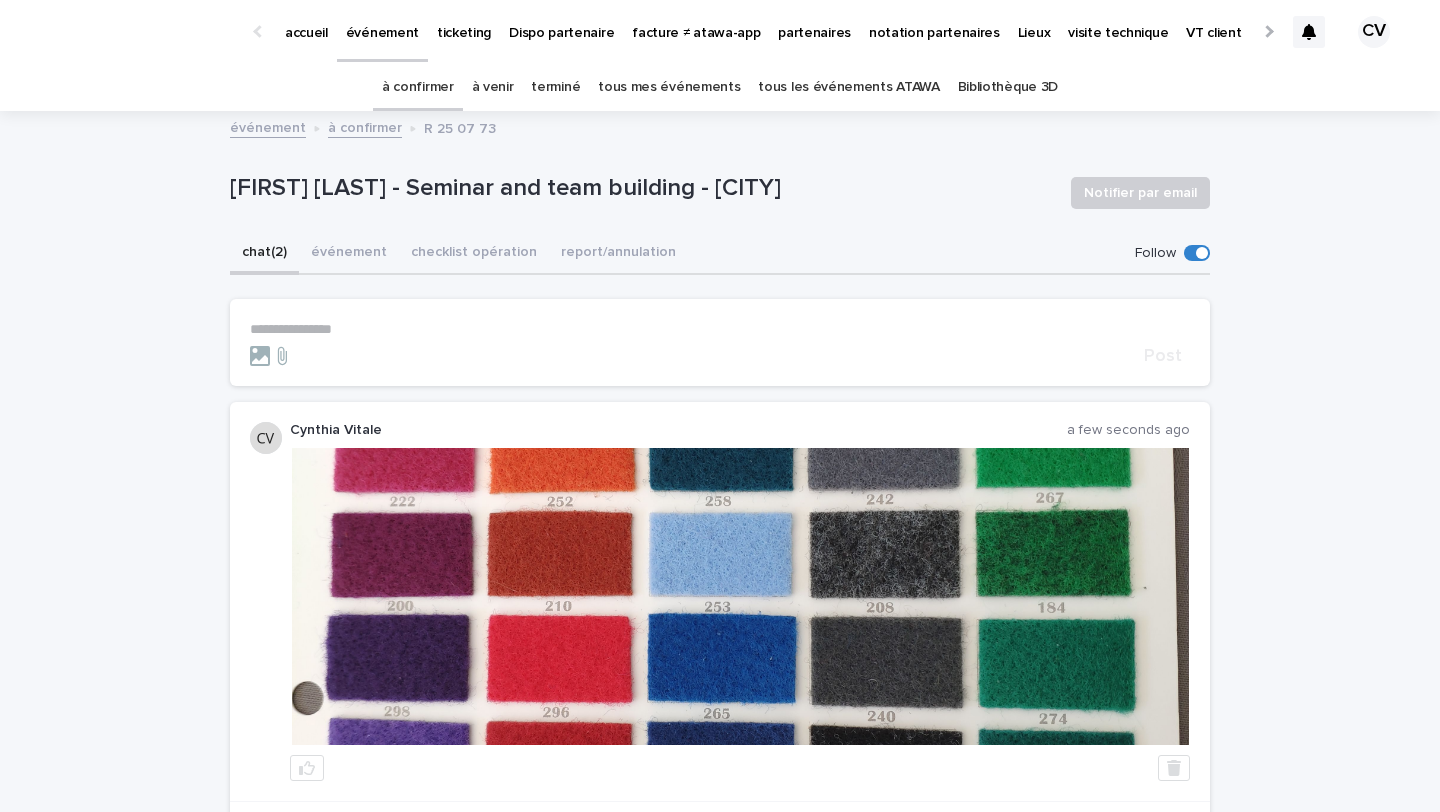 click on "partenaires" at bounding box center [814, 31] 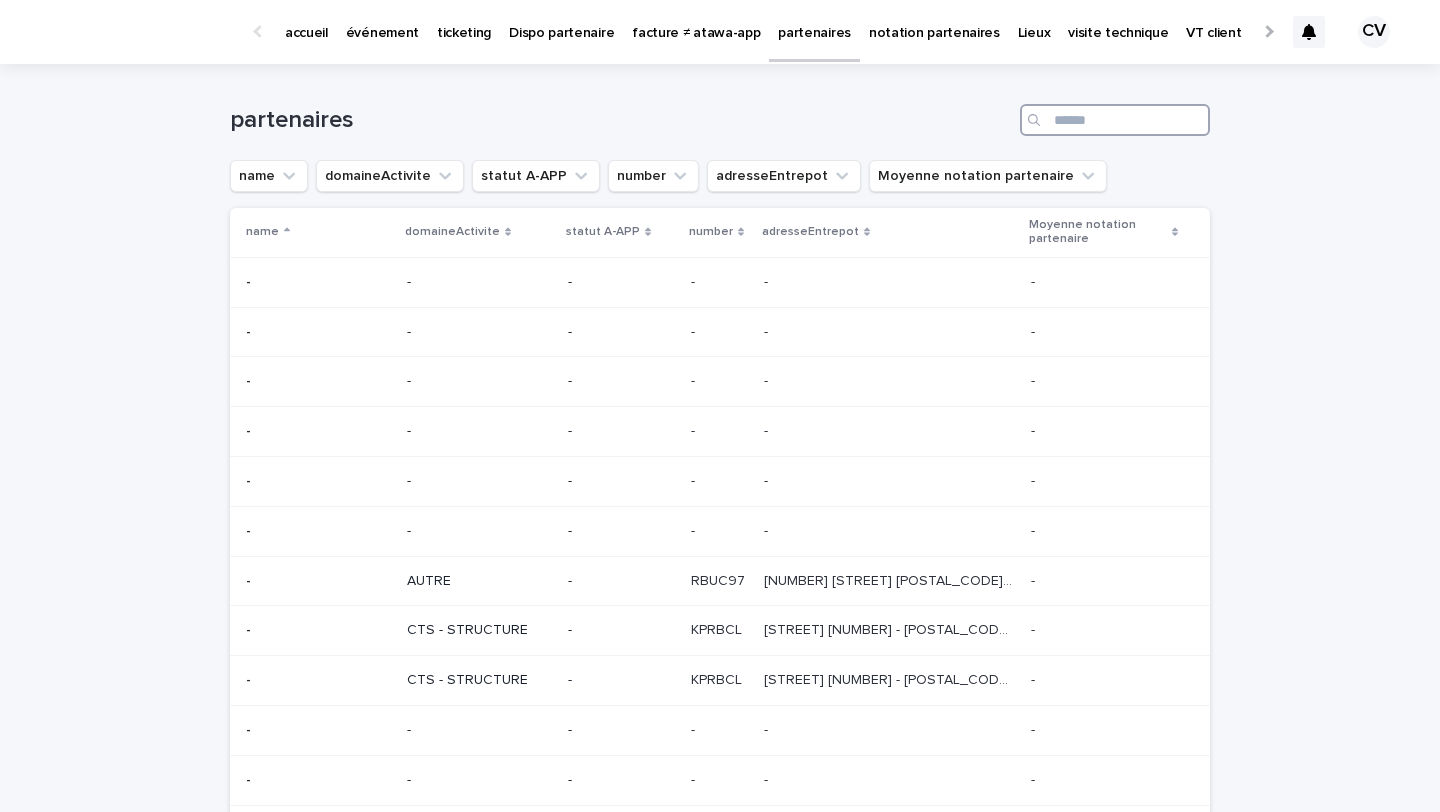 click at bounding box center (1115, 120) 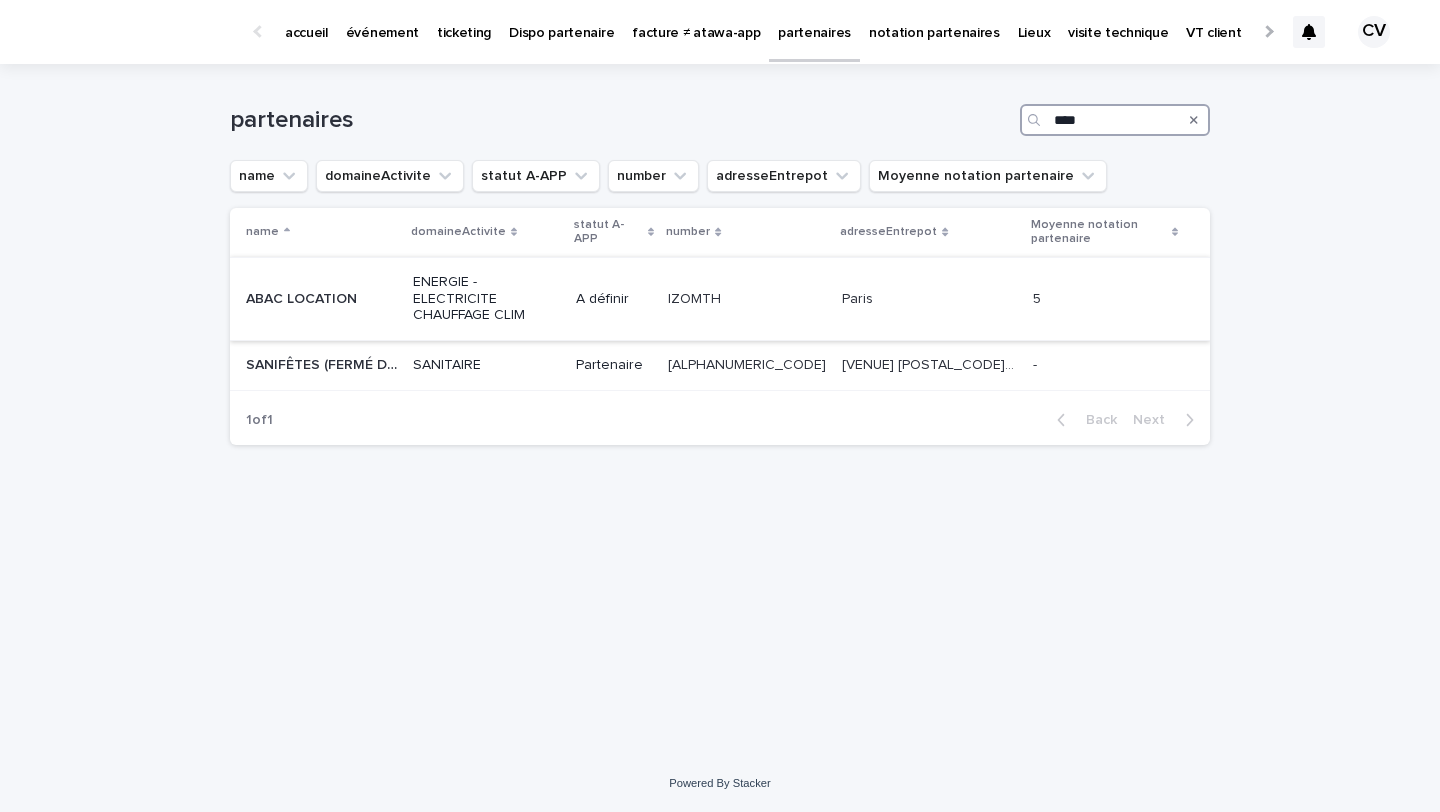 type on "****" 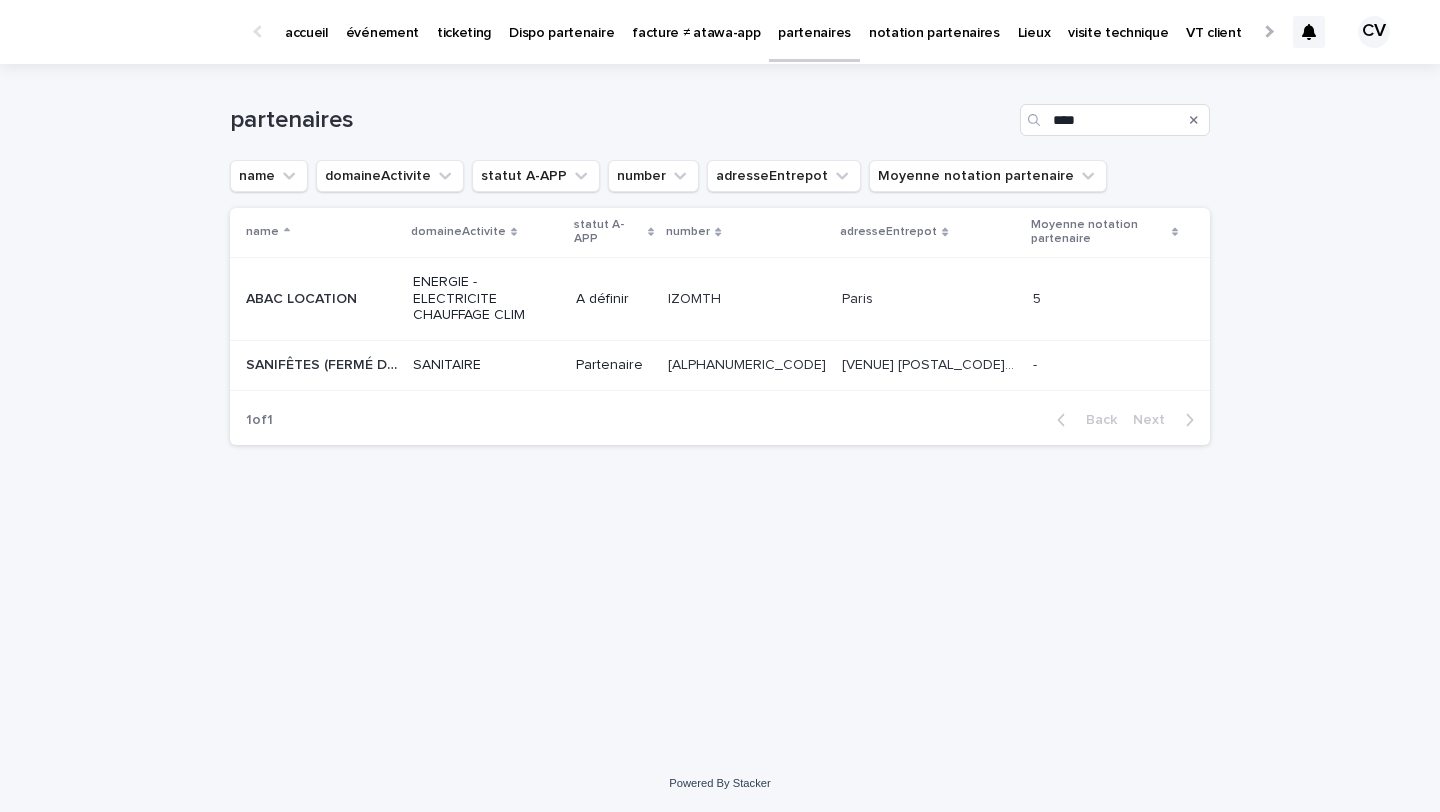 click on "ABAC LOCATION" at bounding box center (303, 297) 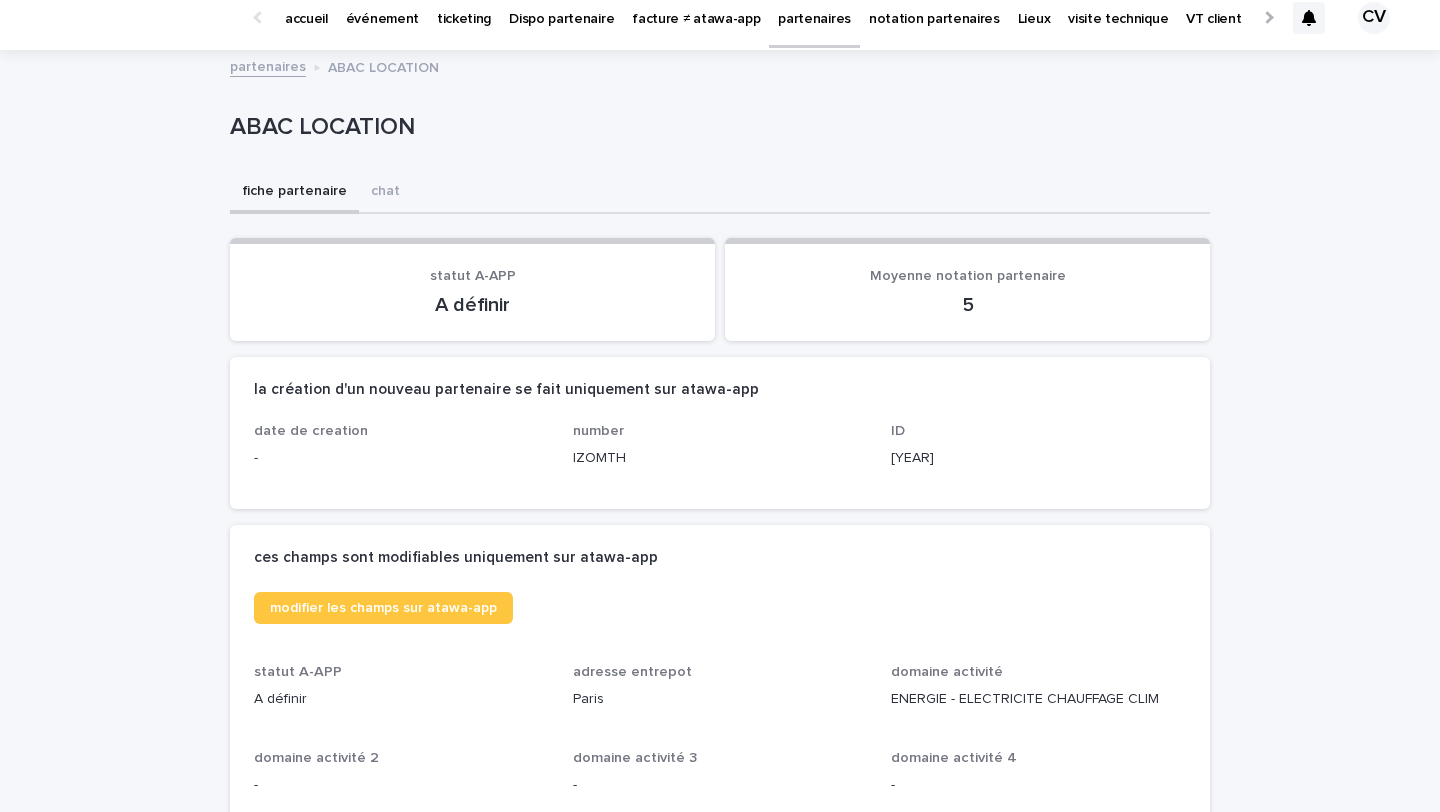 scroll, scrollTop: 0, scrollLeft: 0, axis: both 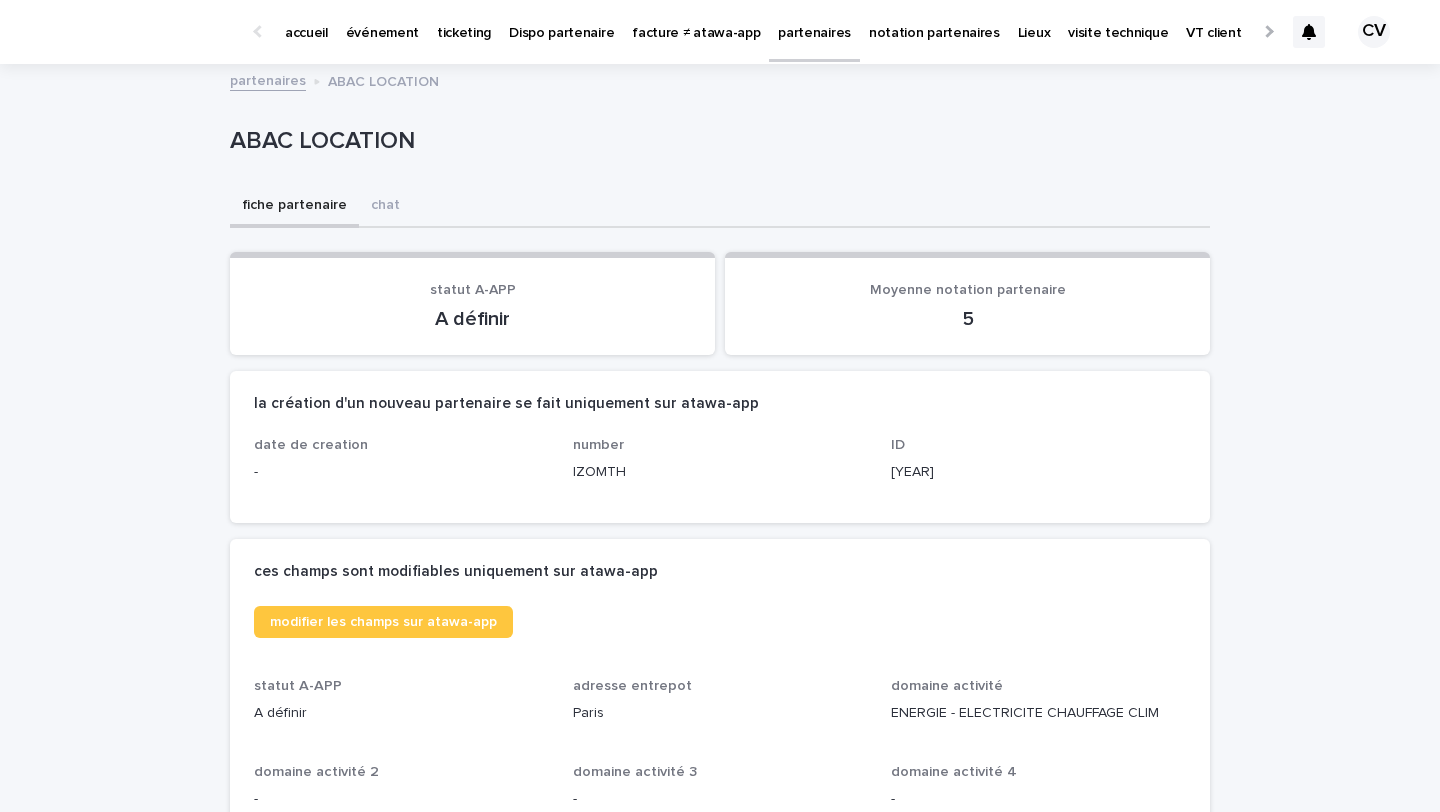 click on "événement" at bounding box center [382, 21] 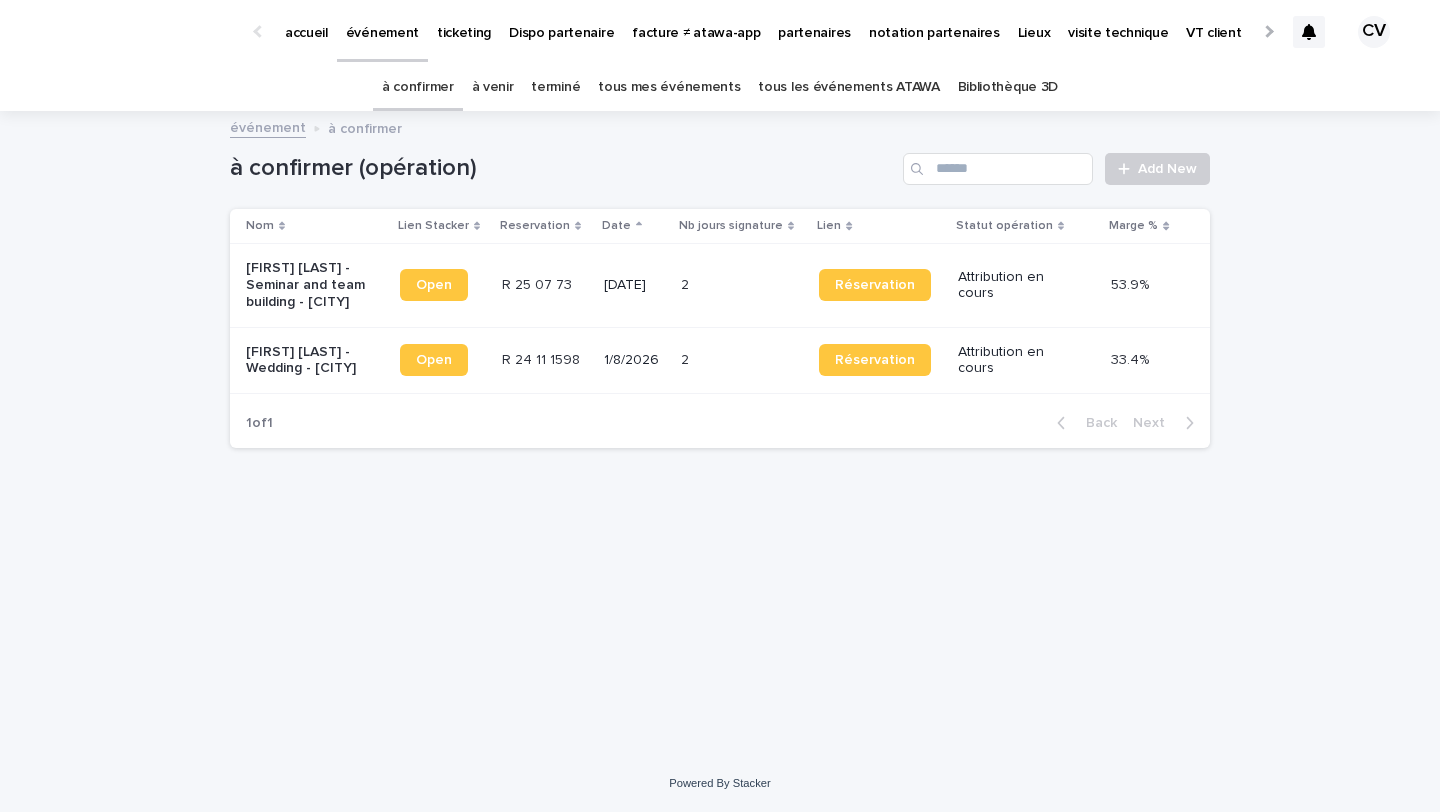 click on "terminé" at bounding box center (555, 87) 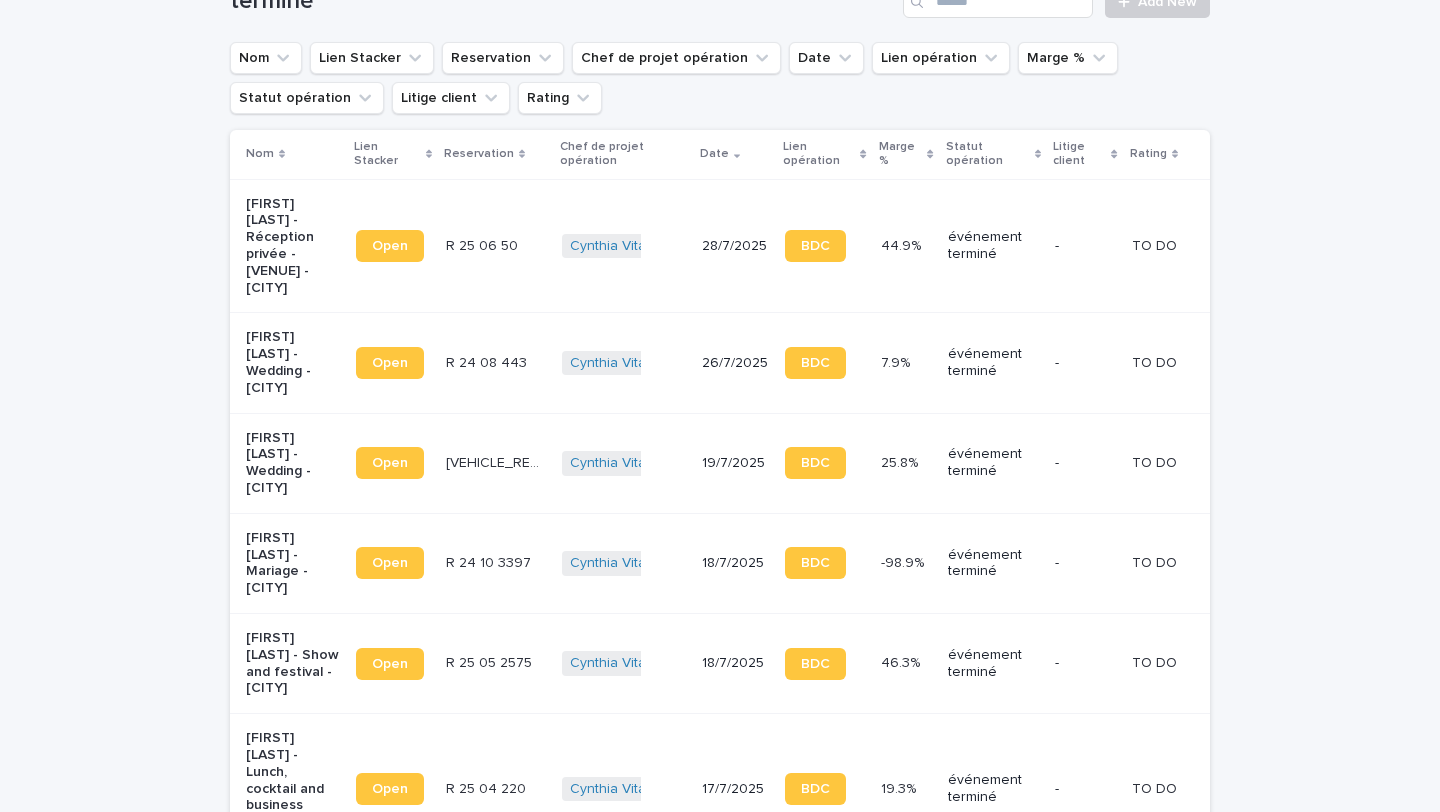 scroll, scrollTop: 0, scrollLeft: 0, axis: both 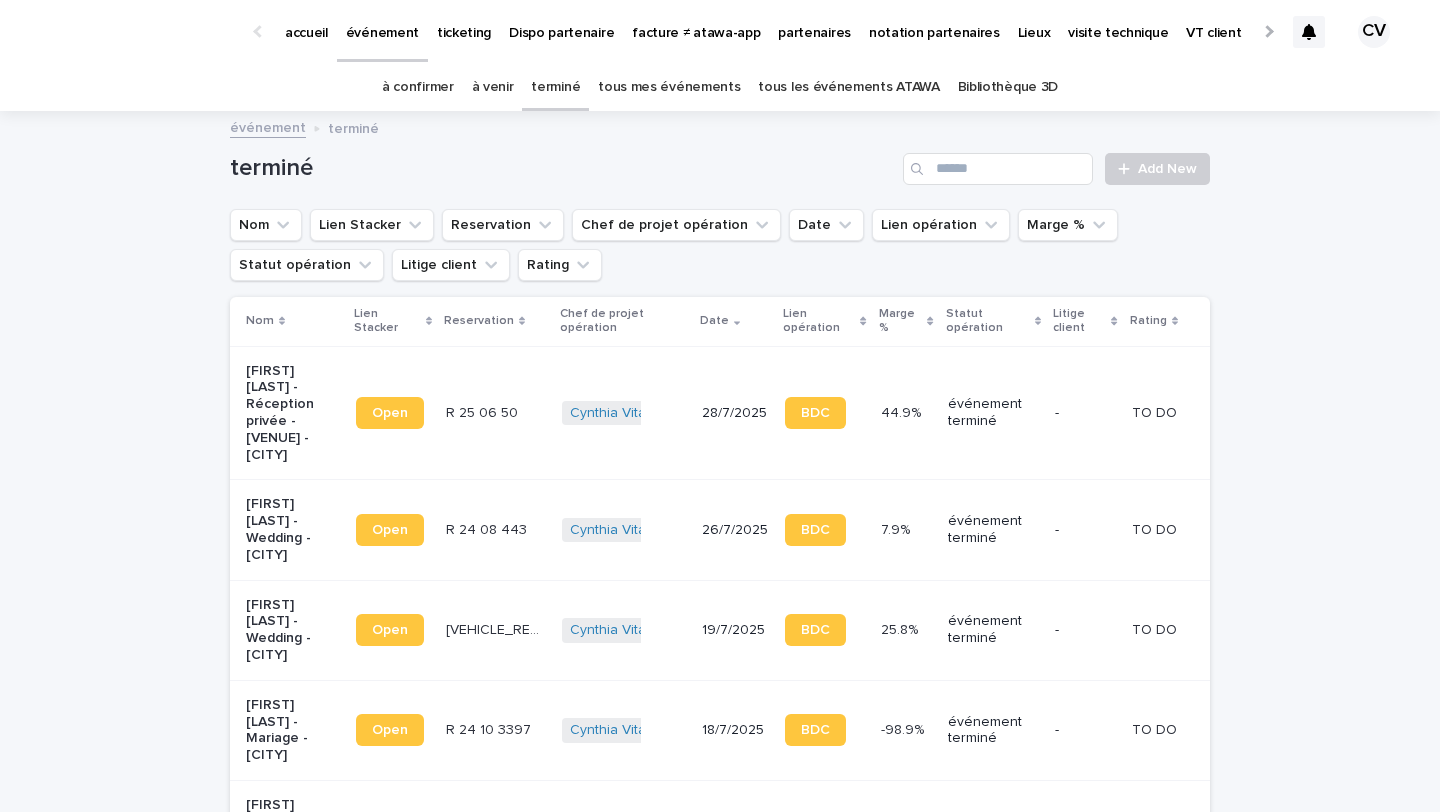 click on "à venir" at bounding box center (493, 87) 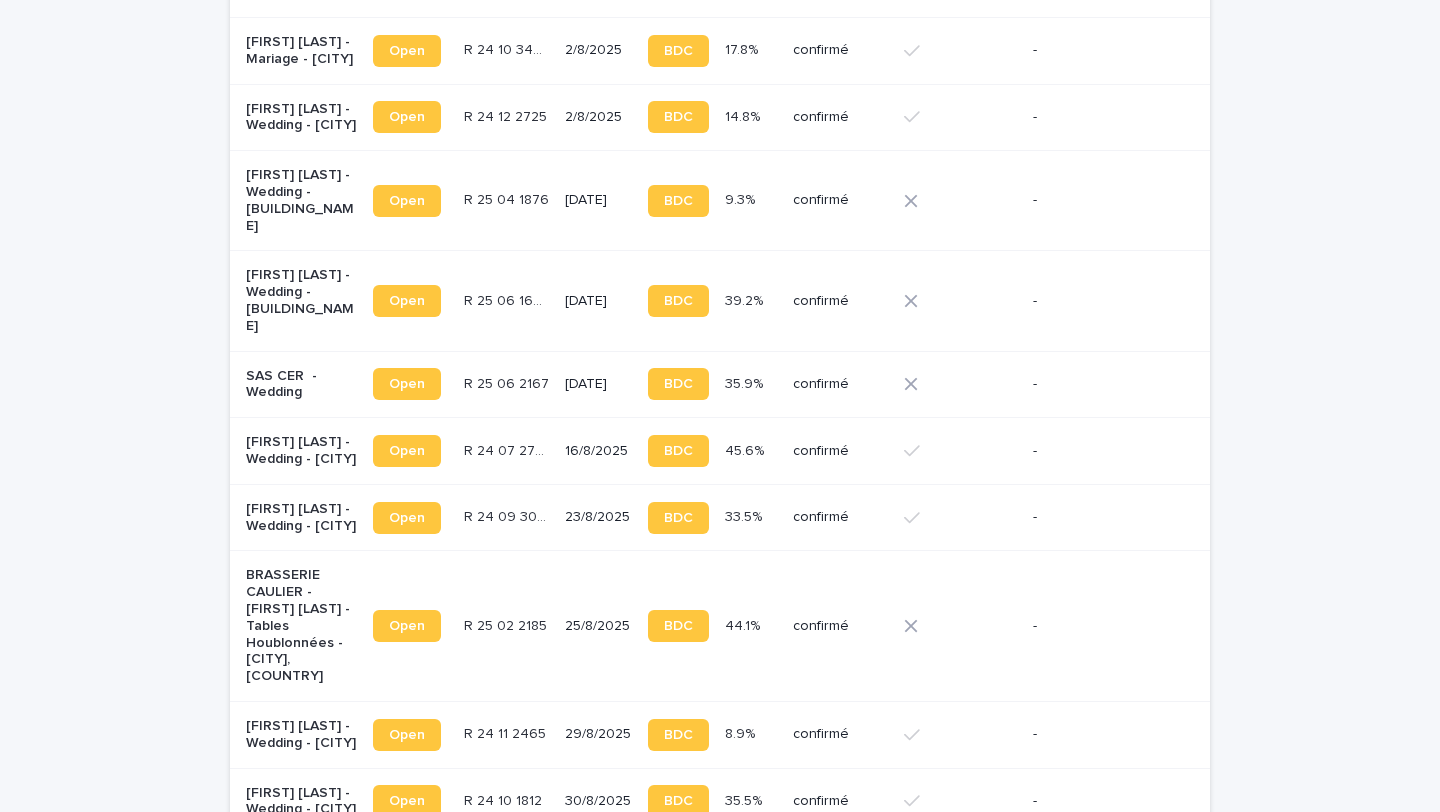 scroll, scrollTop: 1491, scrollLeft: 0, axis: vertical 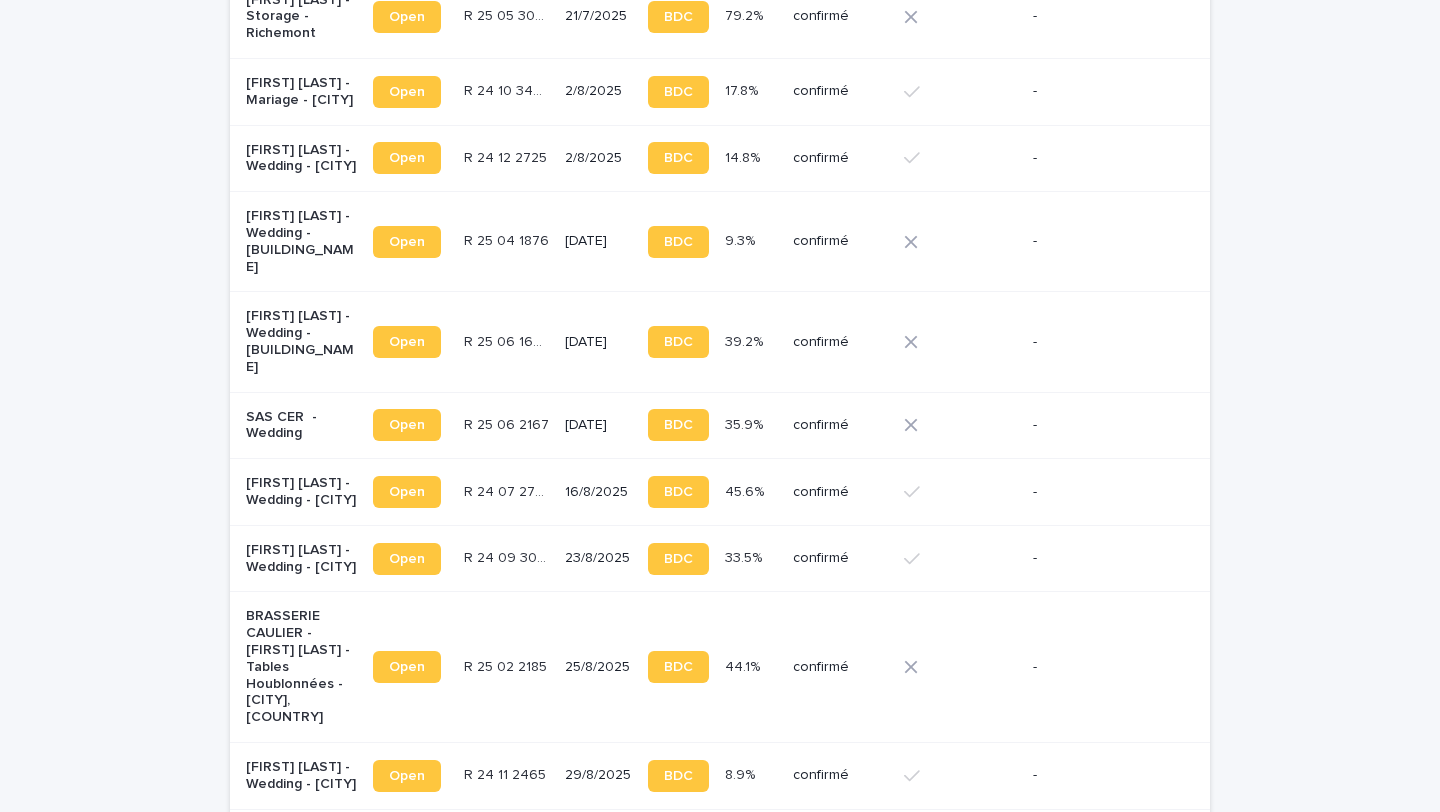 click on "[FIRST] [LAST] - Wedding - [BUILDING_NAME]" at bounding box center [301, 241] 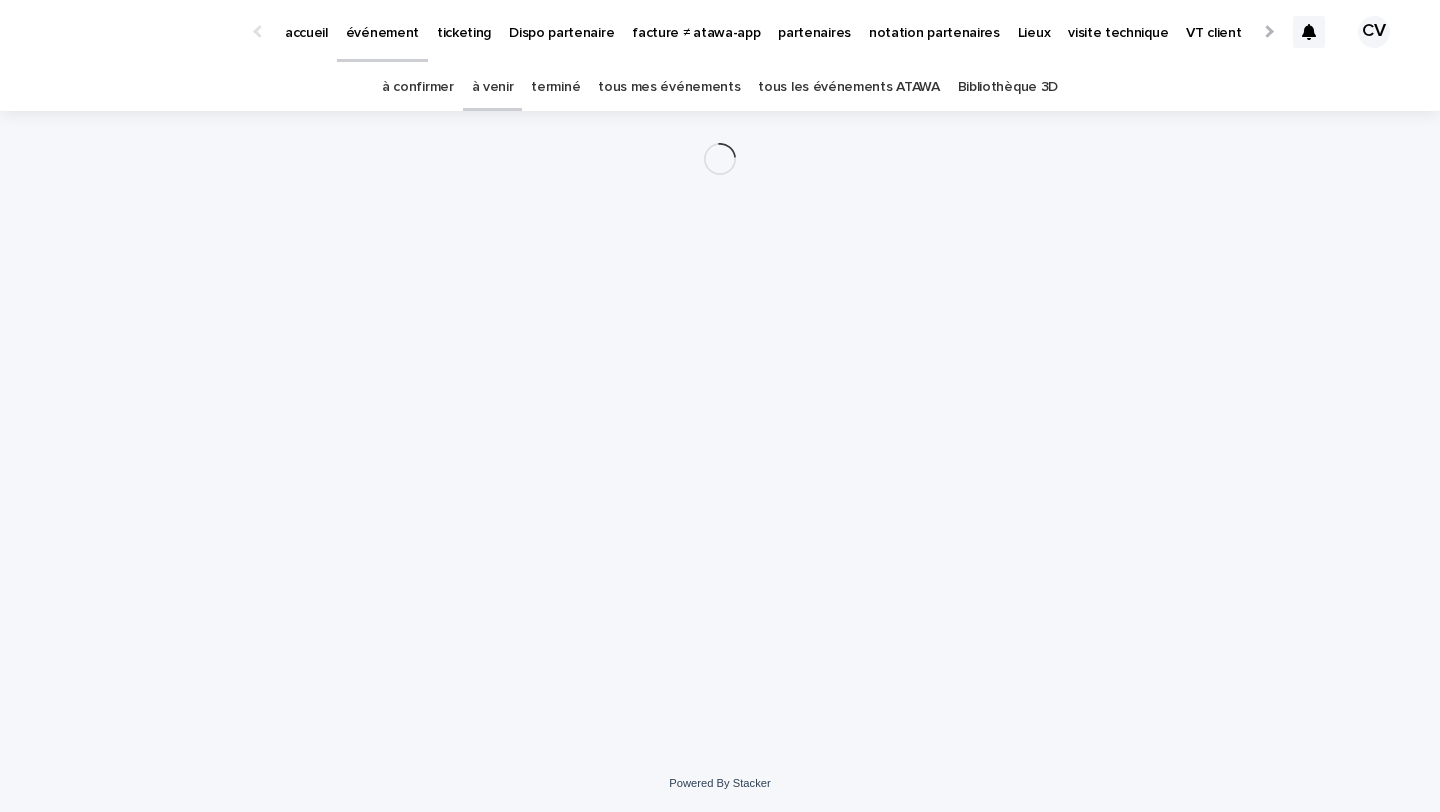 scroll, scrollTop: 0, scrollLeft: 0, axis: both 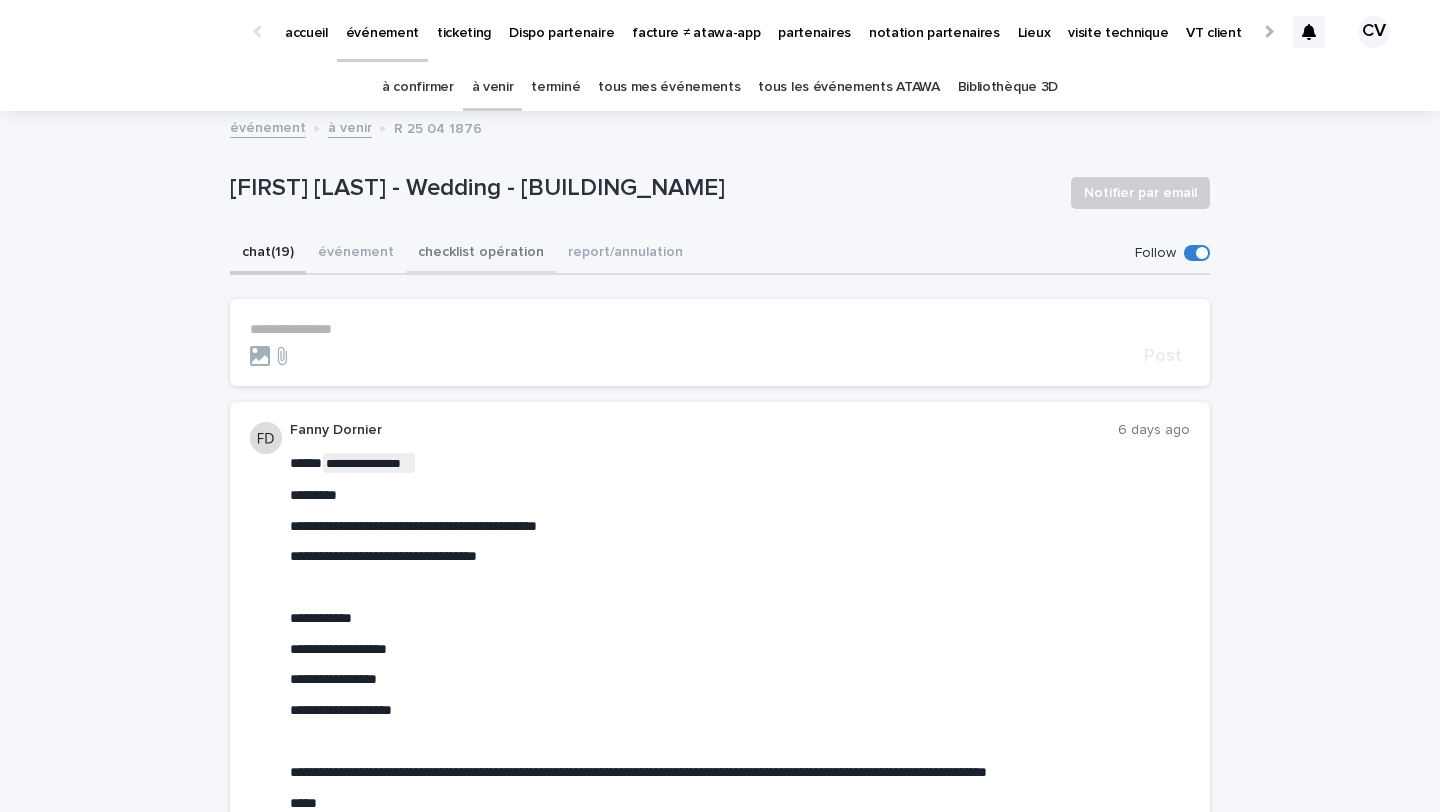 click on "checklist opération" at bounding box center (481, 254) 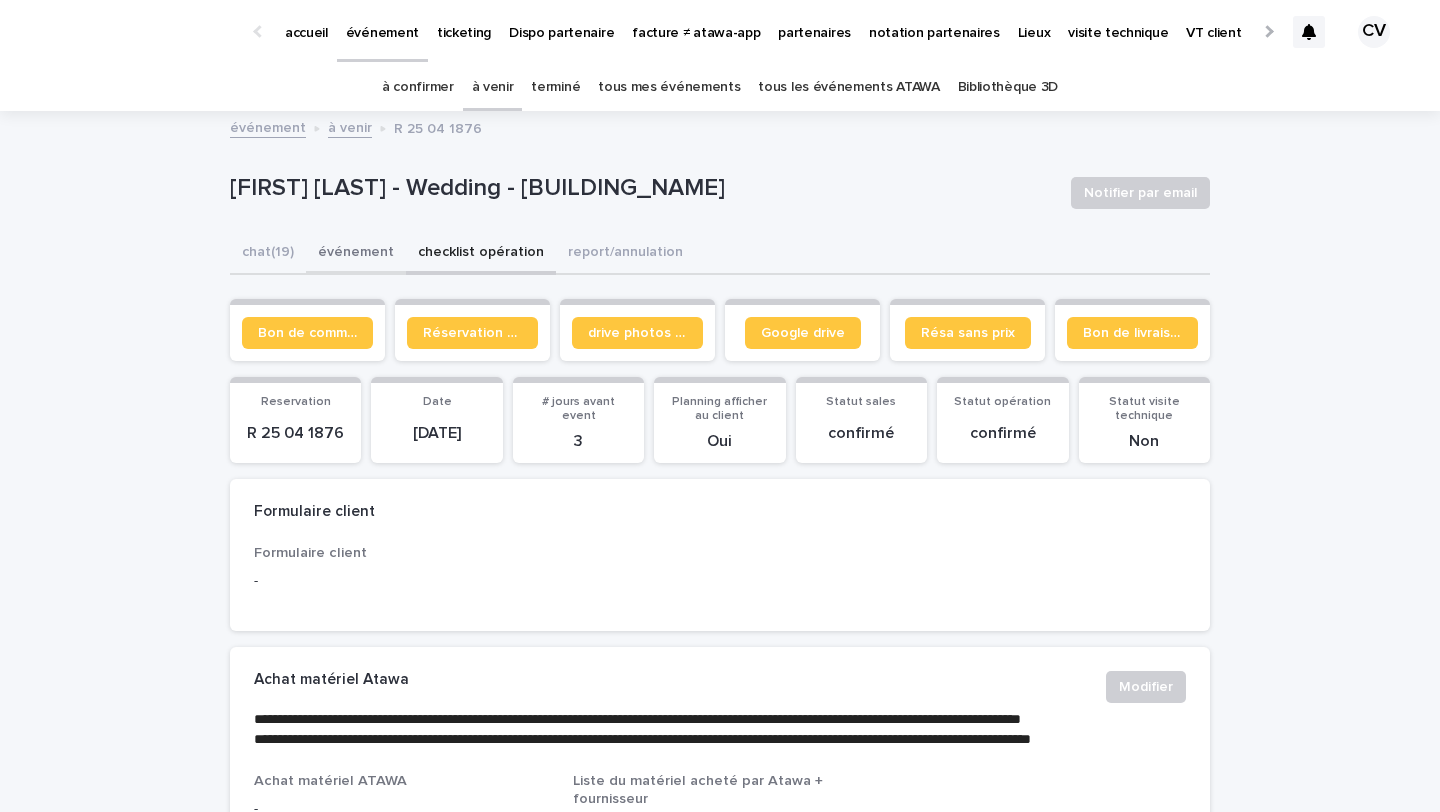click on "événement" at bounding box center [356, 254] 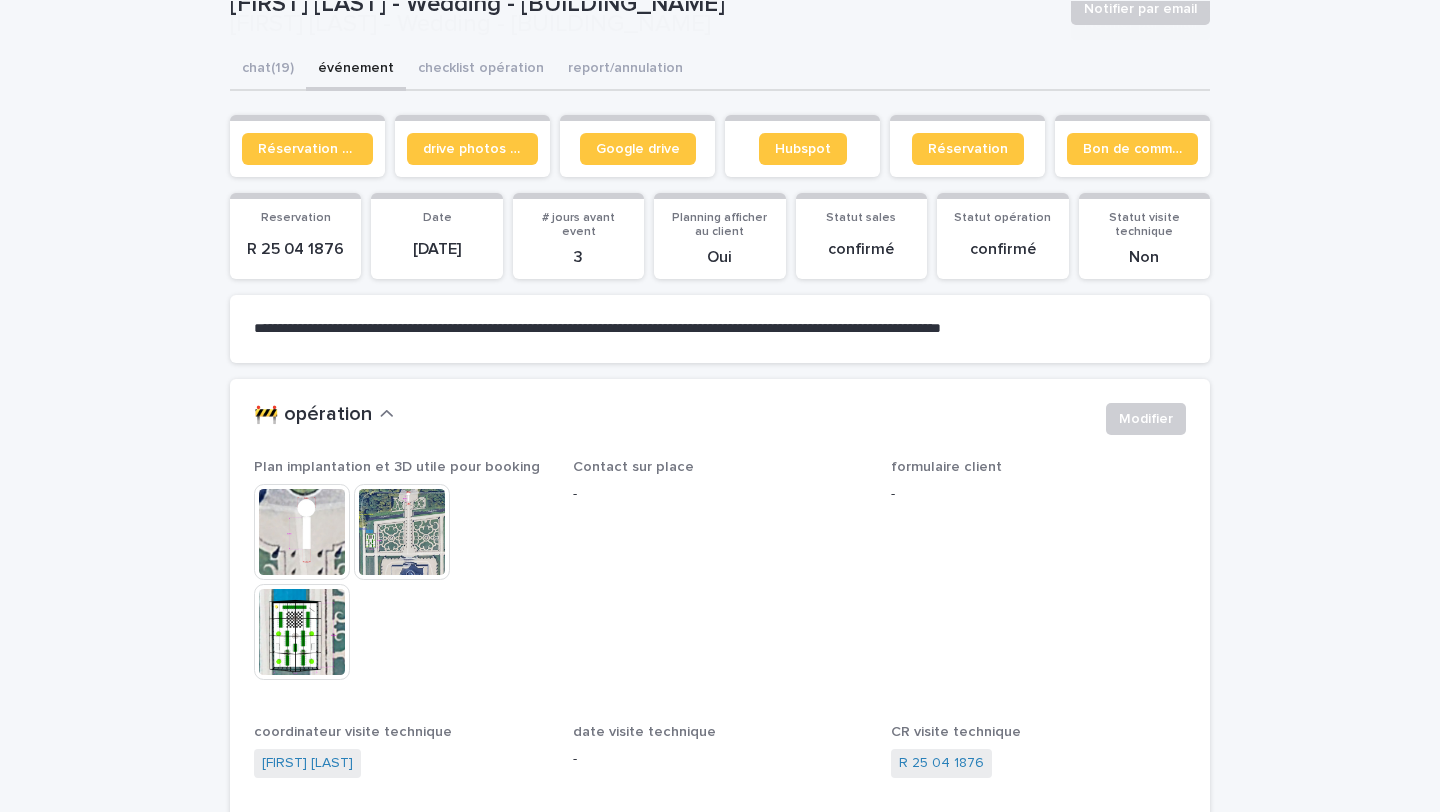 scroll, scrollTop: 273, scrollLeft: 0, axis: vertical 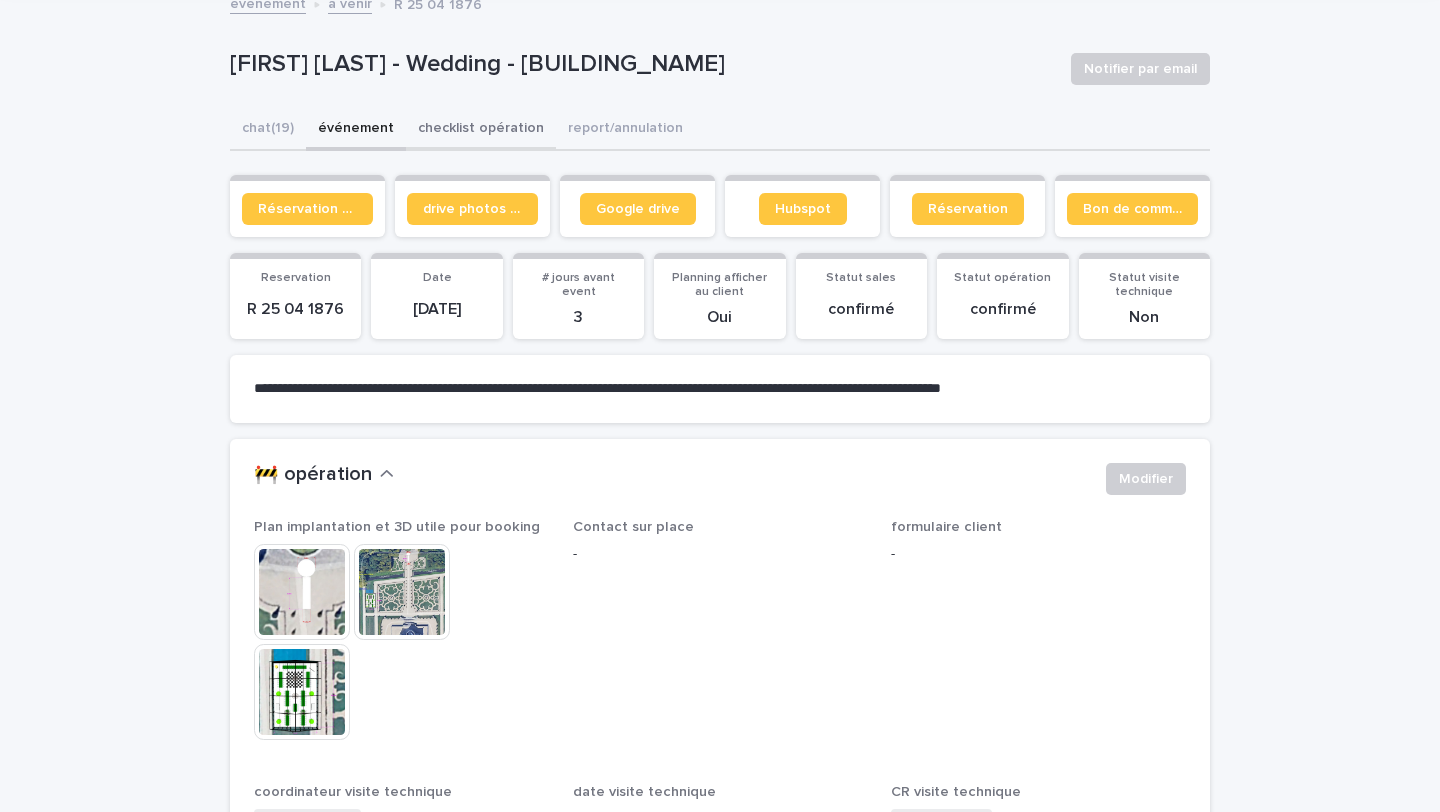 click on "checklist opération" at bounding box center (481, 130) 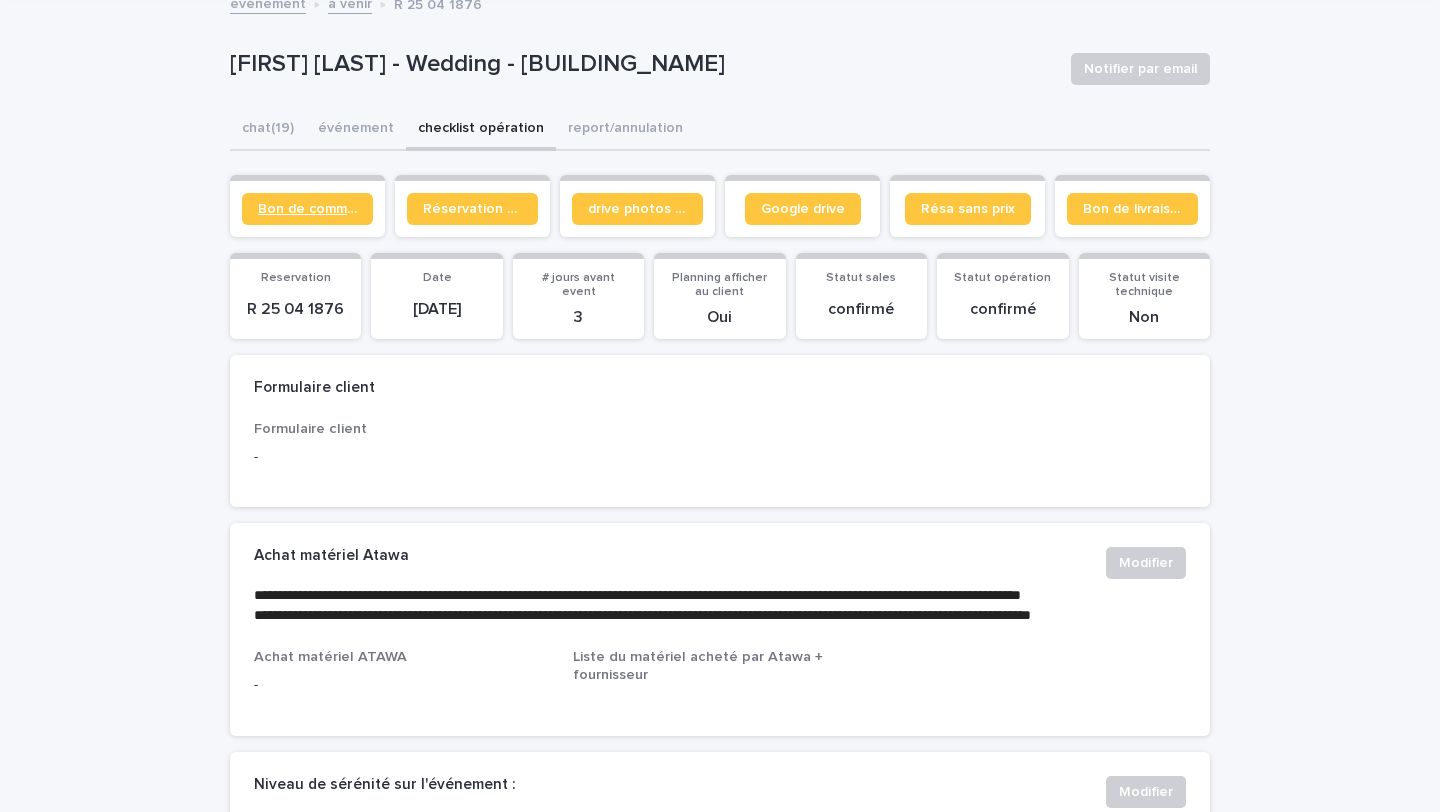 click on "Bon de commande" at bounding box center [307, 209] 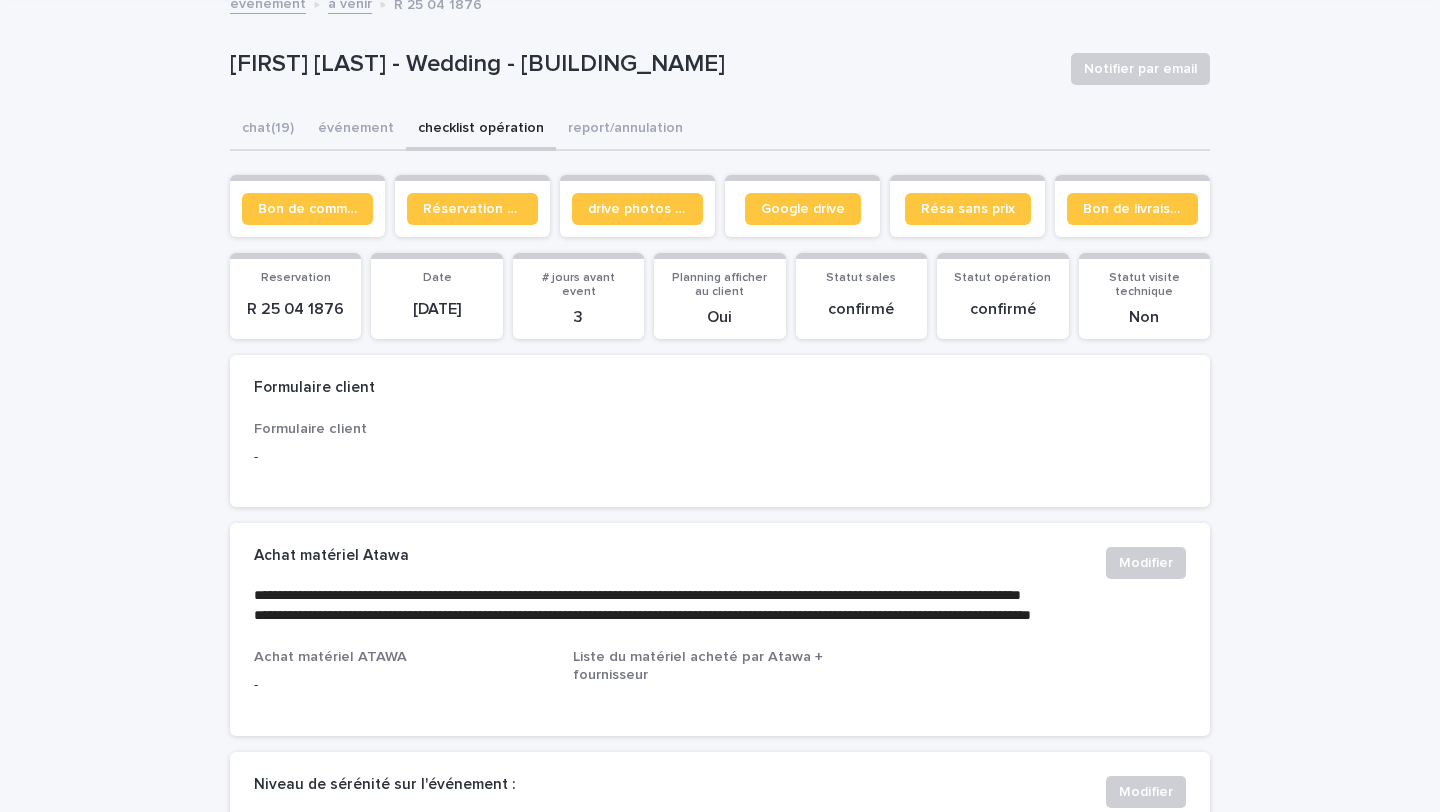 scroll, scrollTop: 0, scrollLeft: 0, axis: both 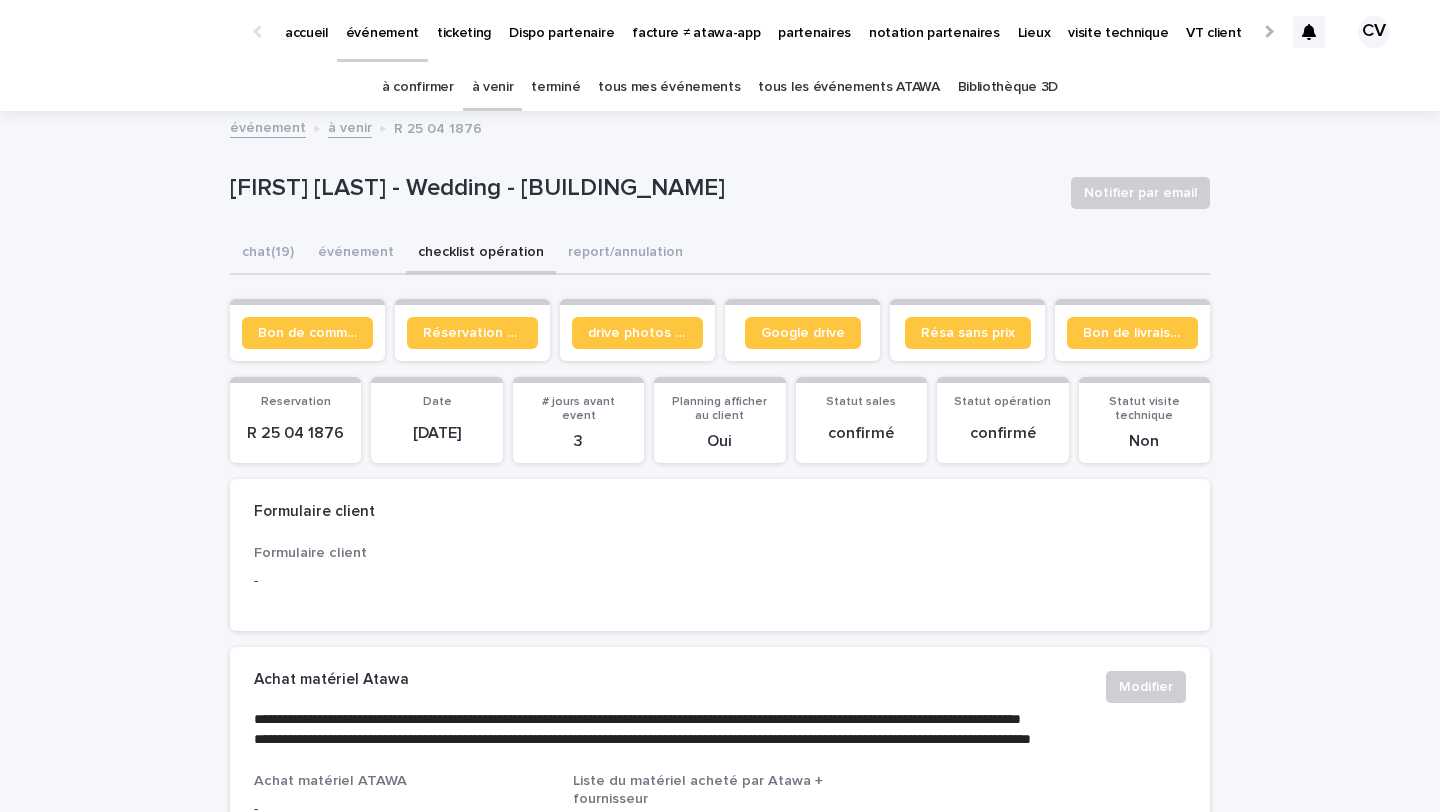 click on "terminé" at bounding box center [555, 87] 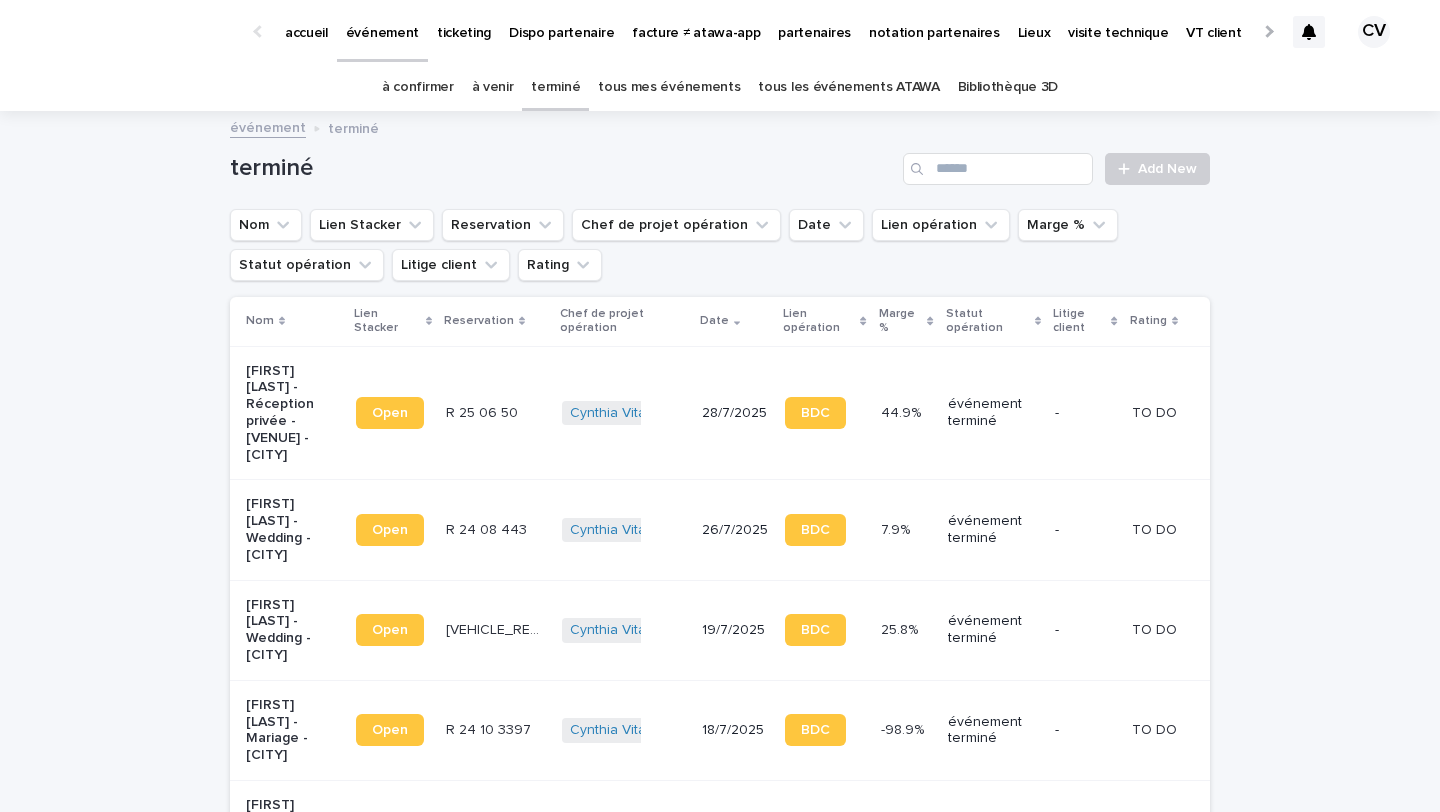 click on "à venir" at bounding box center (493, 87) 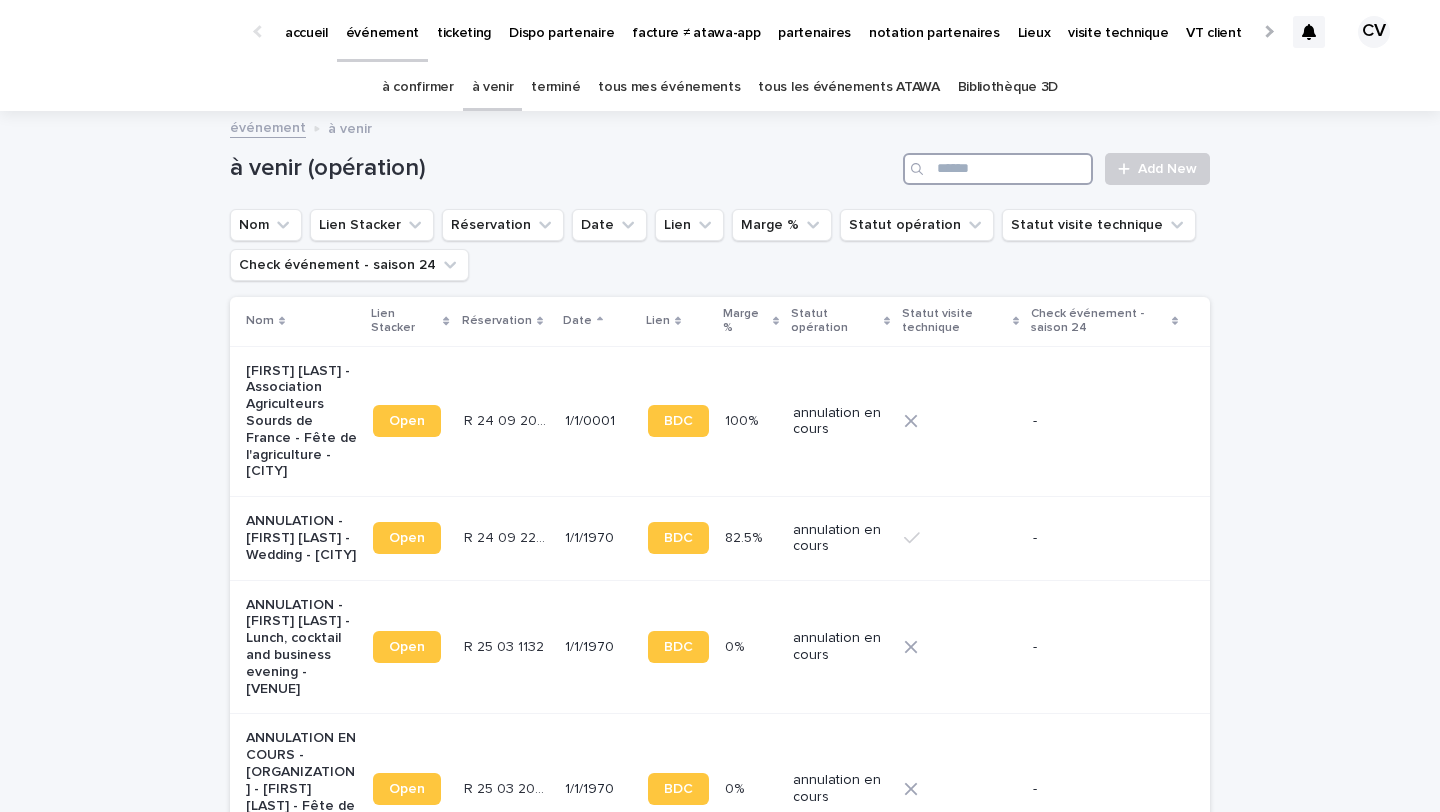 click at bounding box center (998, 169) 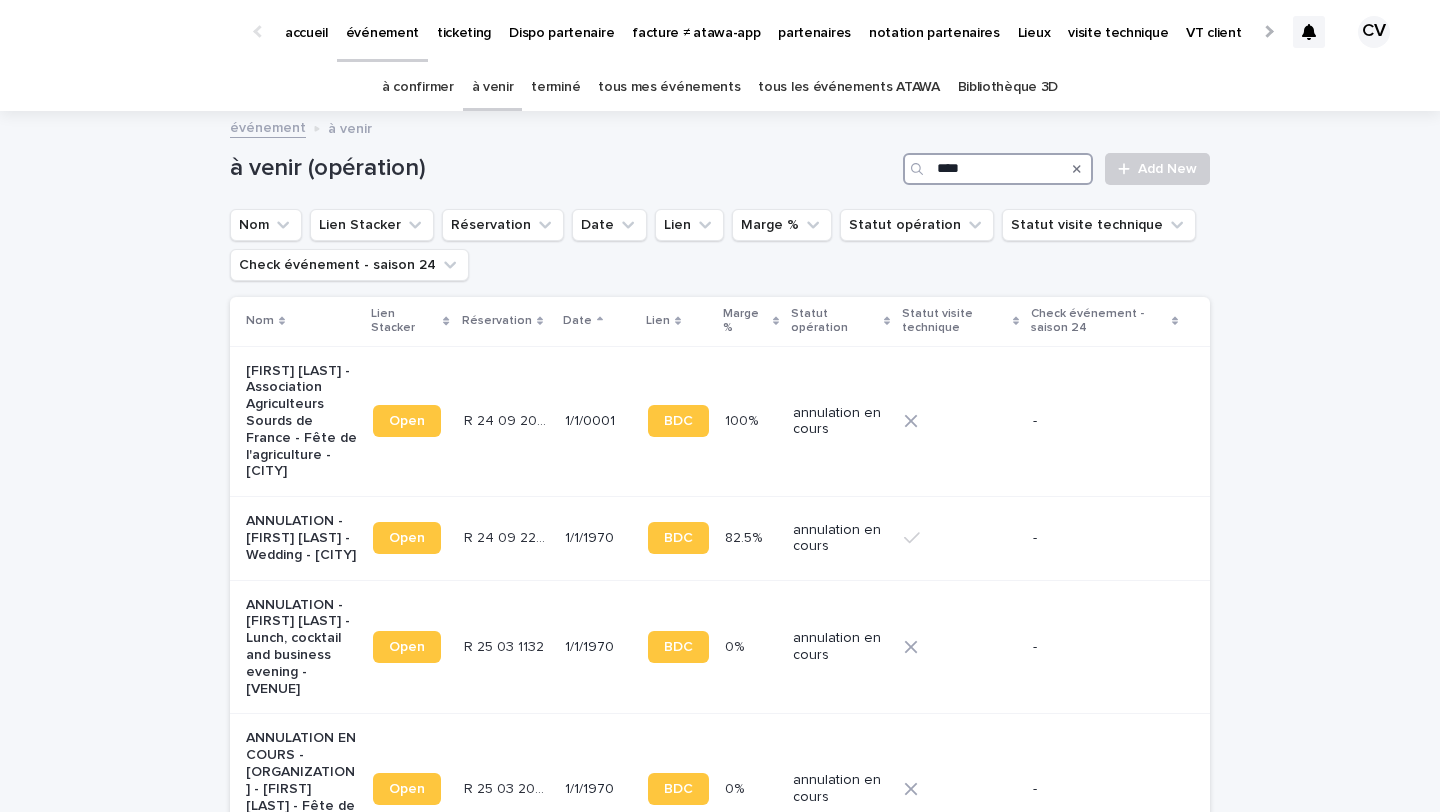 type on "*****" 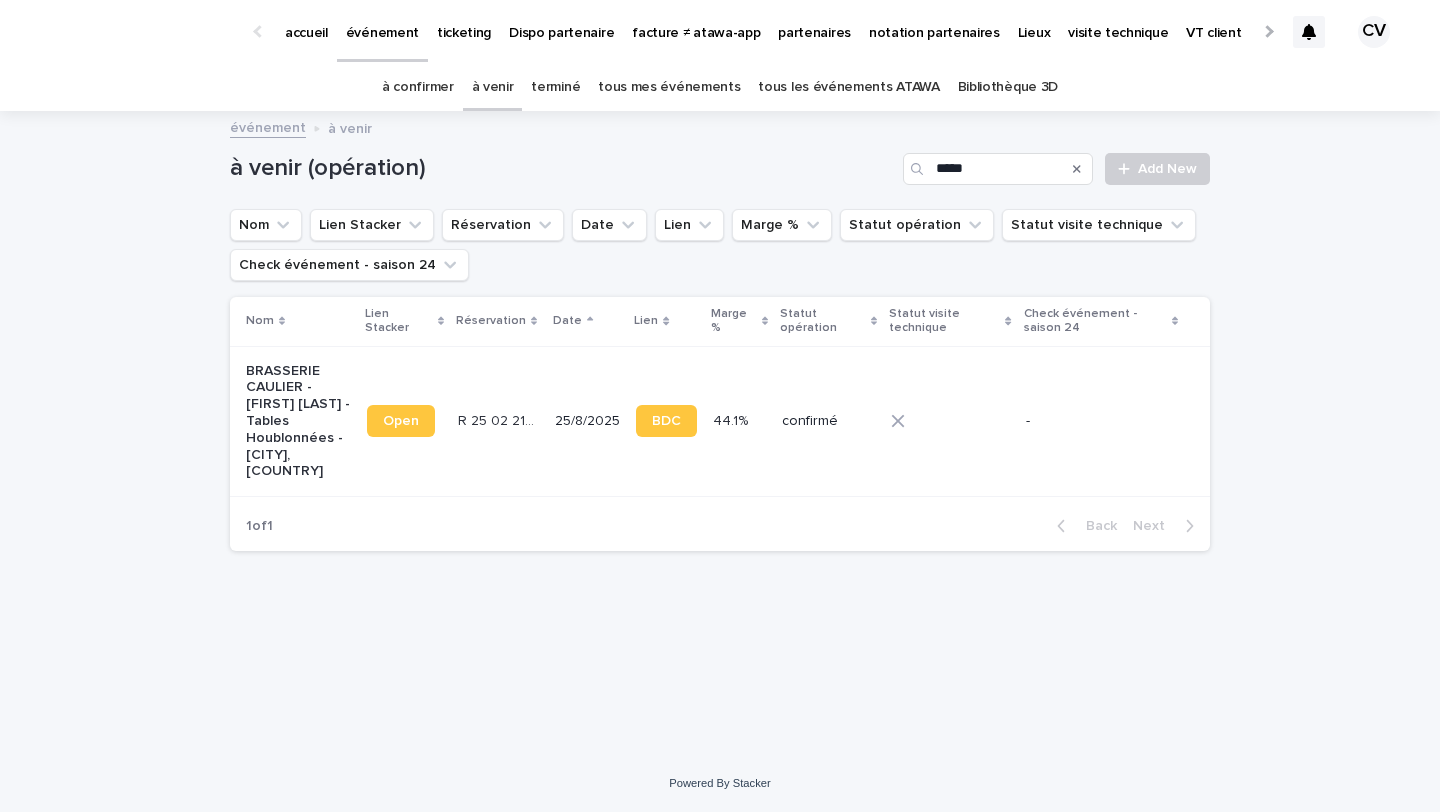 click on "BRASSERIE CAULIER - [FIRST] [LAST] - Tables Houblonnées - [CITY], [COUNTRY]" at bounding box center [298, 422] 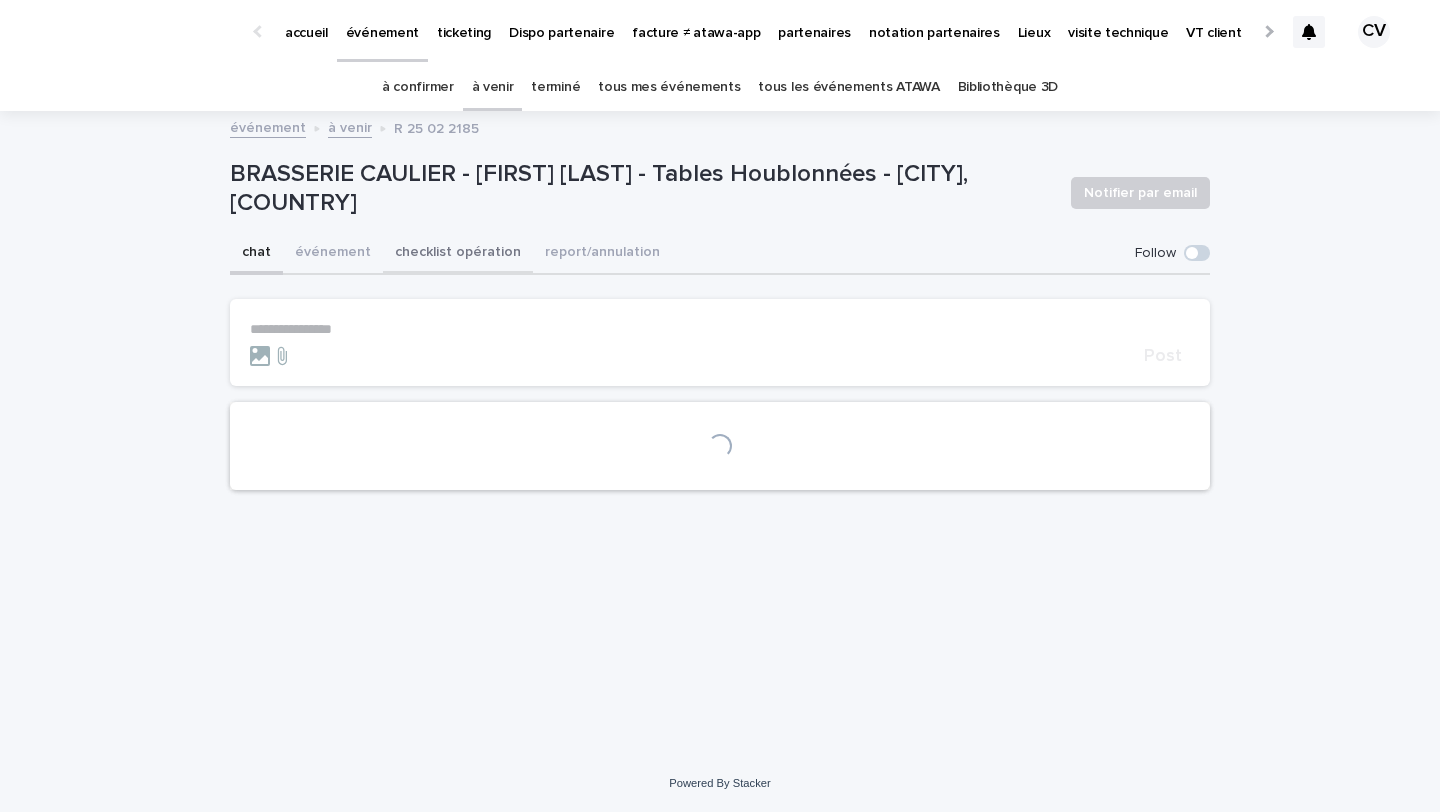 click on "checklist opération" at bounding box center (458, 254) 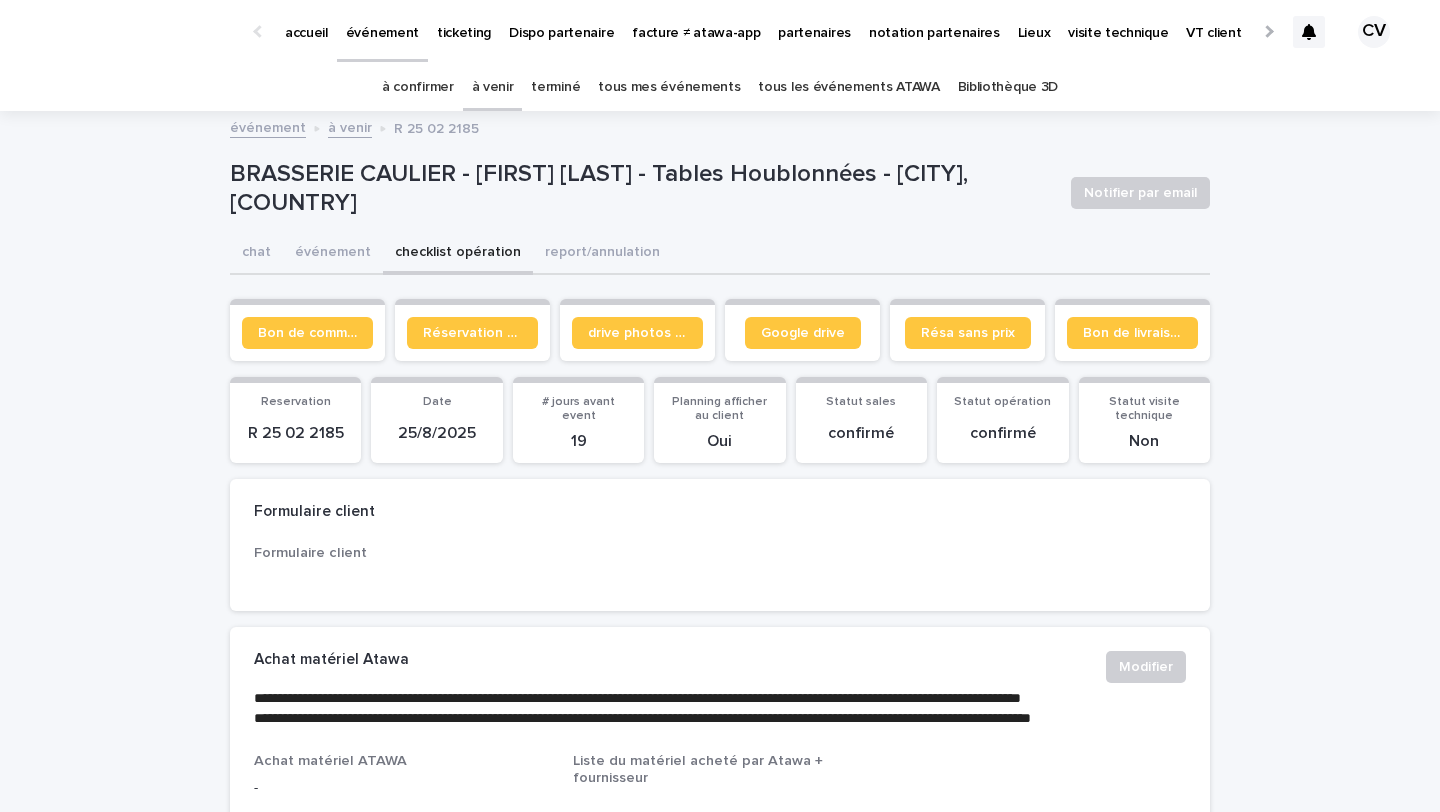 click on "checklist opération" at bounding box center [458, 254] 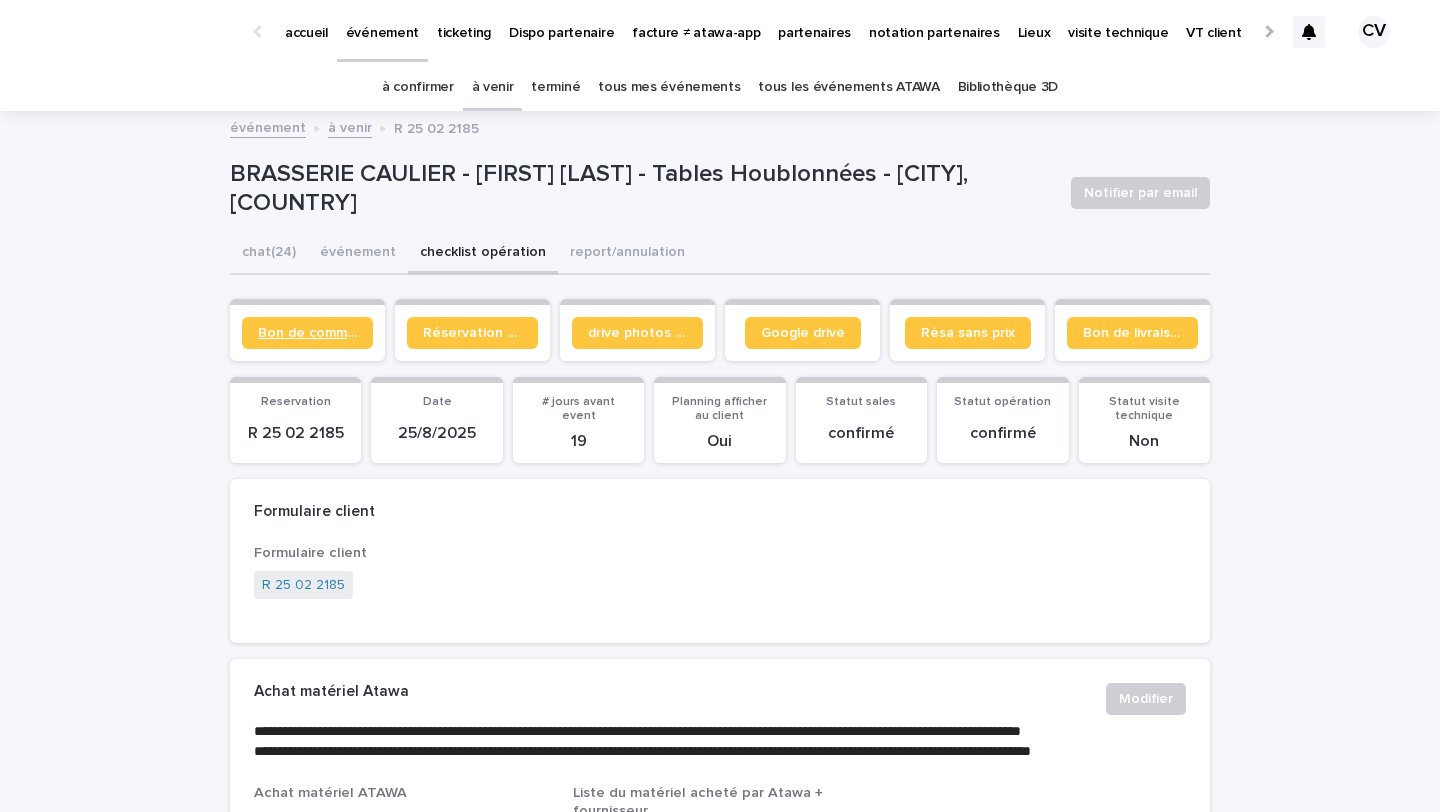 click on "Bon de commande" at bounding box center (307, 333) 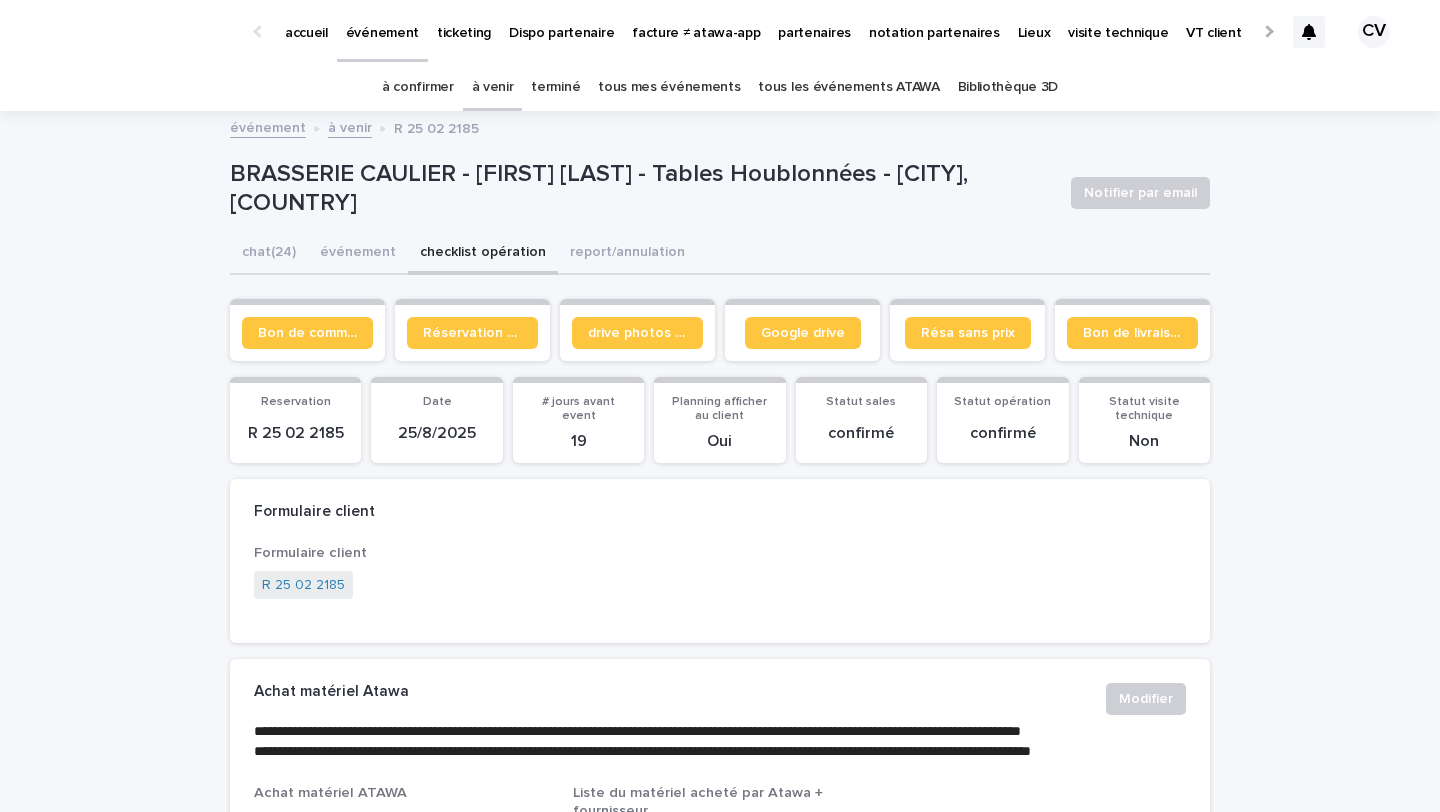 click on "à venir" at bounding box center (493, 87) 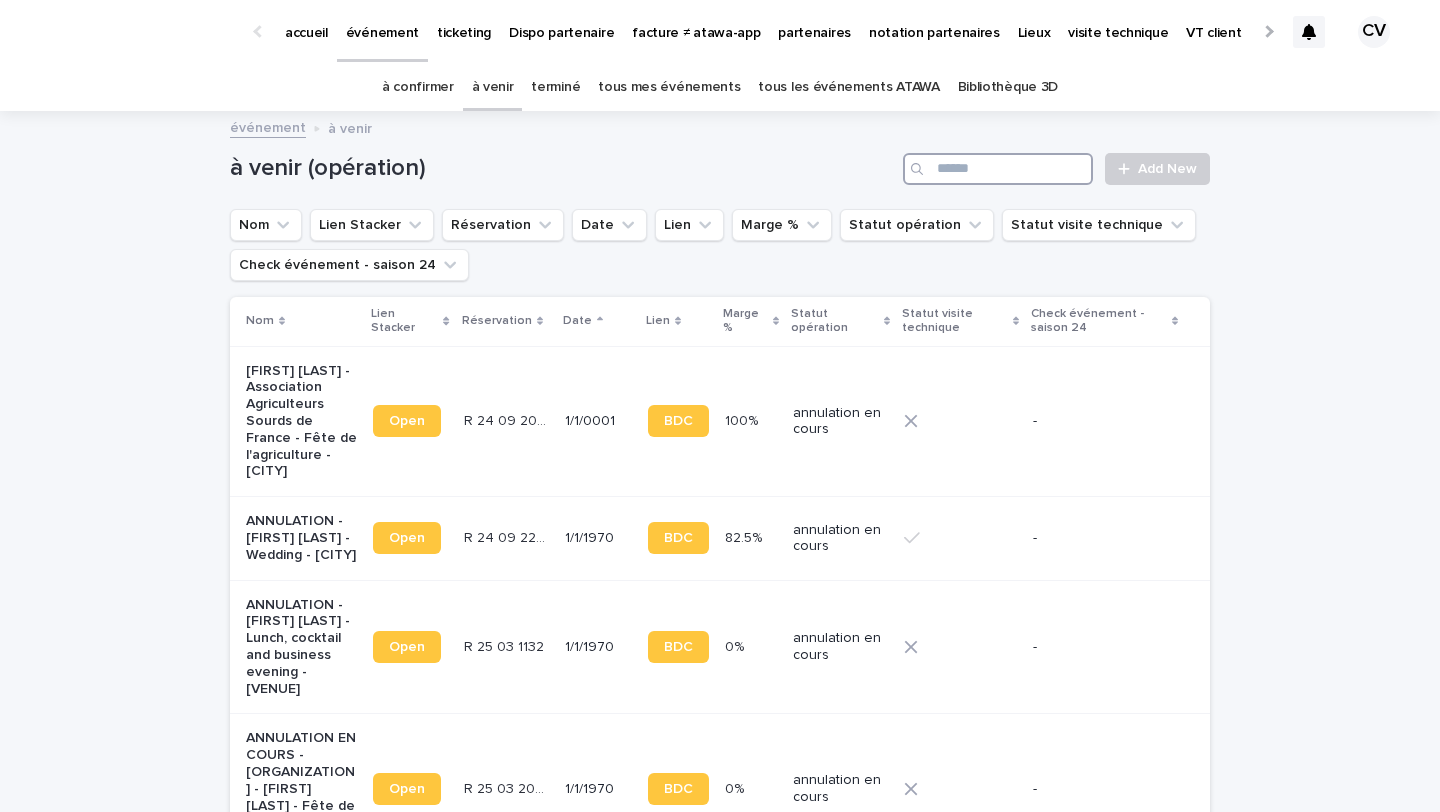 click at bounding box center (998, 169) 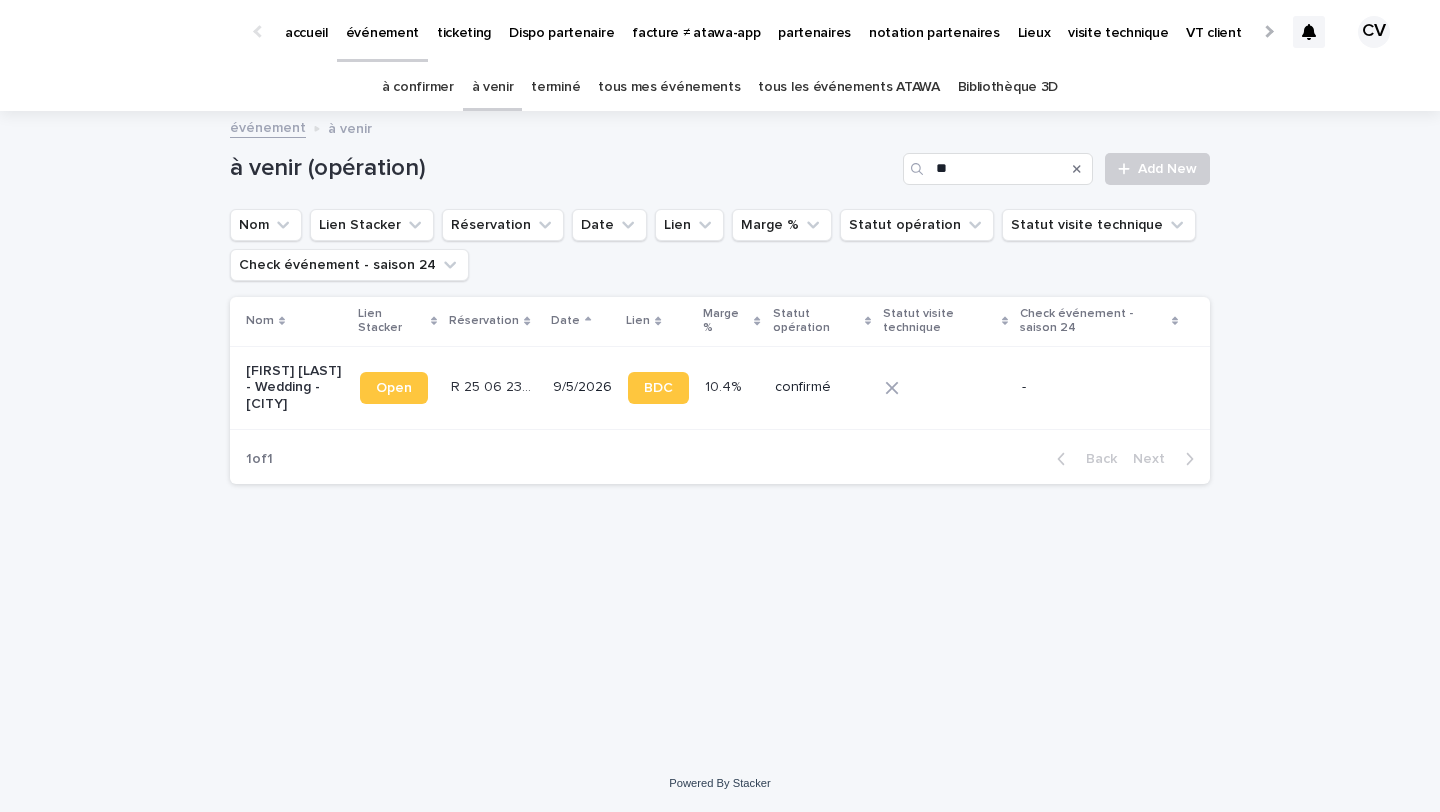 click on "[FIRST] [LAST] - Wedding - [CITY] Open [VEHICLE_REGISTRATION] [VEHICLE_REGISTRATION]   [DATE] BDC 10.4% 10.4%   confirmé -" at bounding box center [720, 387] 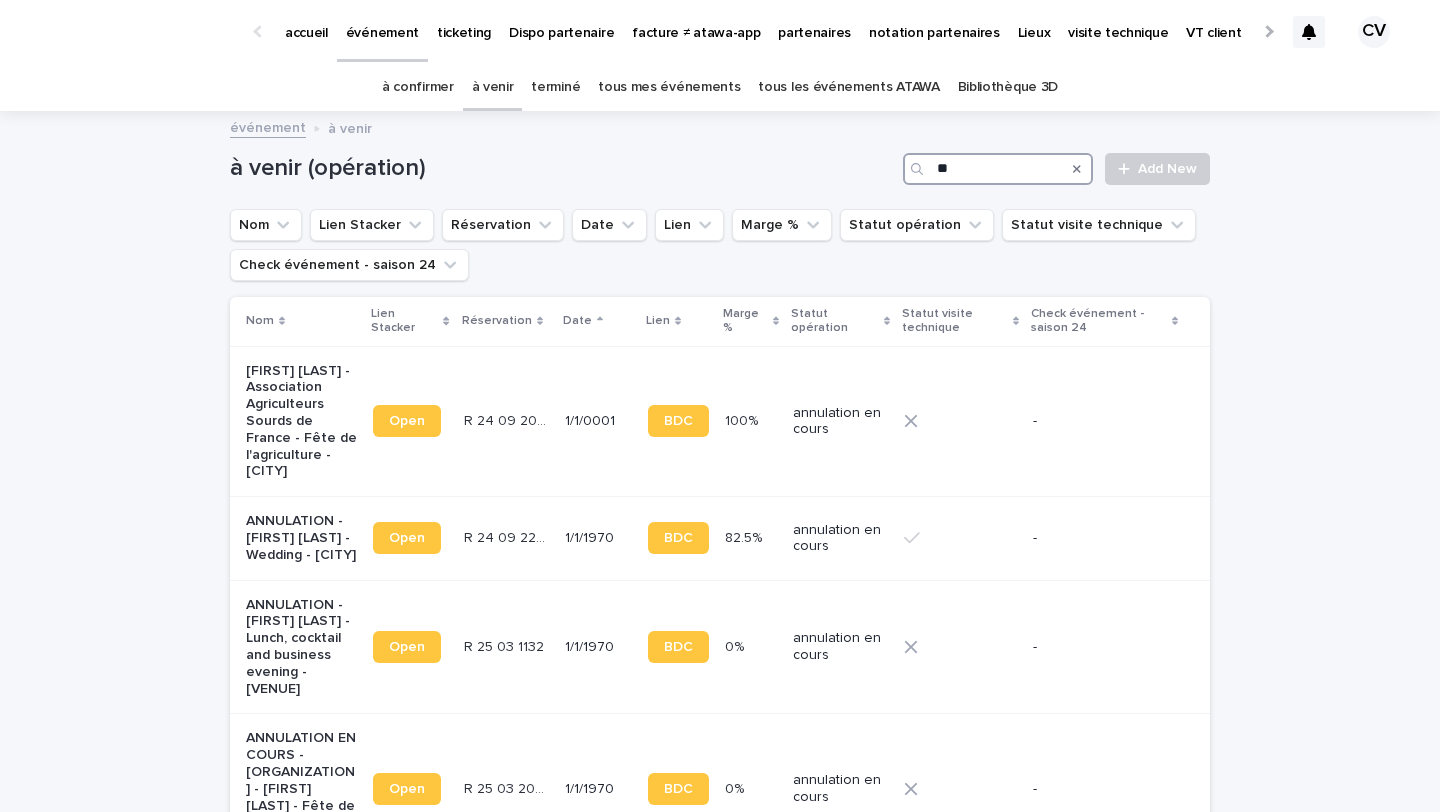 click on "**" at bounding box center (998, 169) 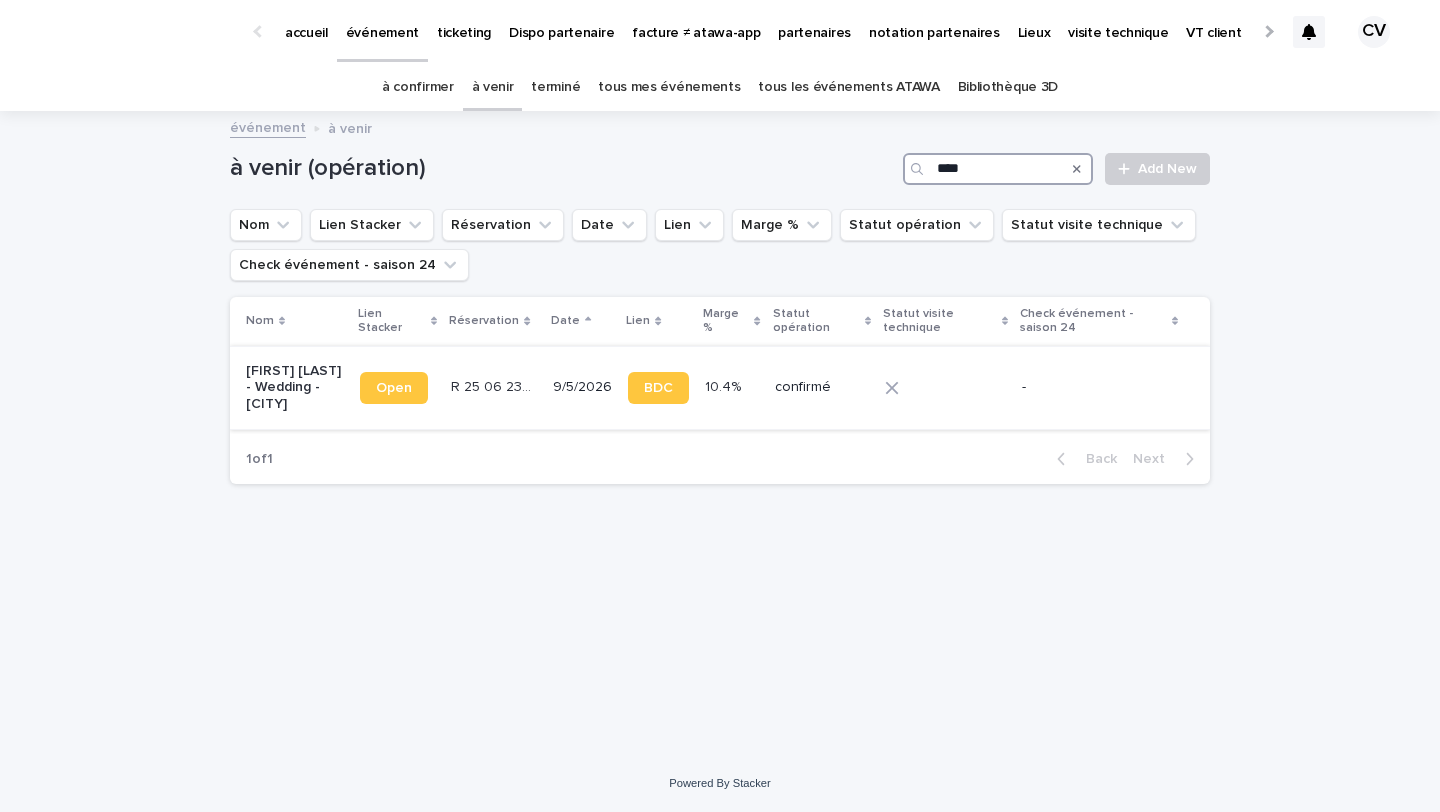 type on "****" 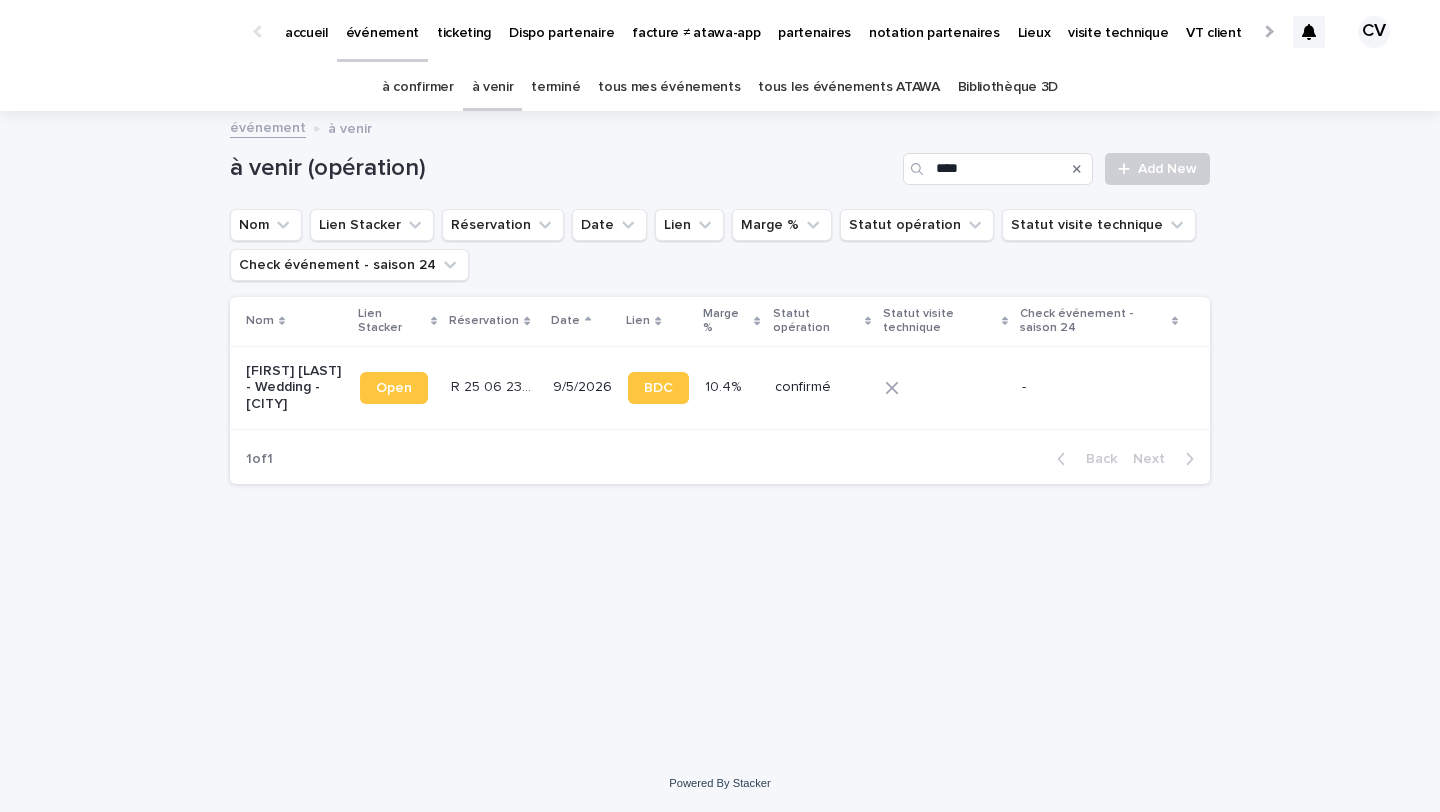 click on "[FIRST] [LAST] - Wedding - [CITY]" at bounding box center (295, 388) 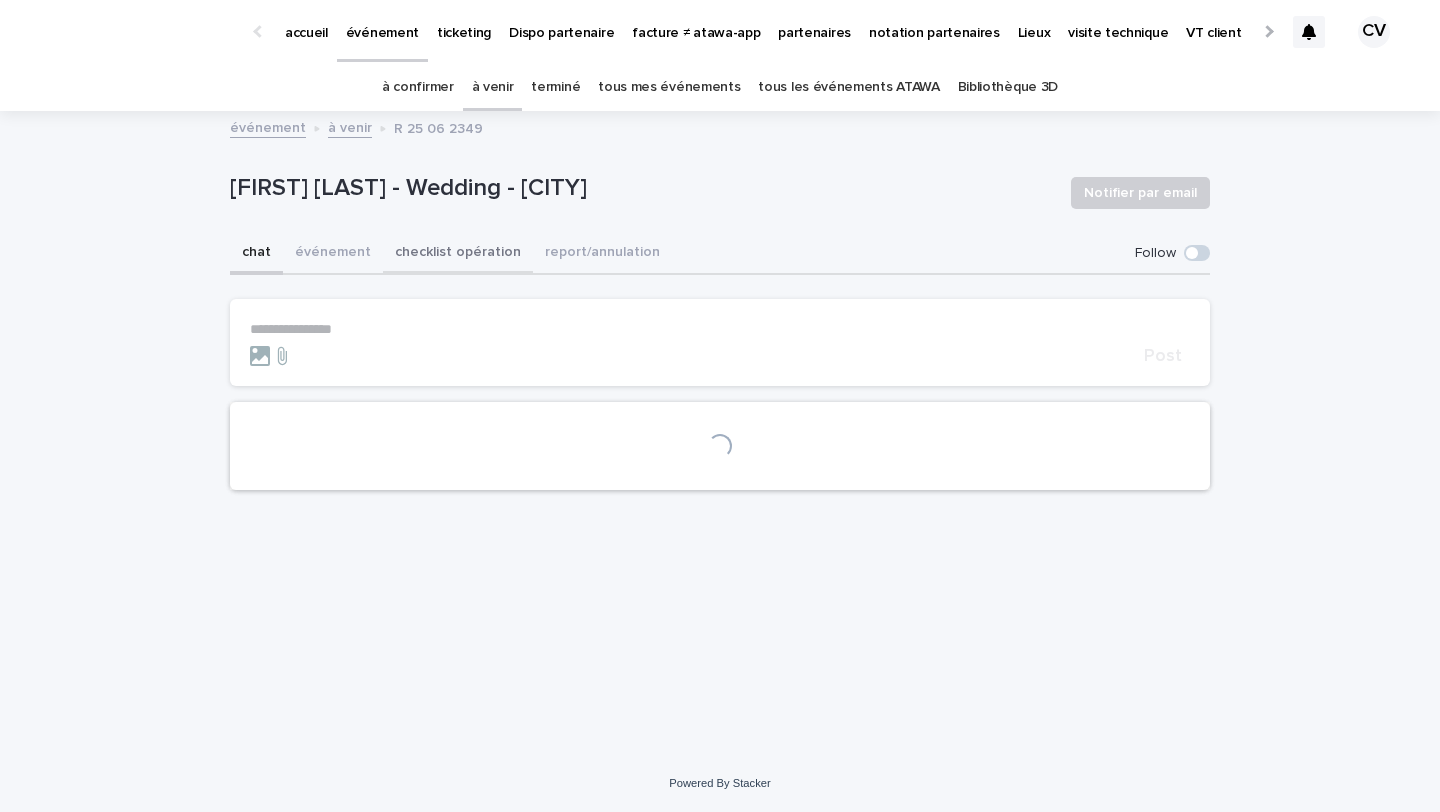 click on "checklist opération" at bounding box center [458, 254] 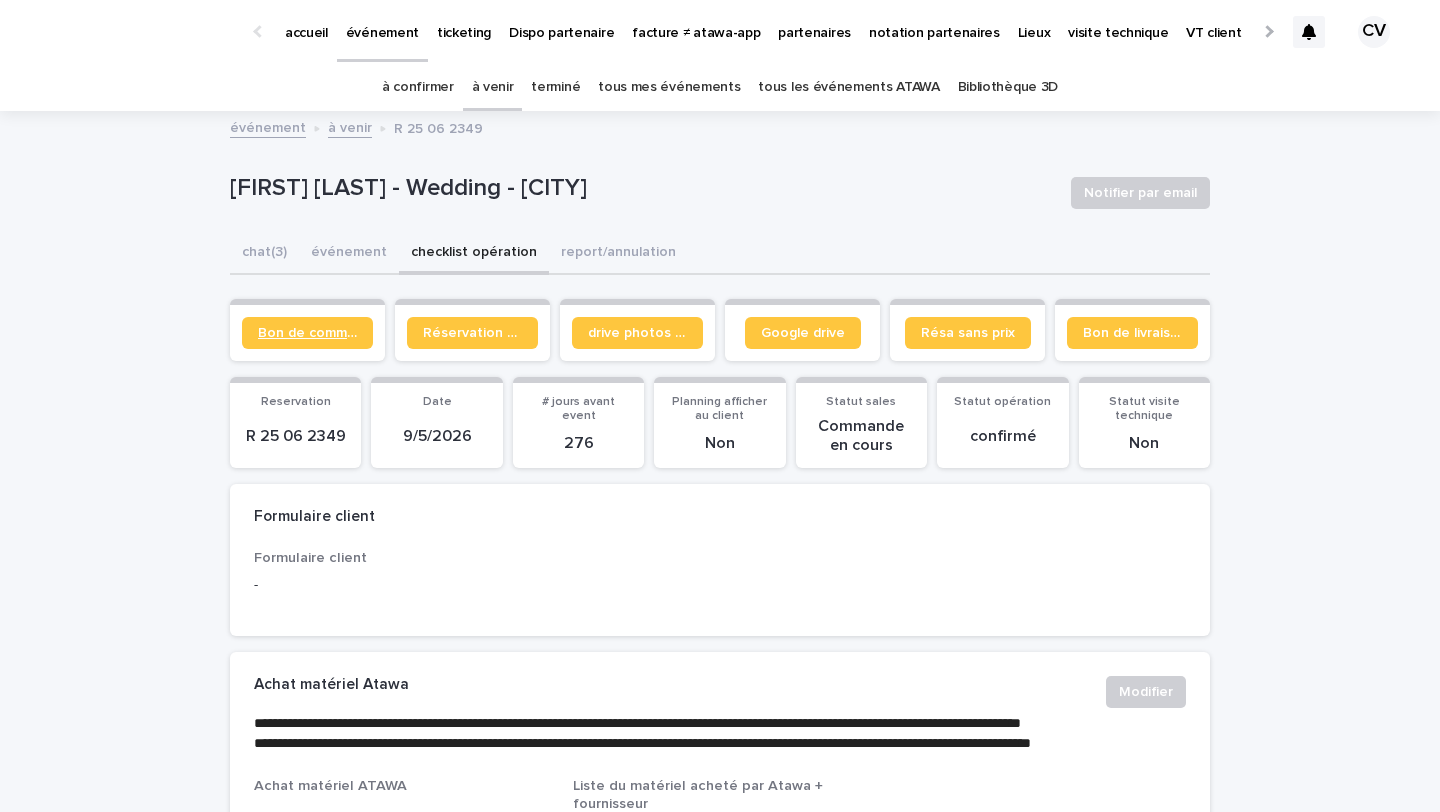 click on "Bon de commande" at bounding box center [307, 333] 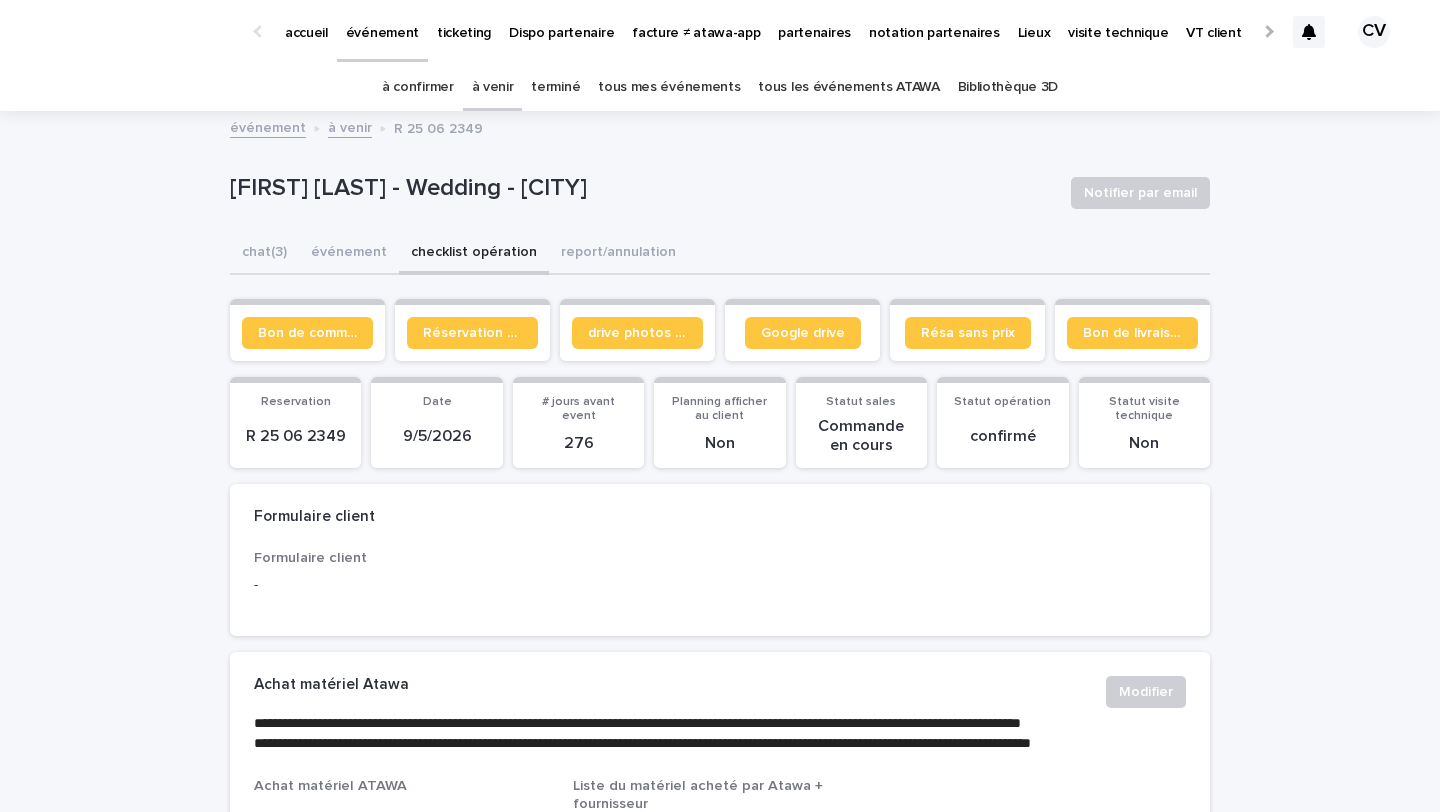 click on "tous les événements ATAWA" at bounding box center (848, 87) 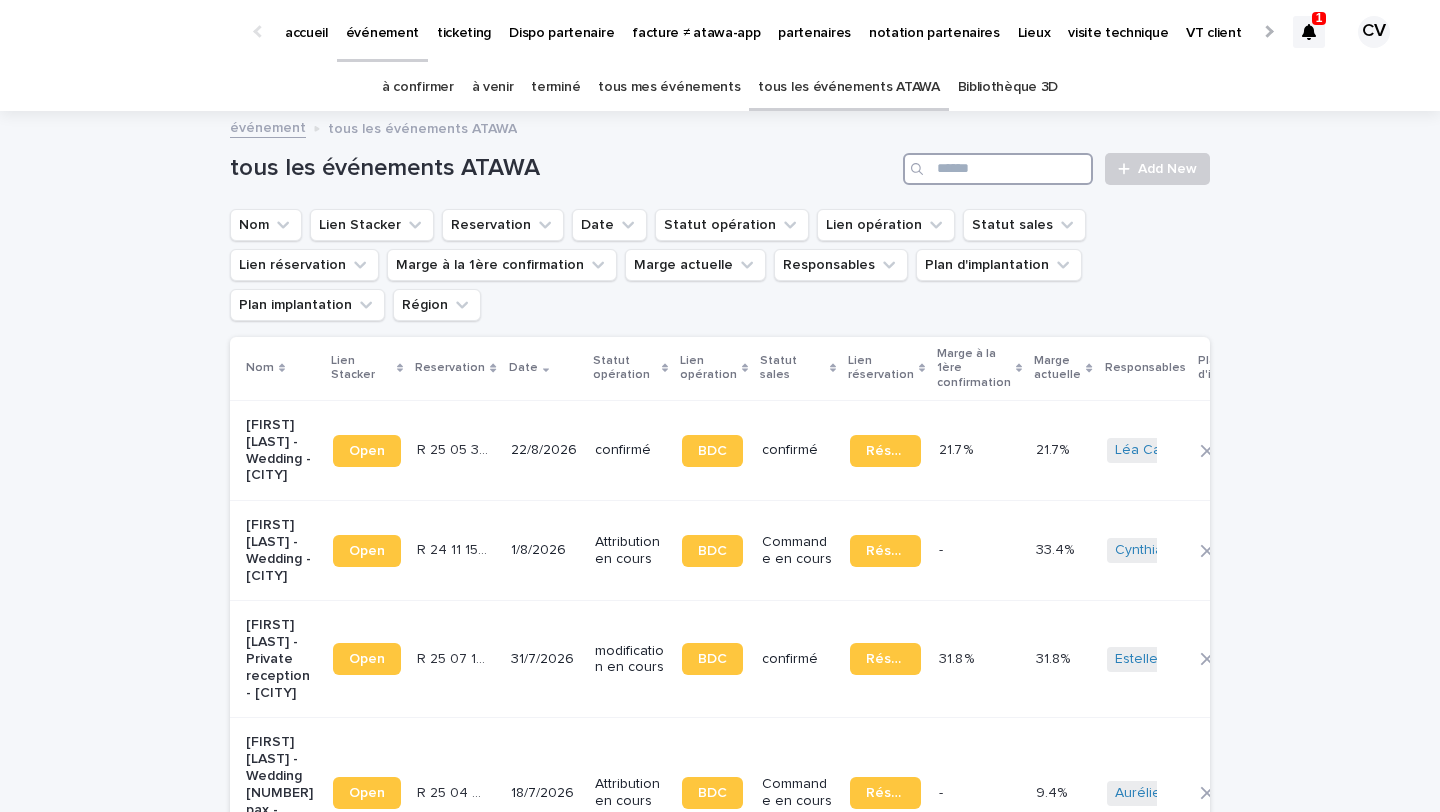 click at bounding box center (998, 169) 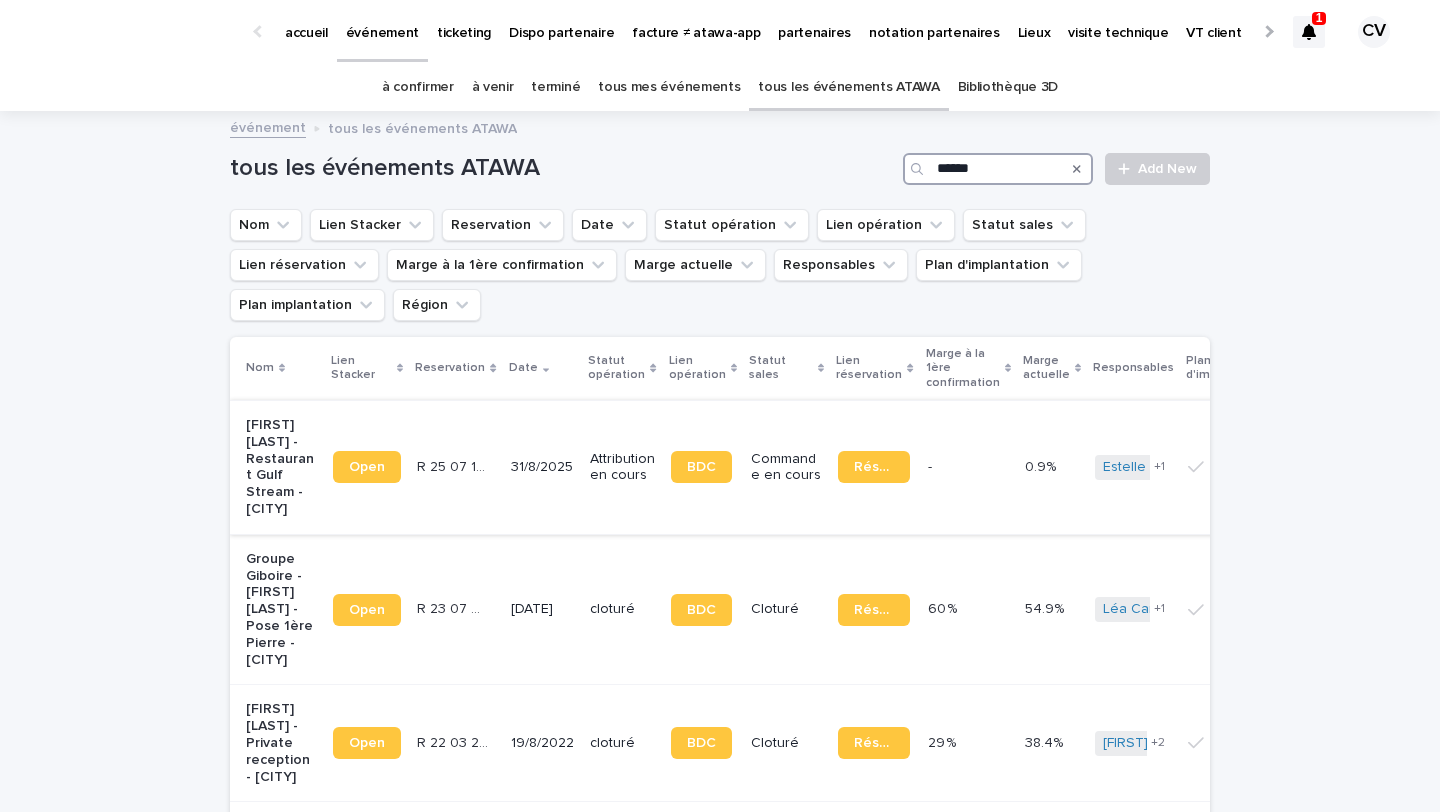 type on "******" 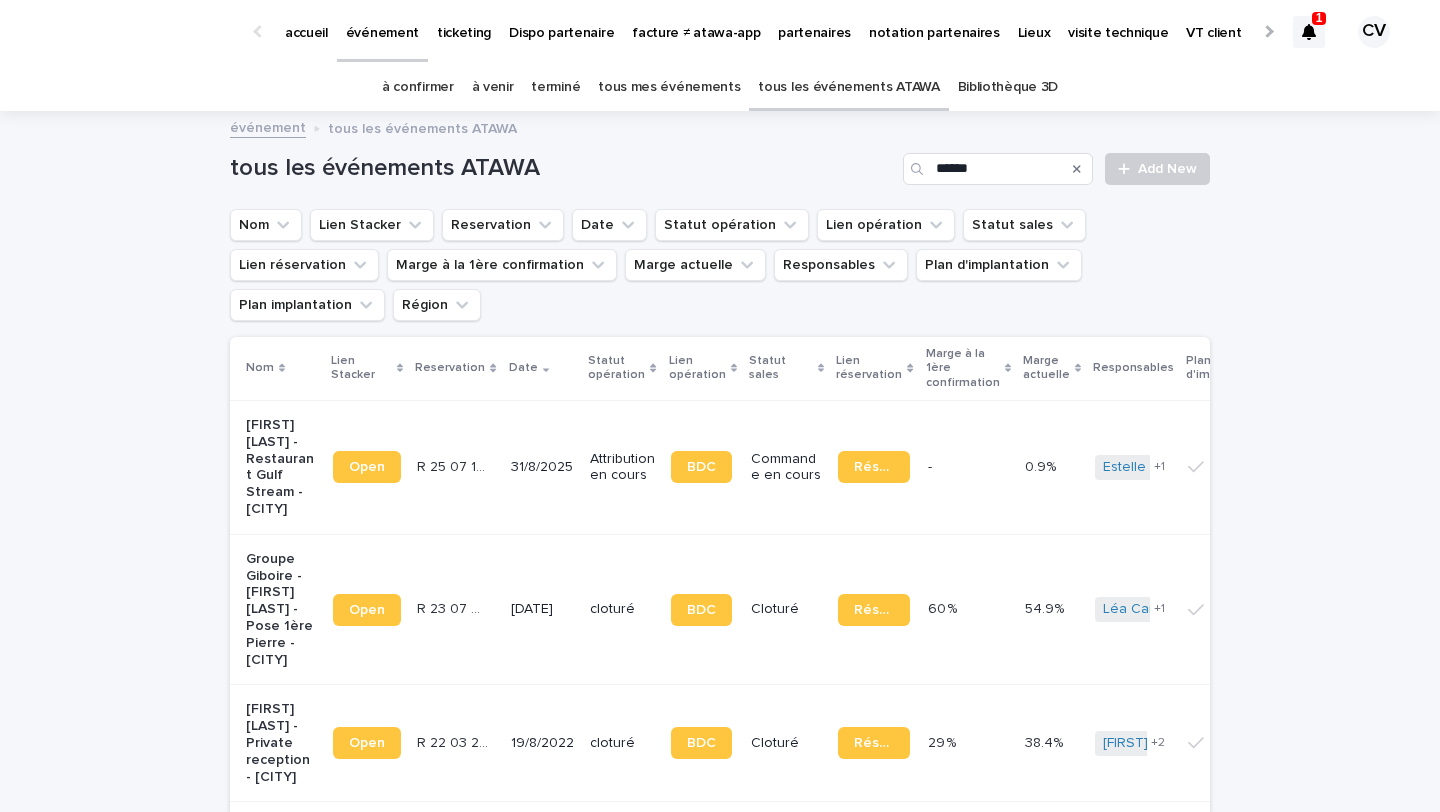 click on "[FIRST] [LAST] - Restaurant Gulf Stream - [CITY]" at bounding box center (281, 467) 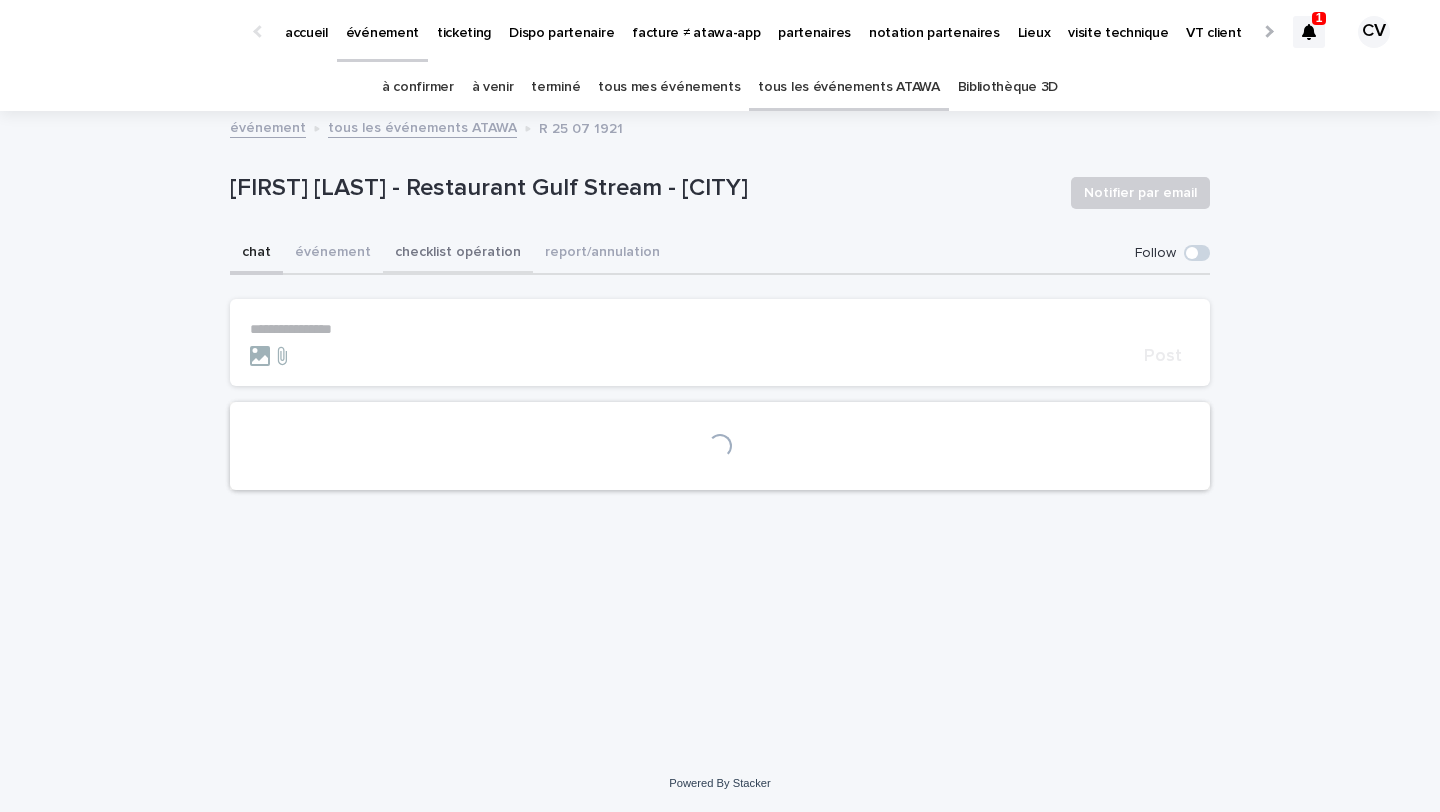 click on "checklist opération" at bounding box center (458, 254) 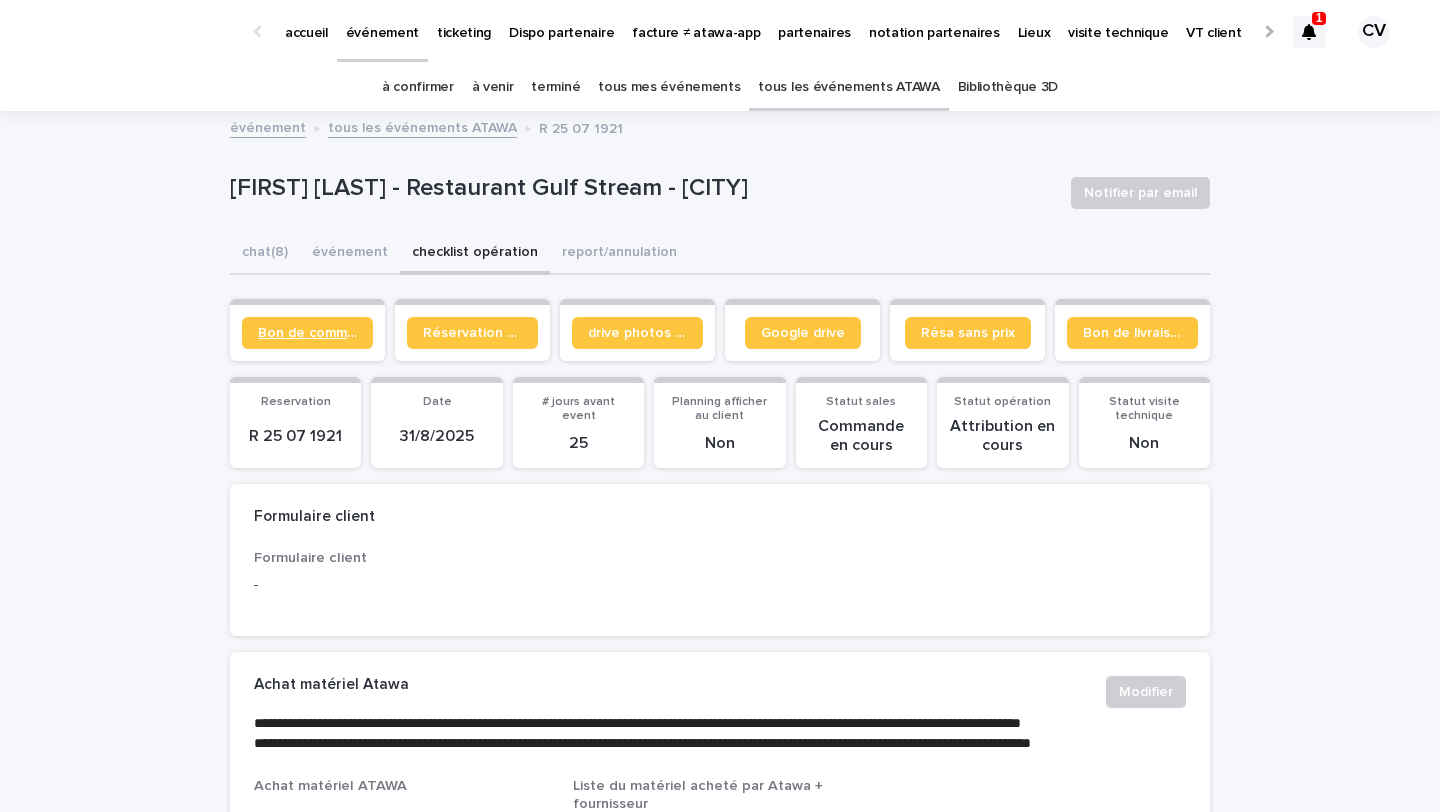 click on "Bon de commande" at bounding box center (307, 333) 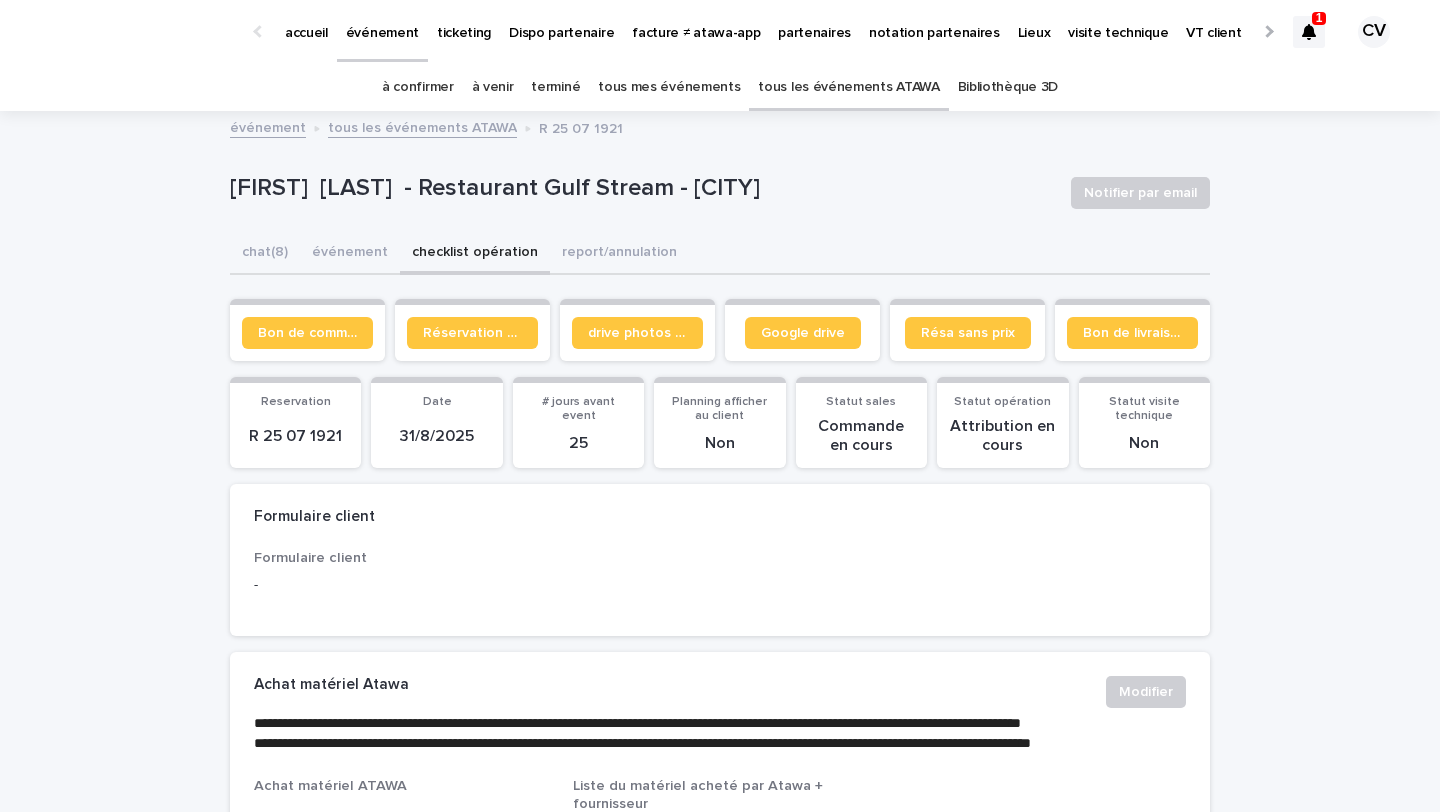 scroll, scrollTop: 0, scrollLeft: 0, axis: both 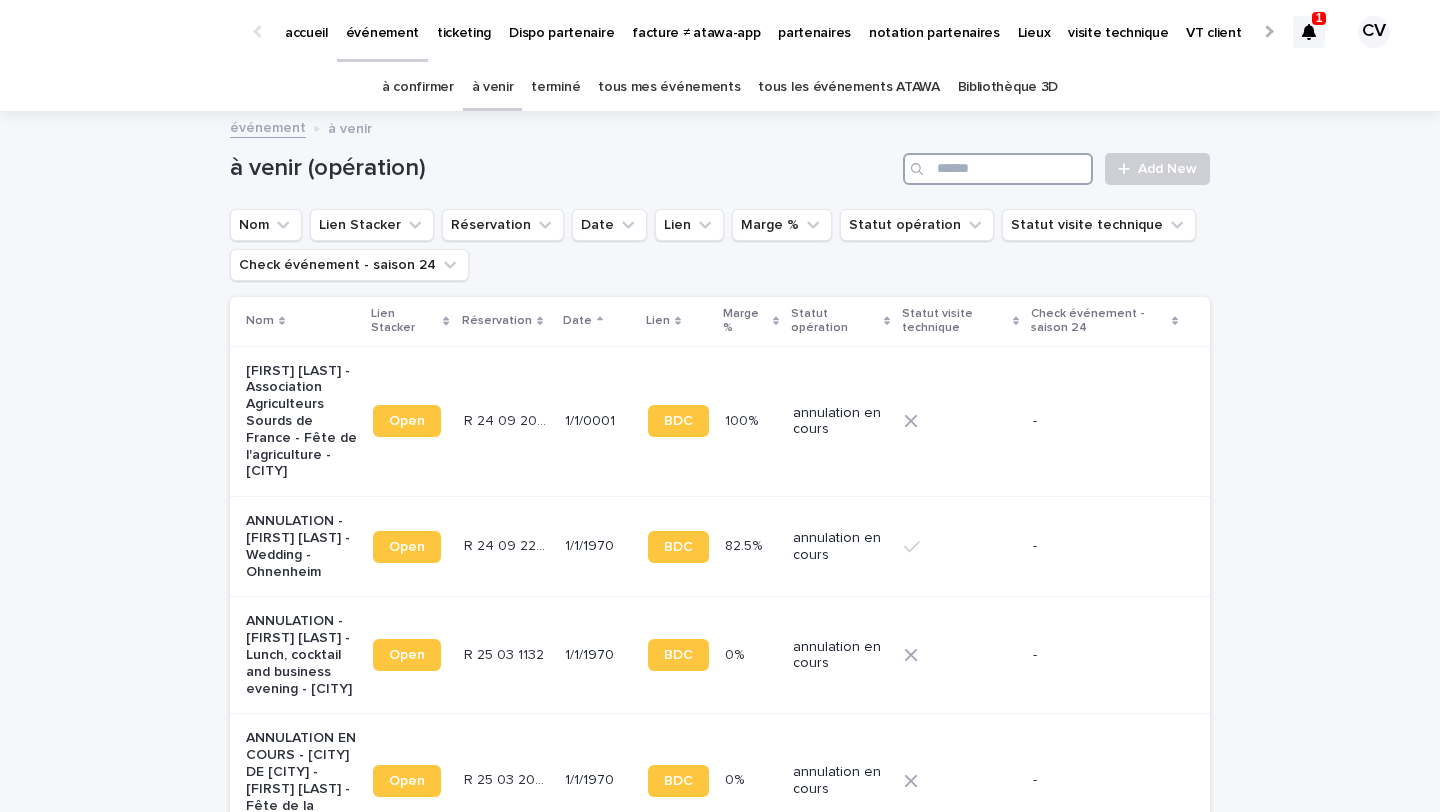 click at bounding box center [998, 169] 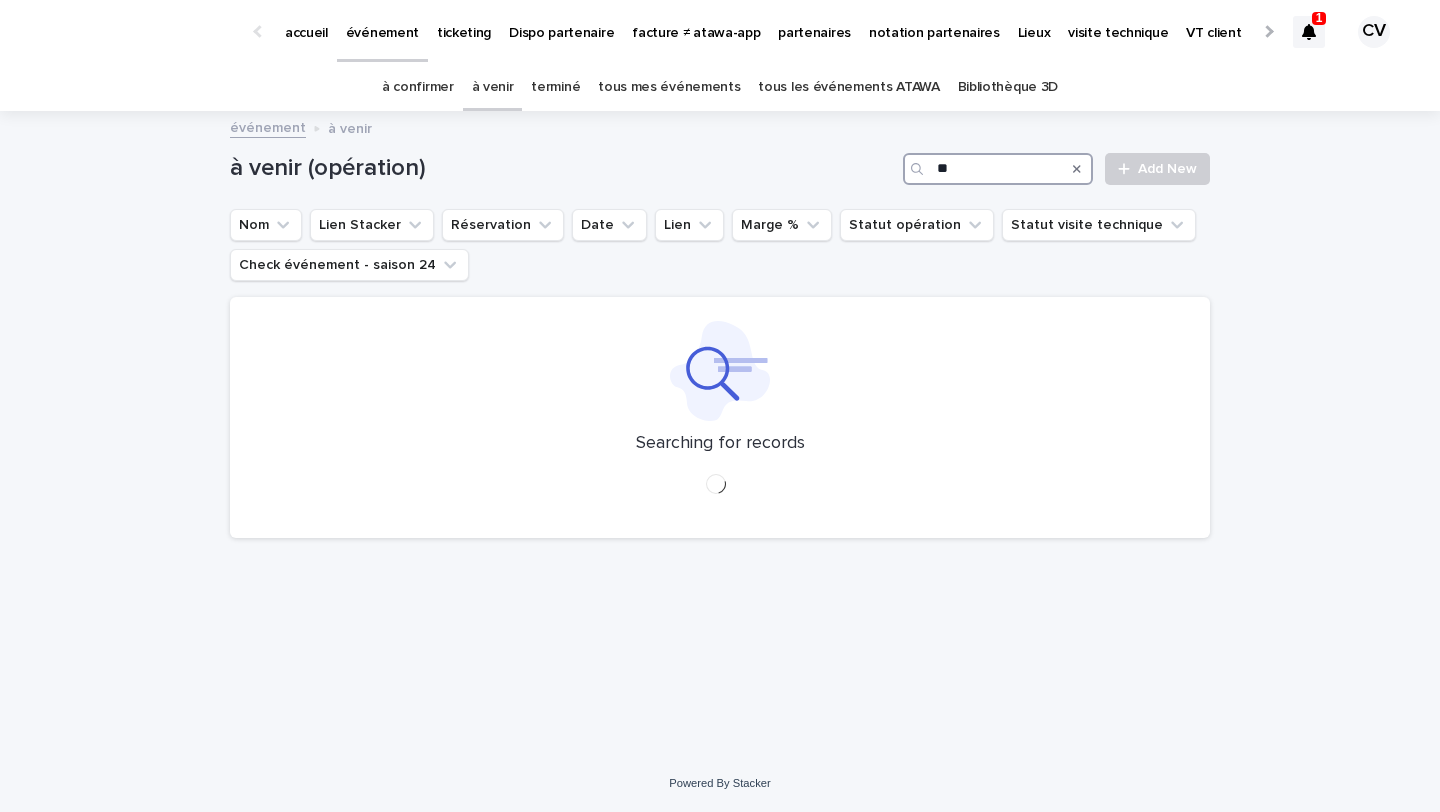 type on "*" 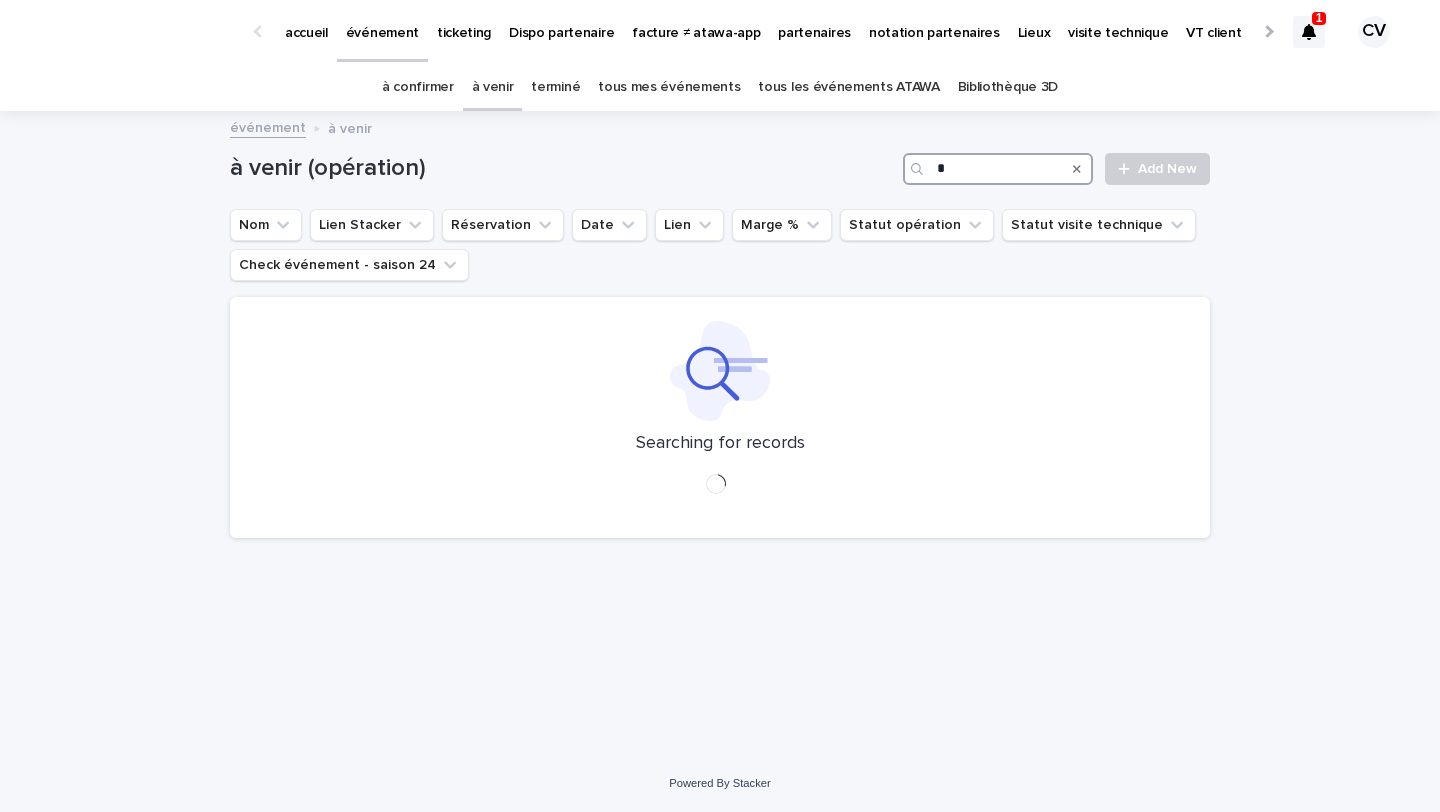type 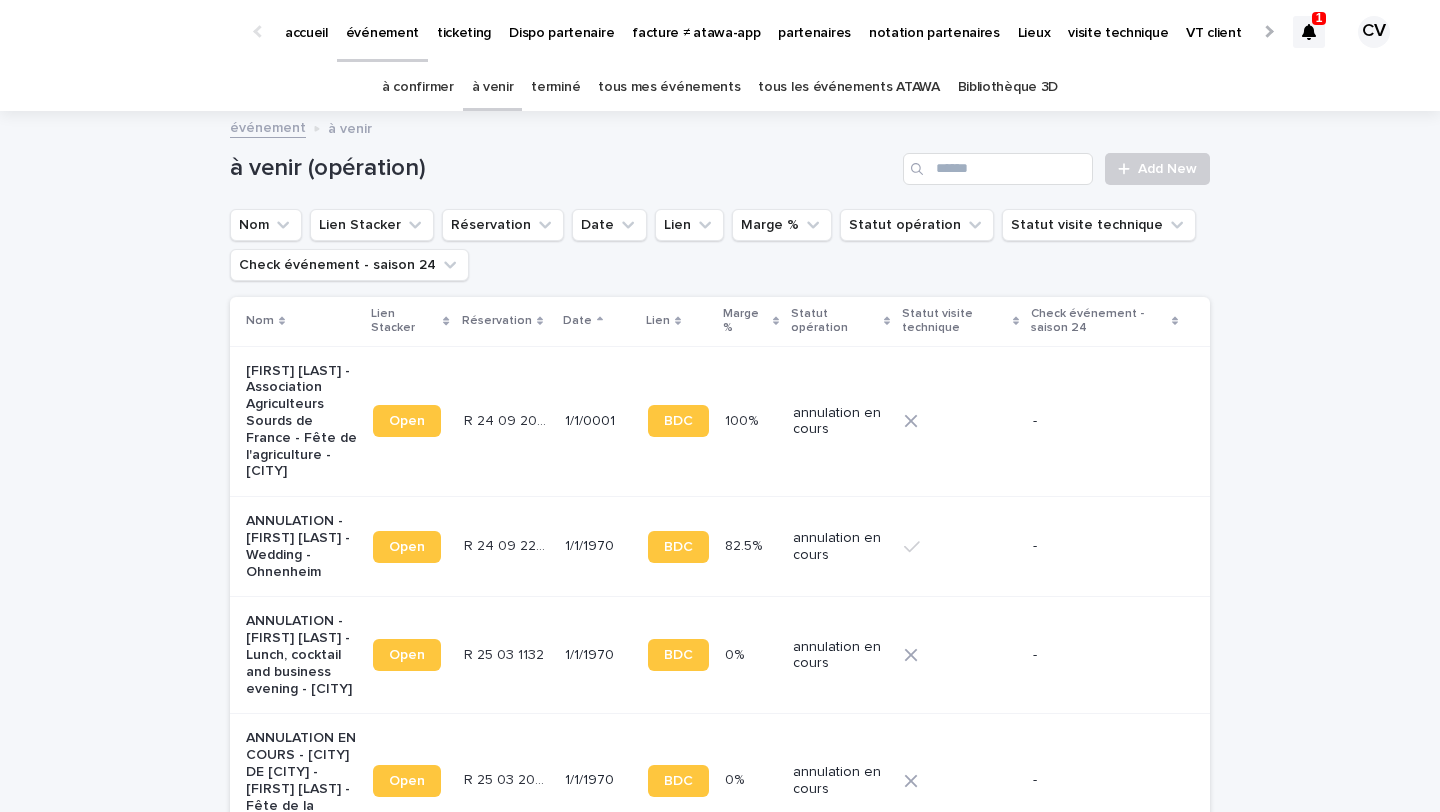 click on "terminé" at bounding box center [555, 87] 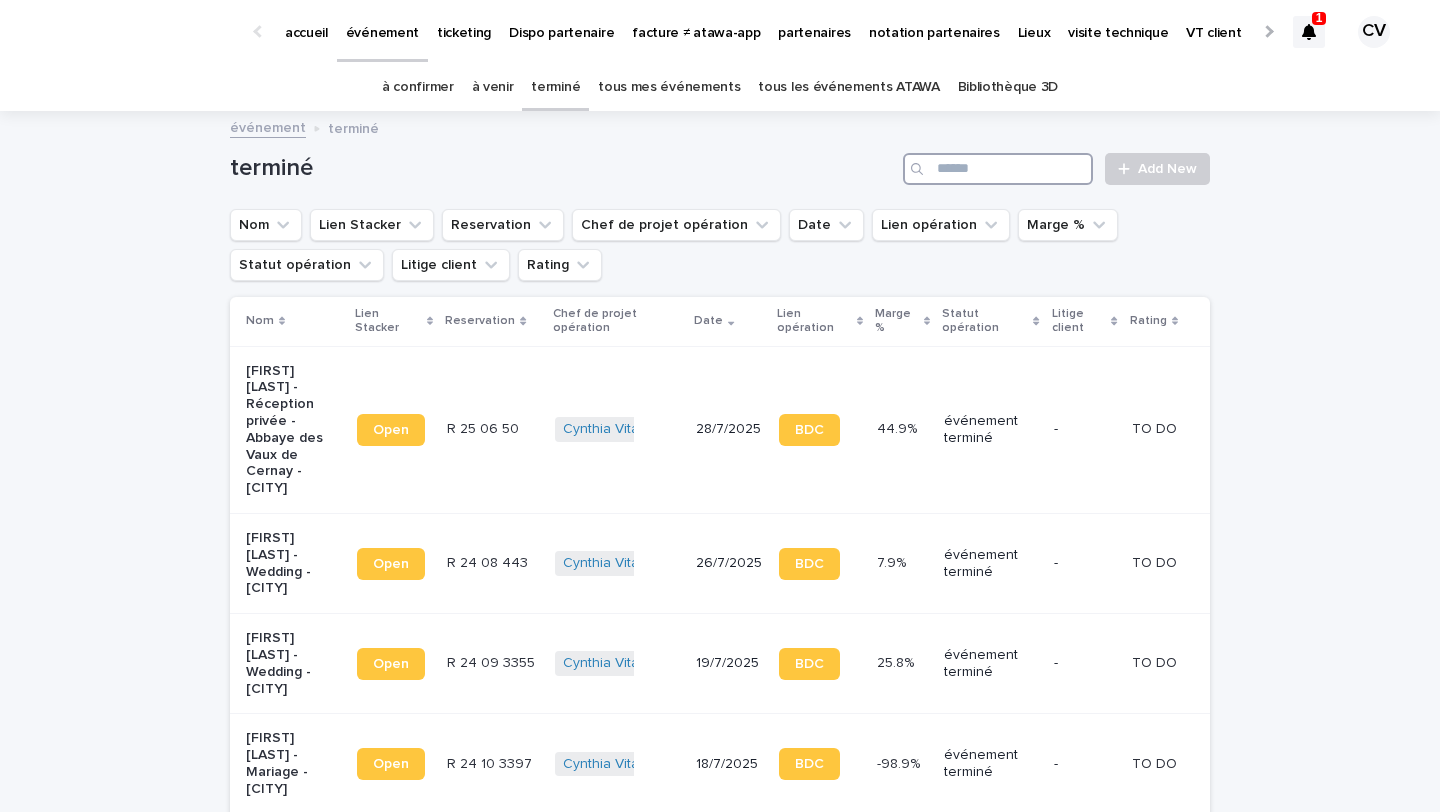click at bounding box center (998, 169) 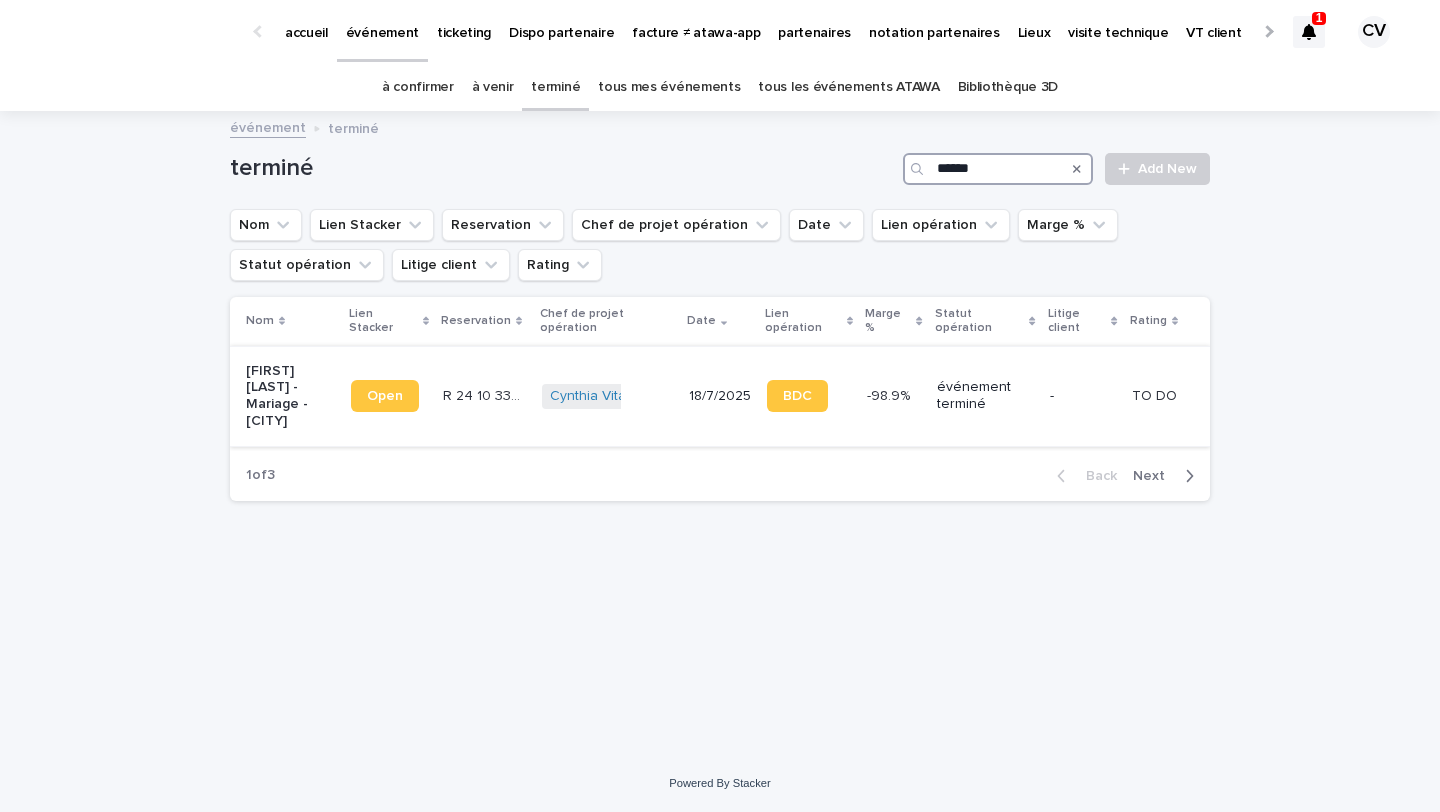 type on "******" 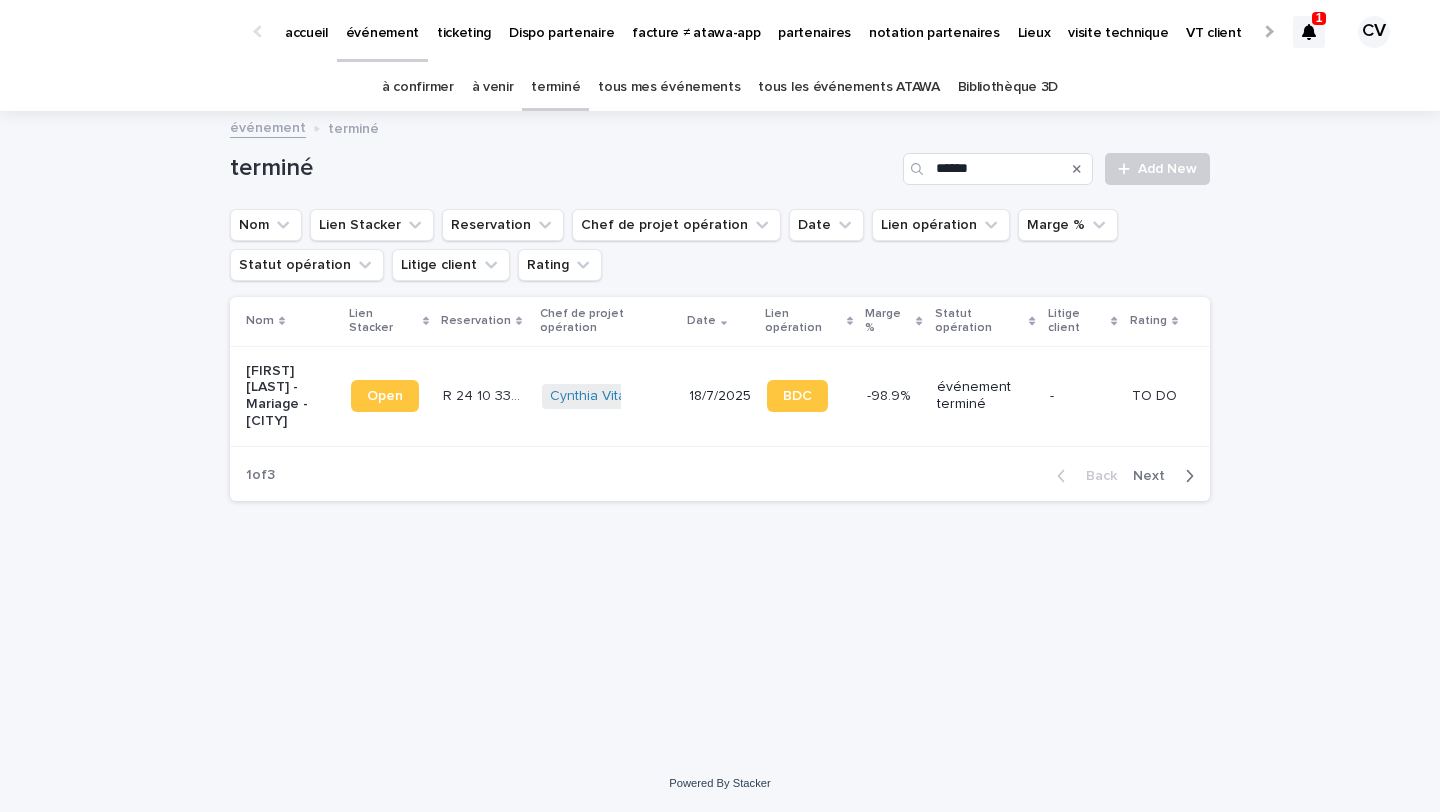 click on "[FIRST] [LAST] - Mariage - [CITY]" at bounding box center [286, 396] 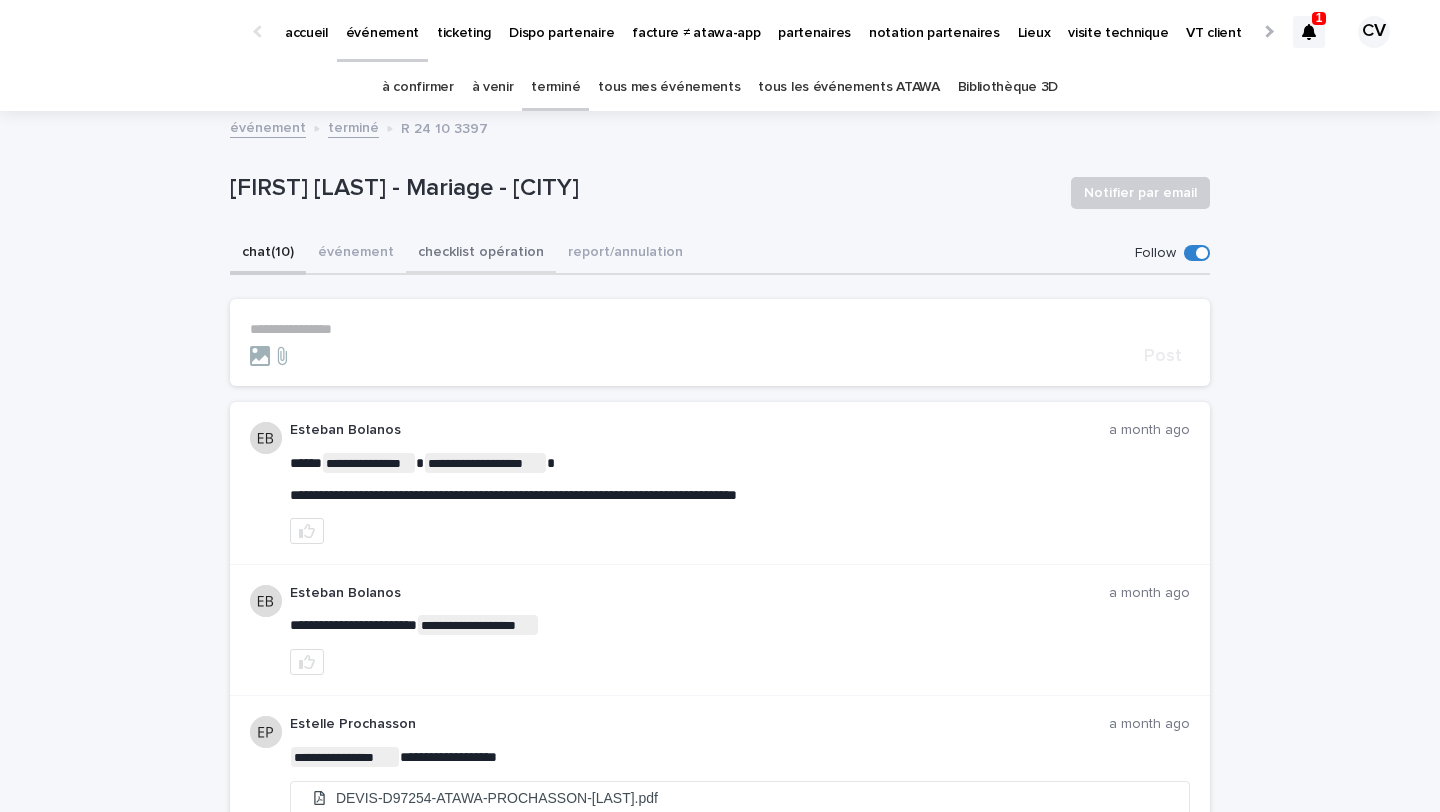 click on "checklist opération" at bounding box center (481, 254) 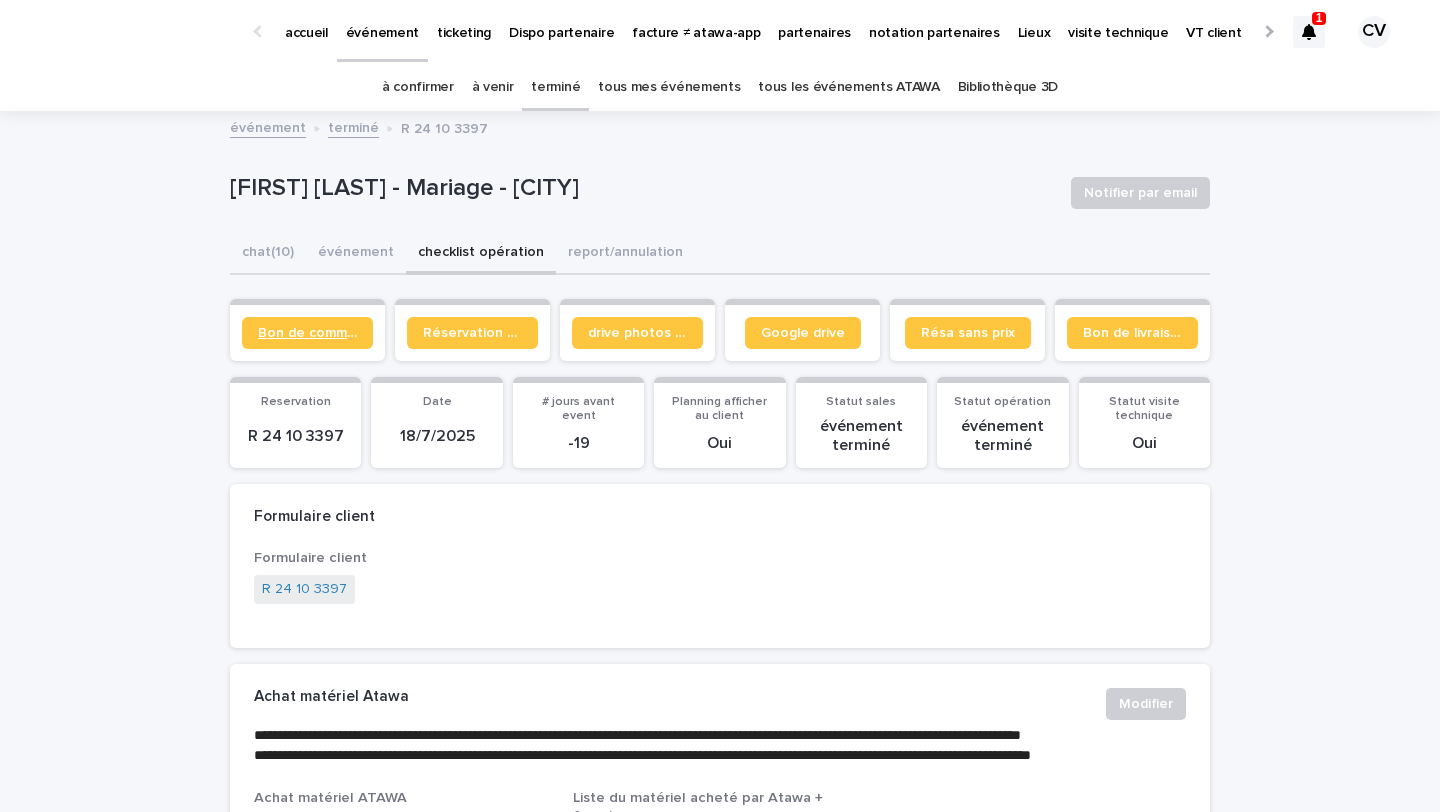 click on "Bon de commande" at bounding box center (307, 333) 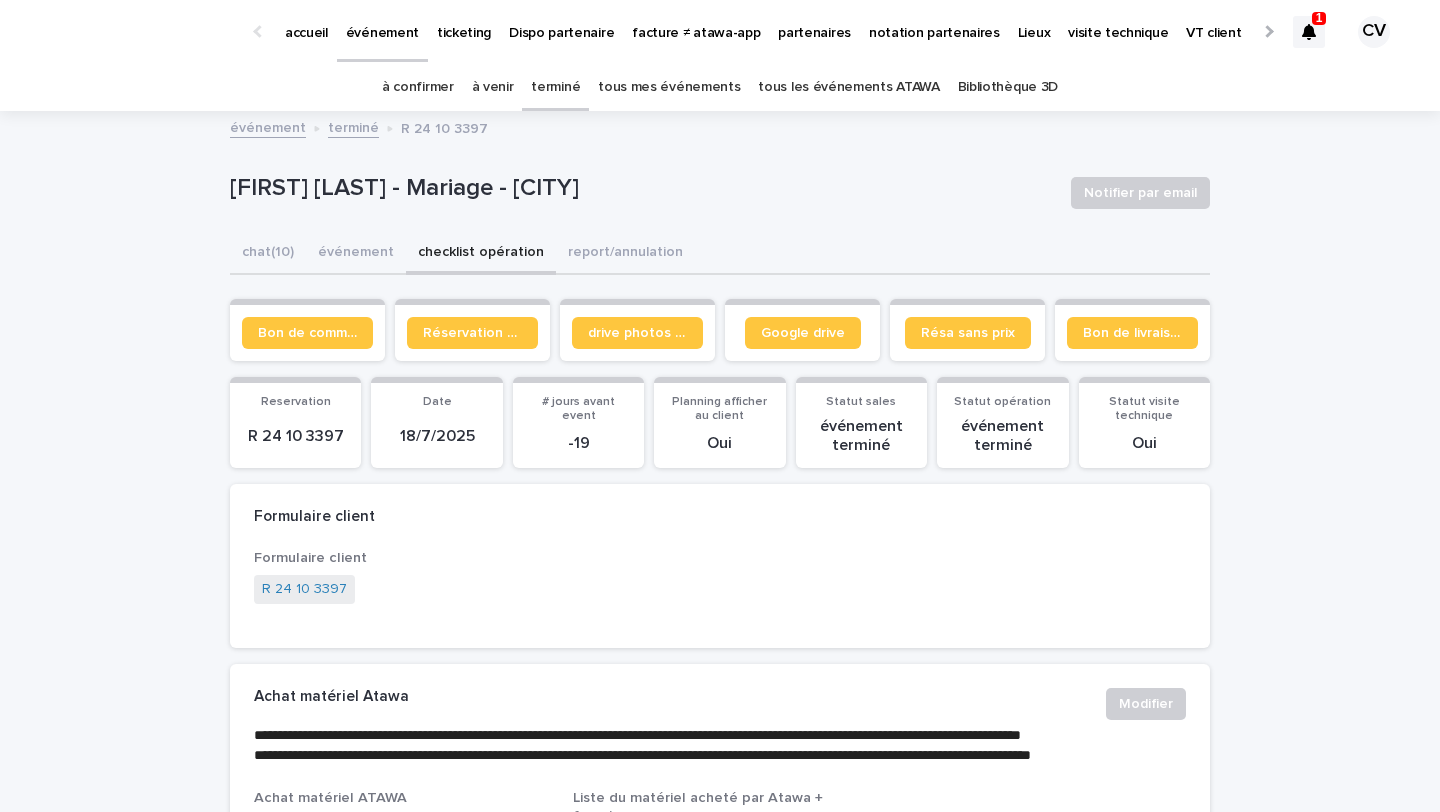 click on "terminé" at bounding box center (555, 87) 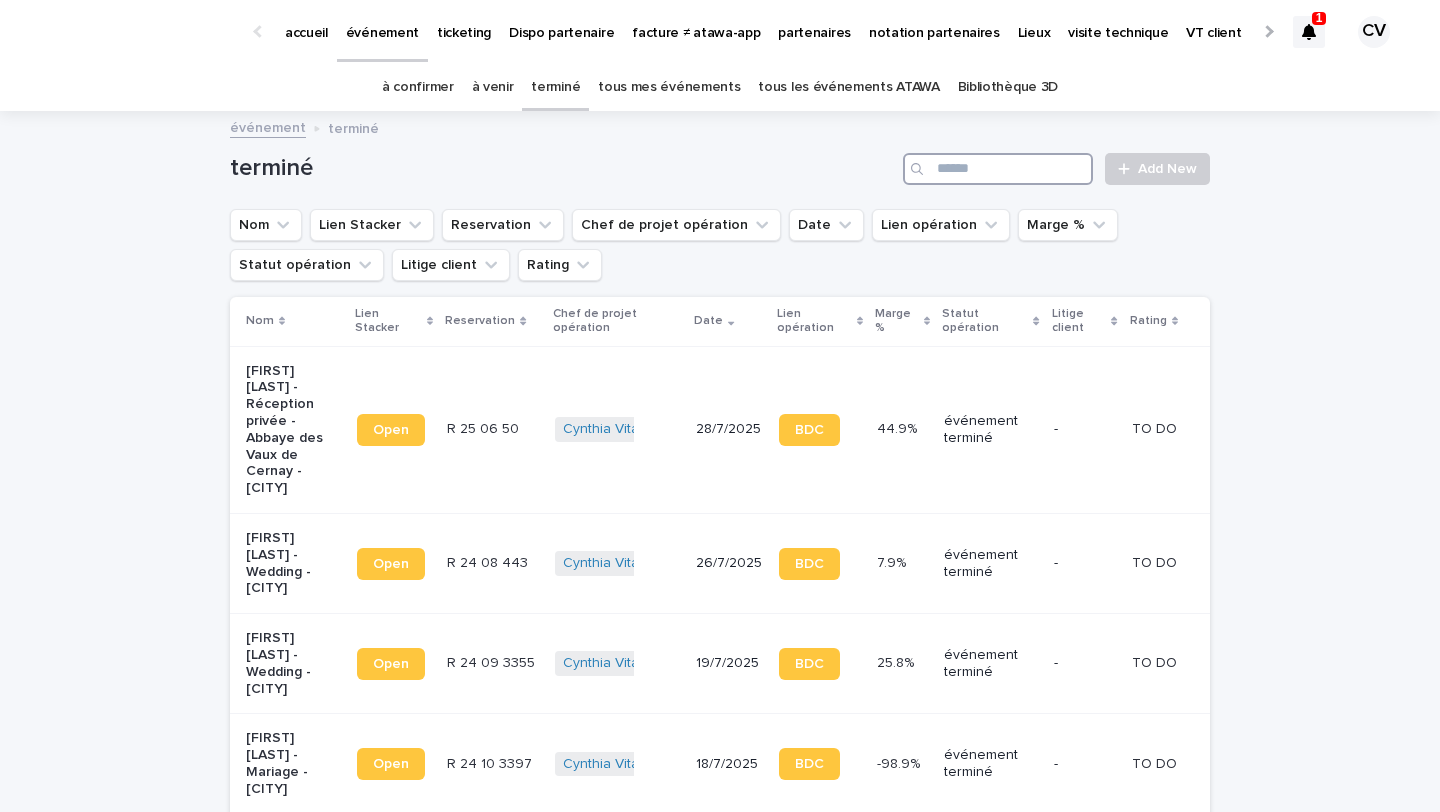 click at bounding box center [998, 169] 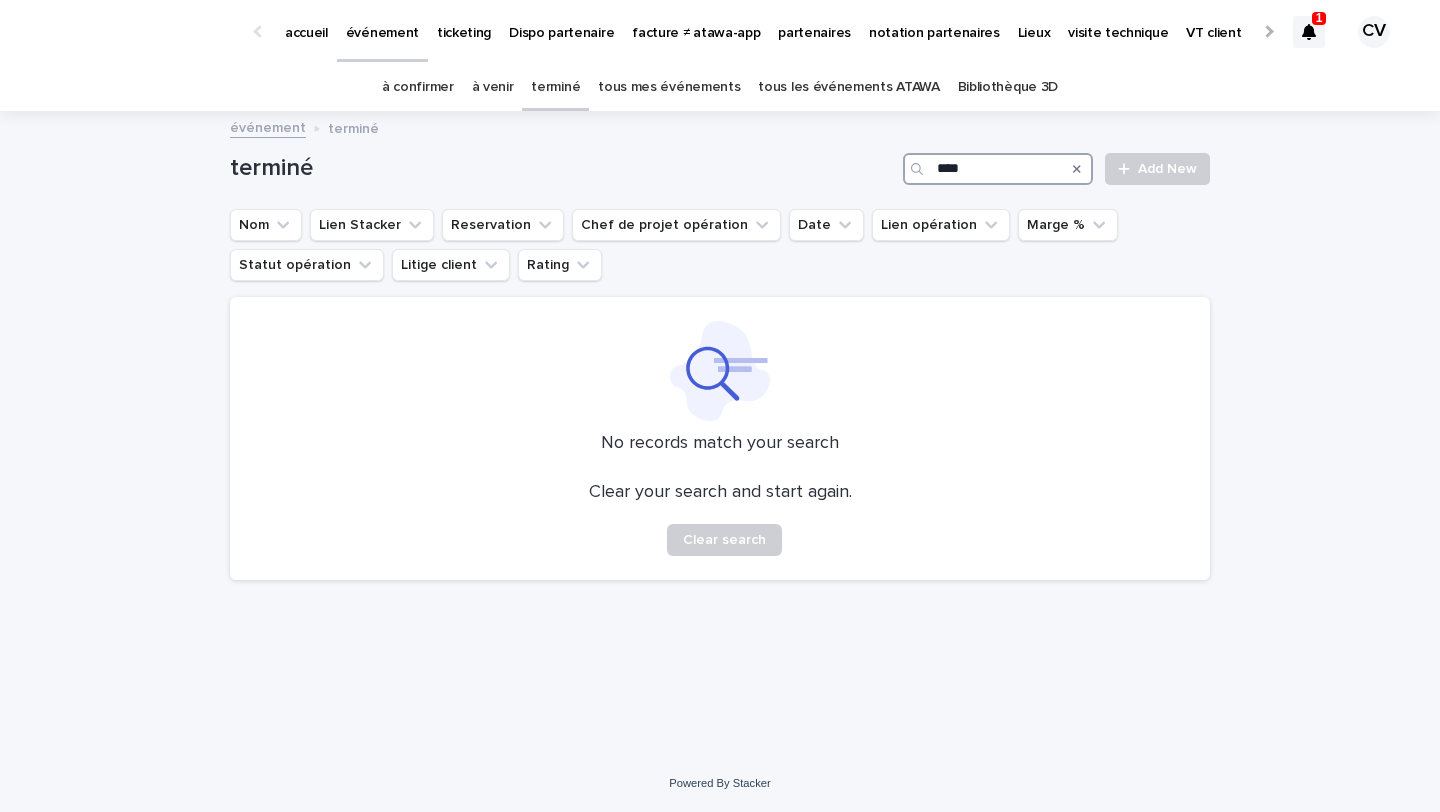 type on "****" 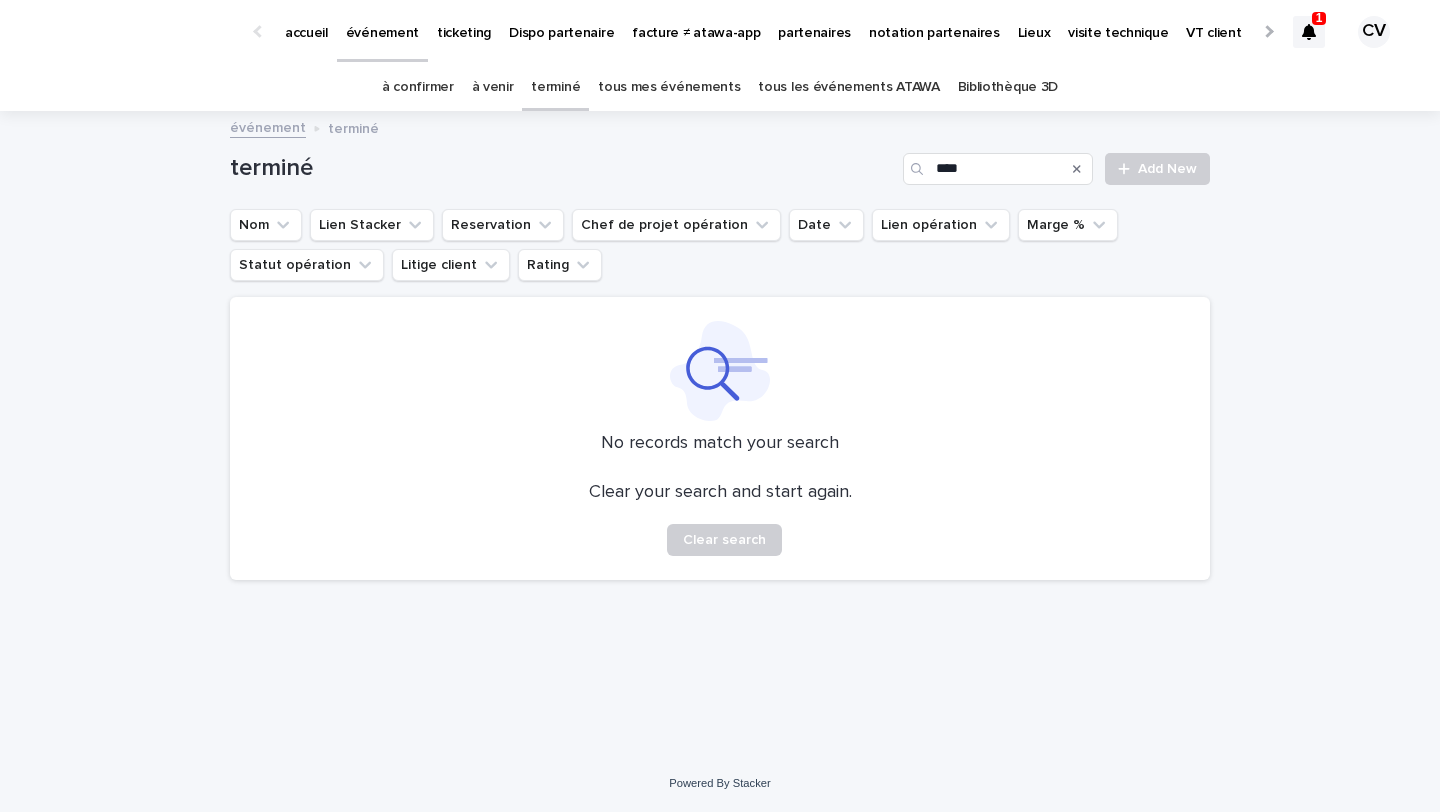 click on "à venir" at bounding box center [493, 87] 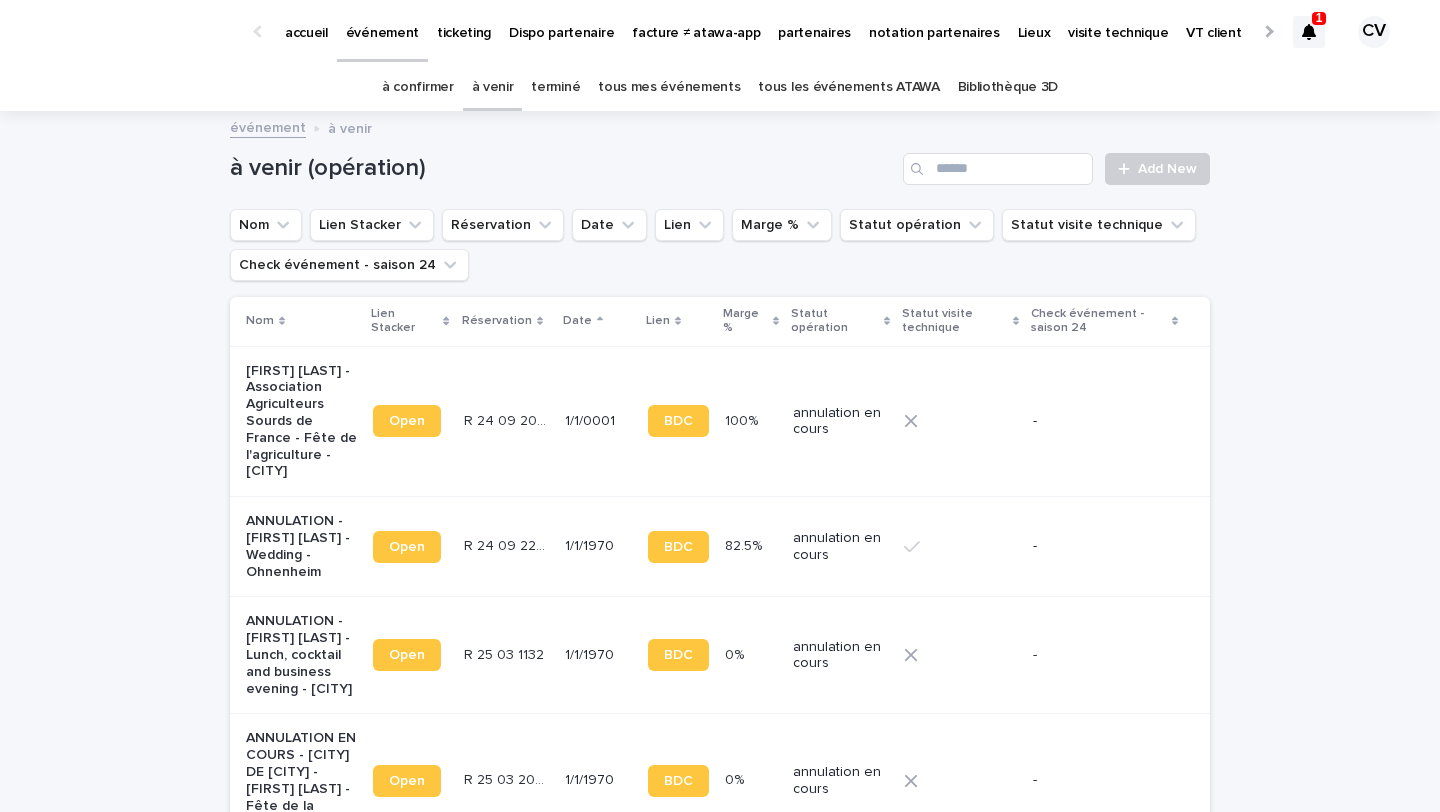 click at bounding box center (919, 169) 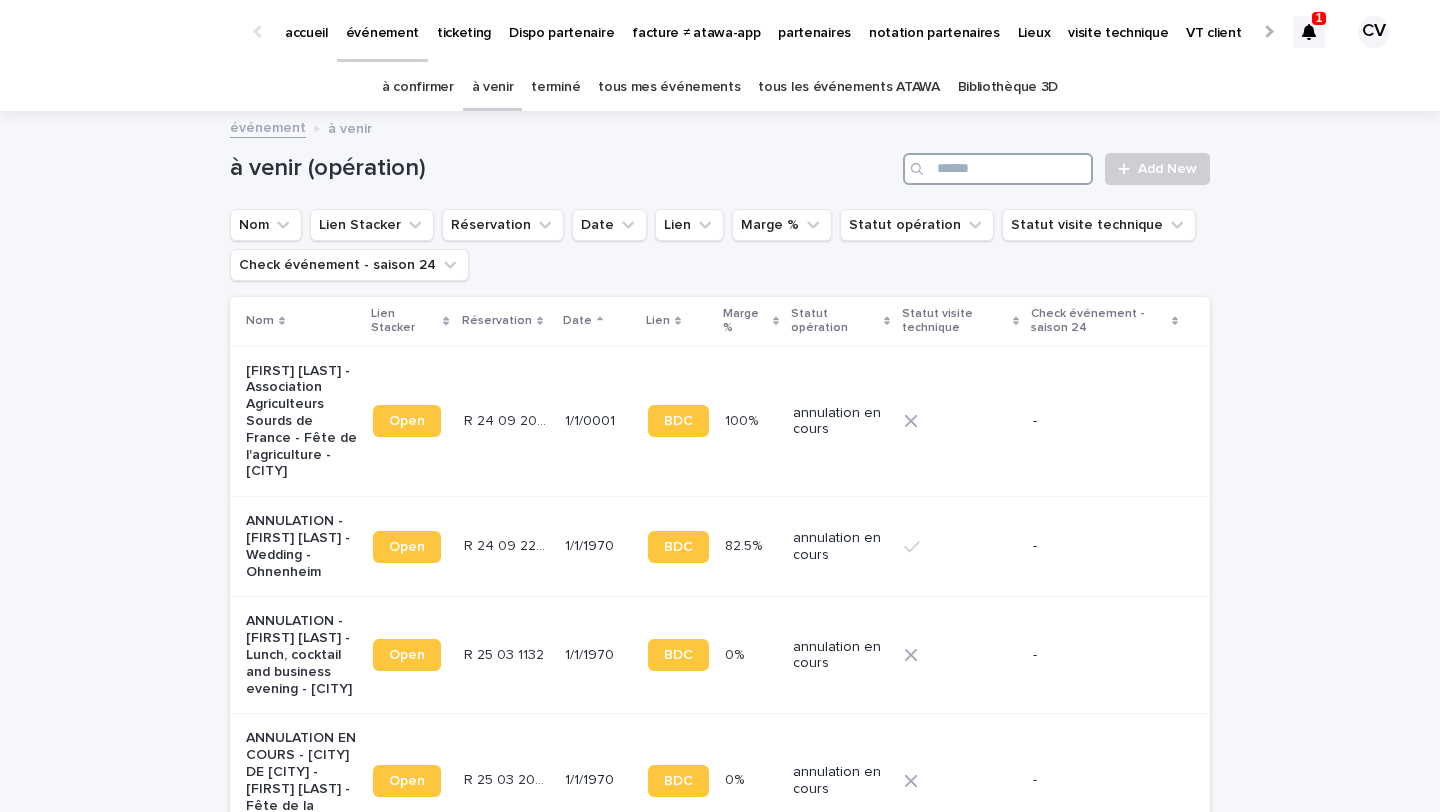 click at bounding box center [998, 169] 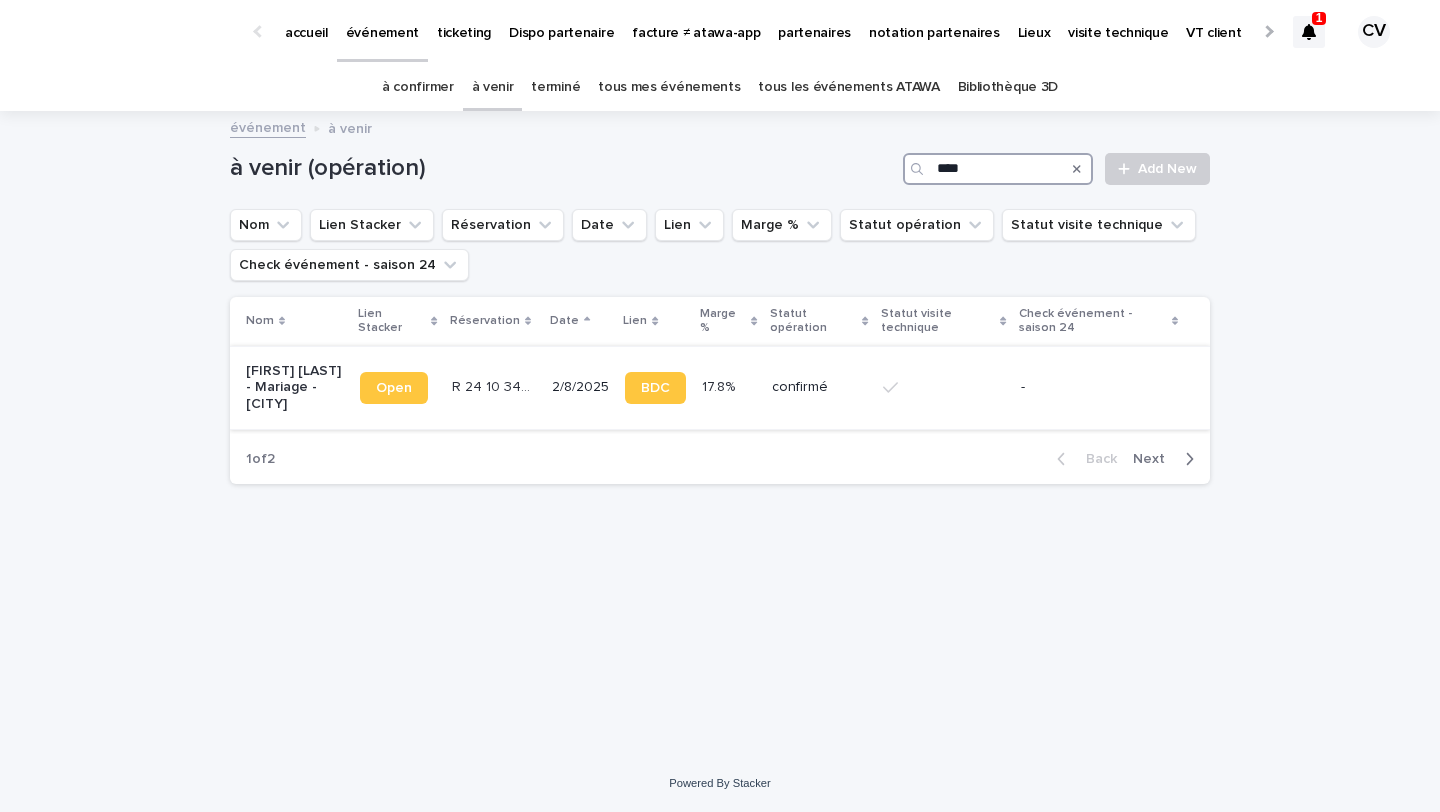 type on "****" 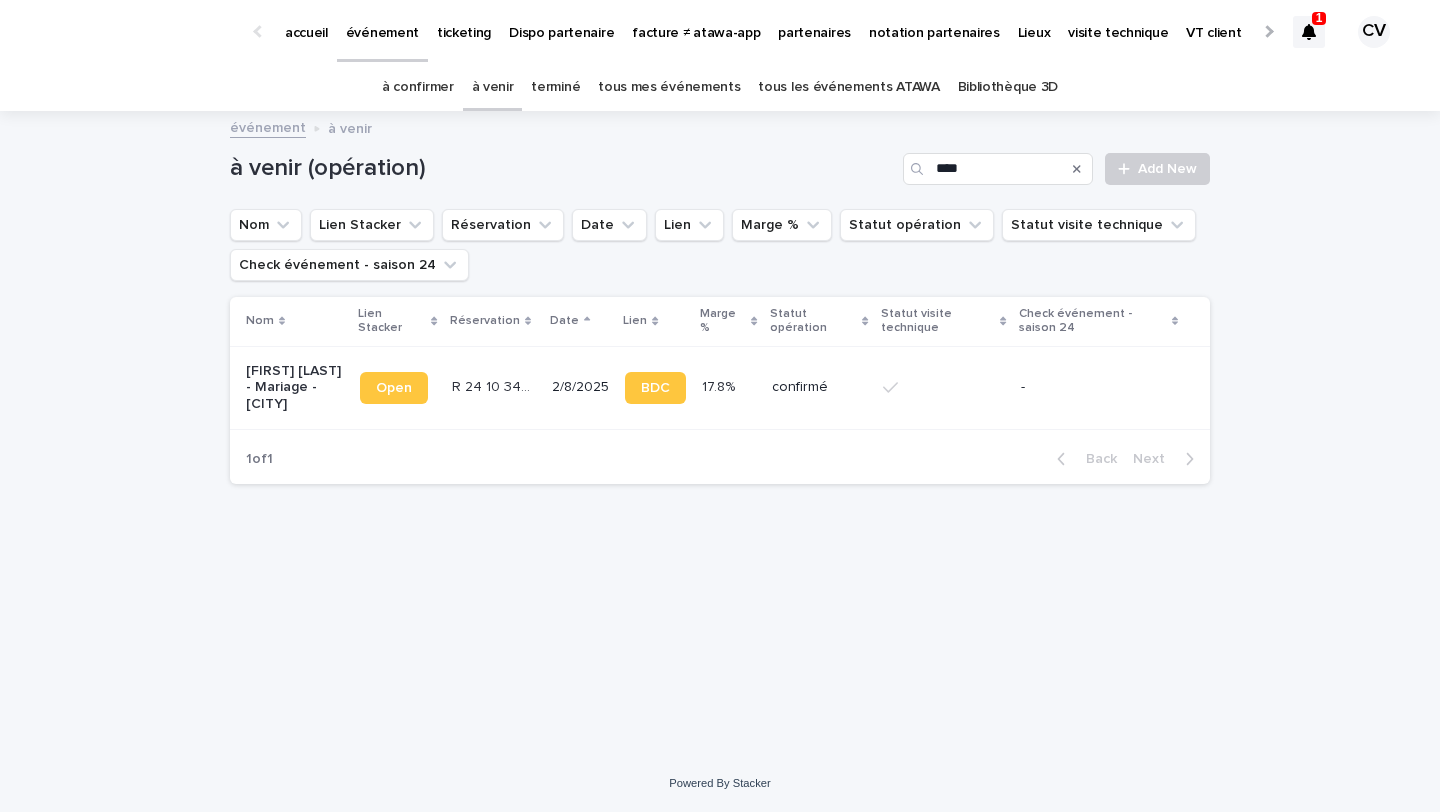 click on "[FIRST] [LAST] - Mariage - [CITY]" at bounding box center (295, 388) 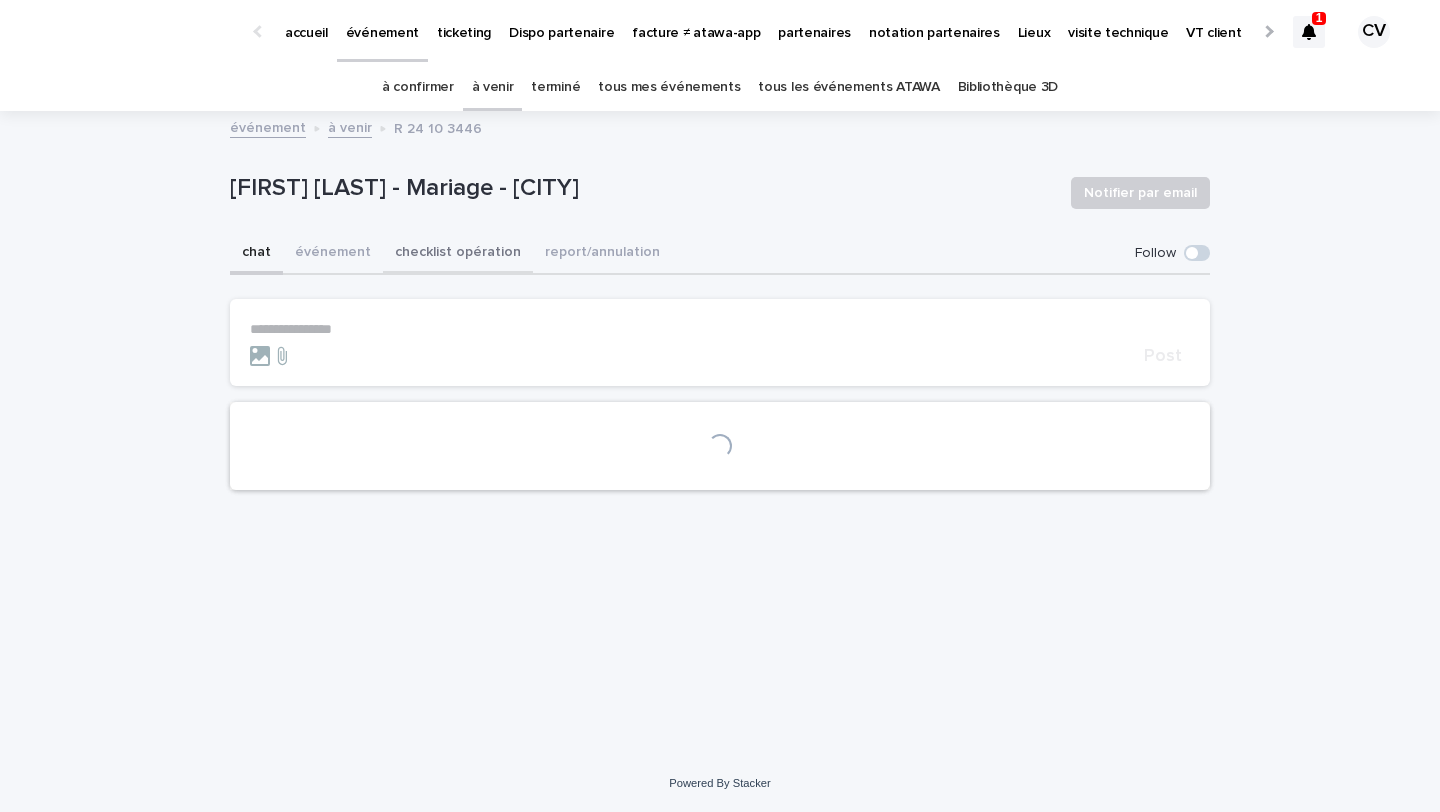 click on "checklist opération" at bounding box center (458, 254) 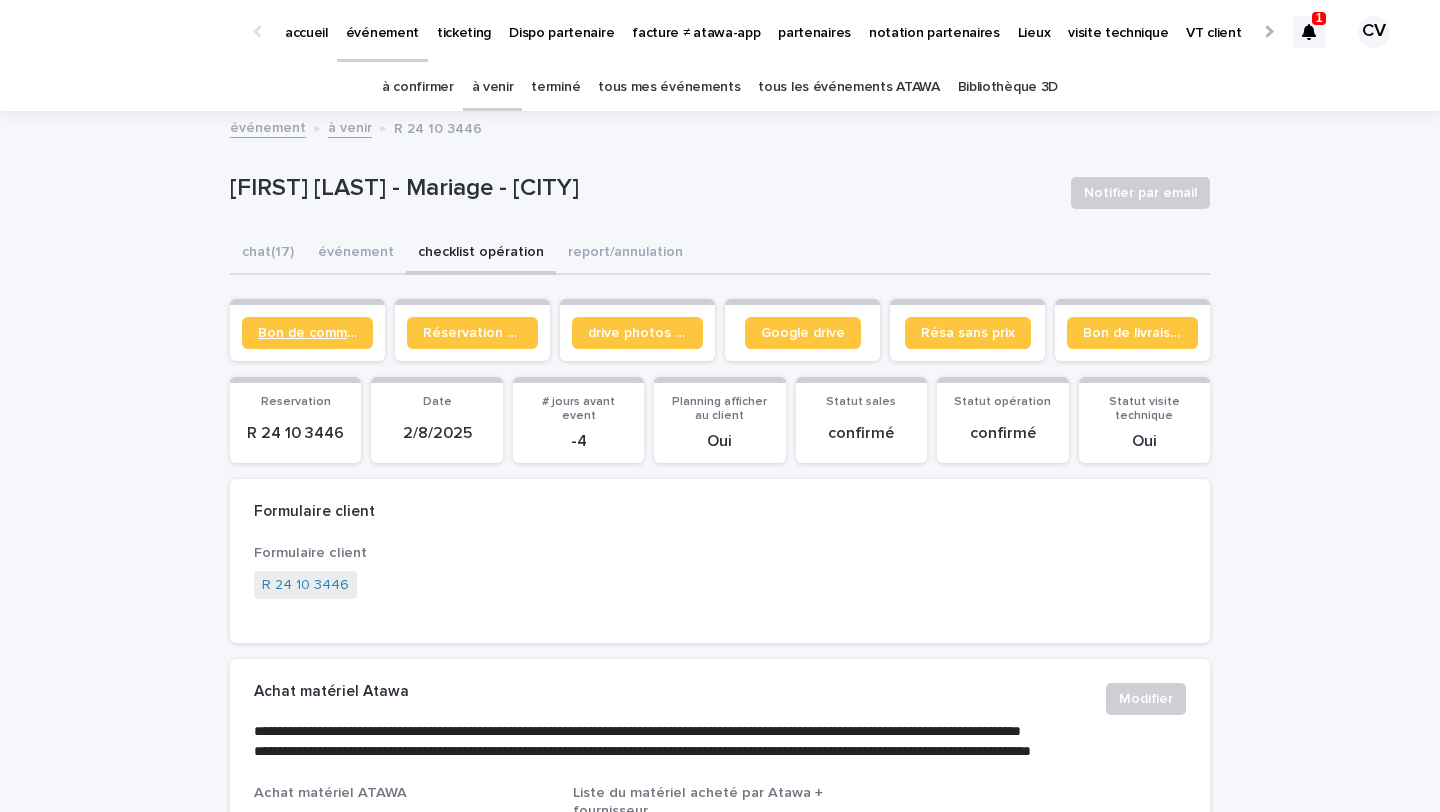 click on "Bon de commande" at bounding box center [307, 333] 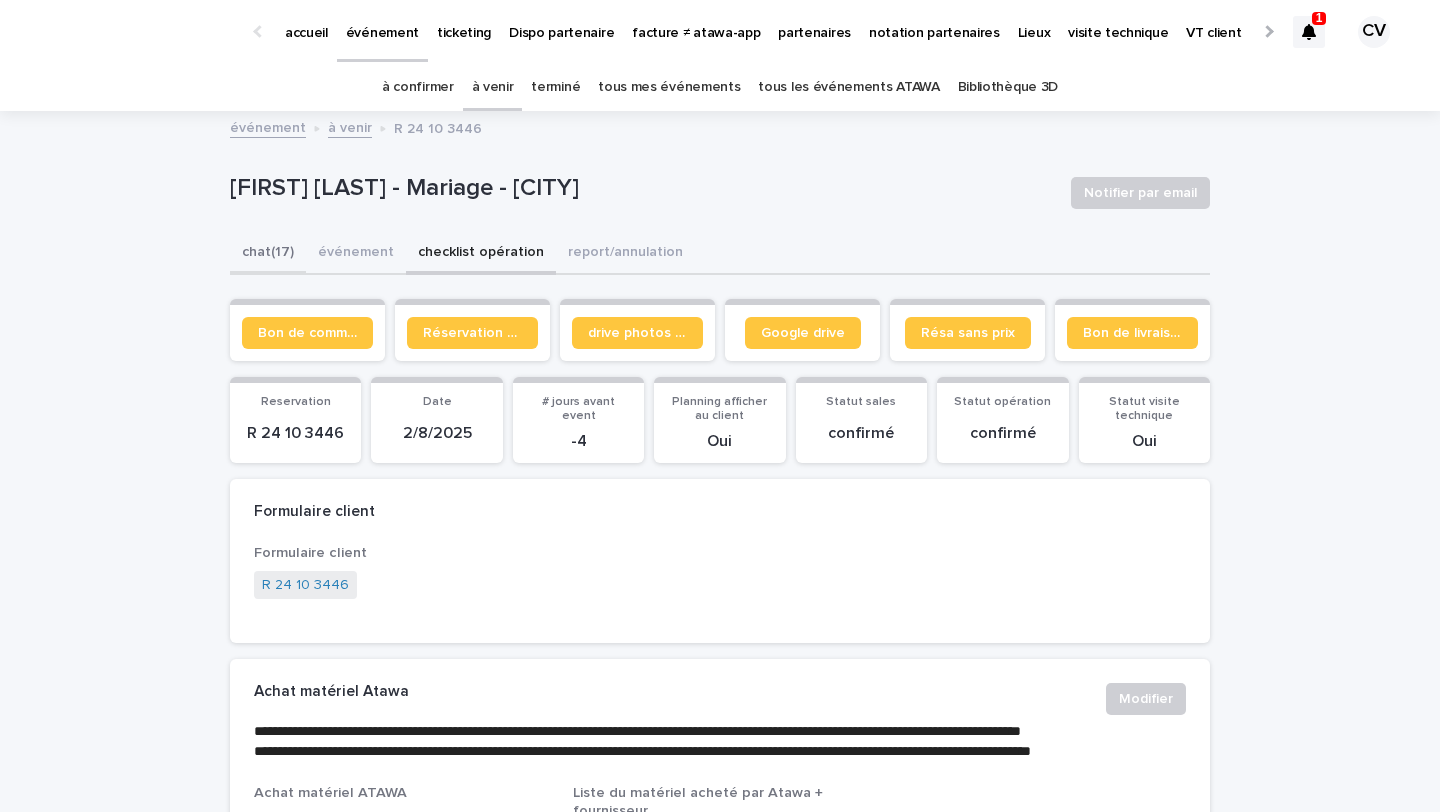 click on "chat  (17)" at bounding box center (268, 254) 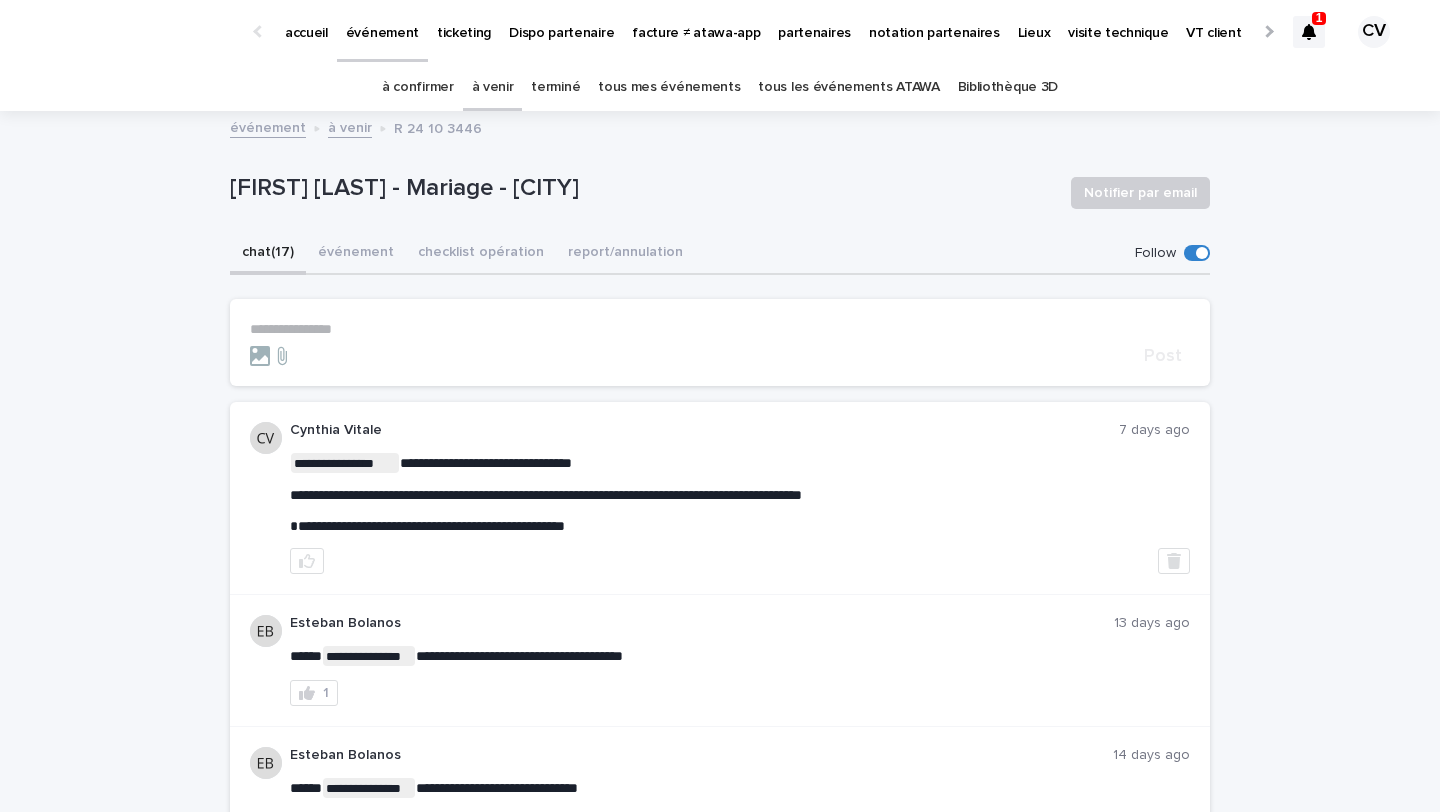 click on "**********" at bounding box center (720, 329) 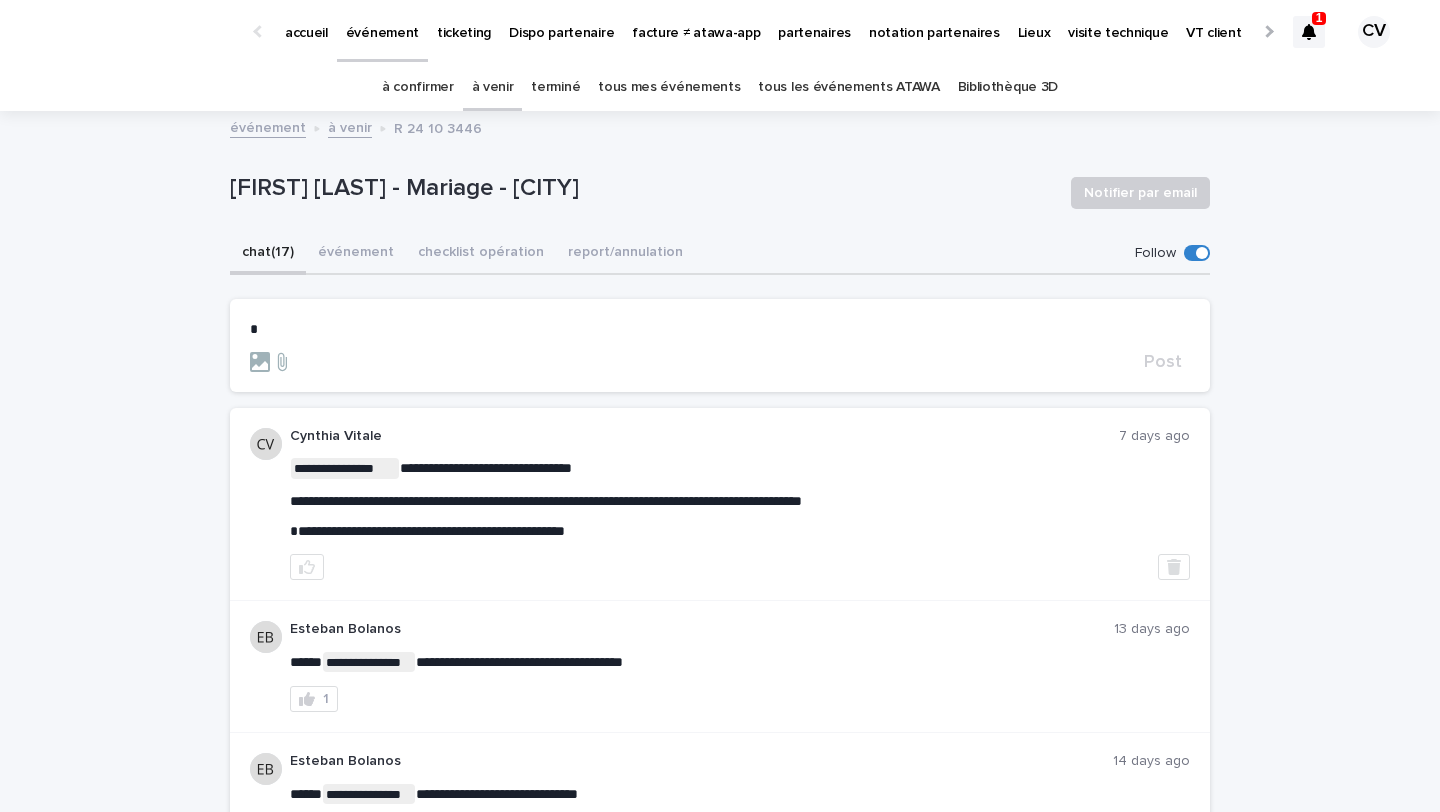 type 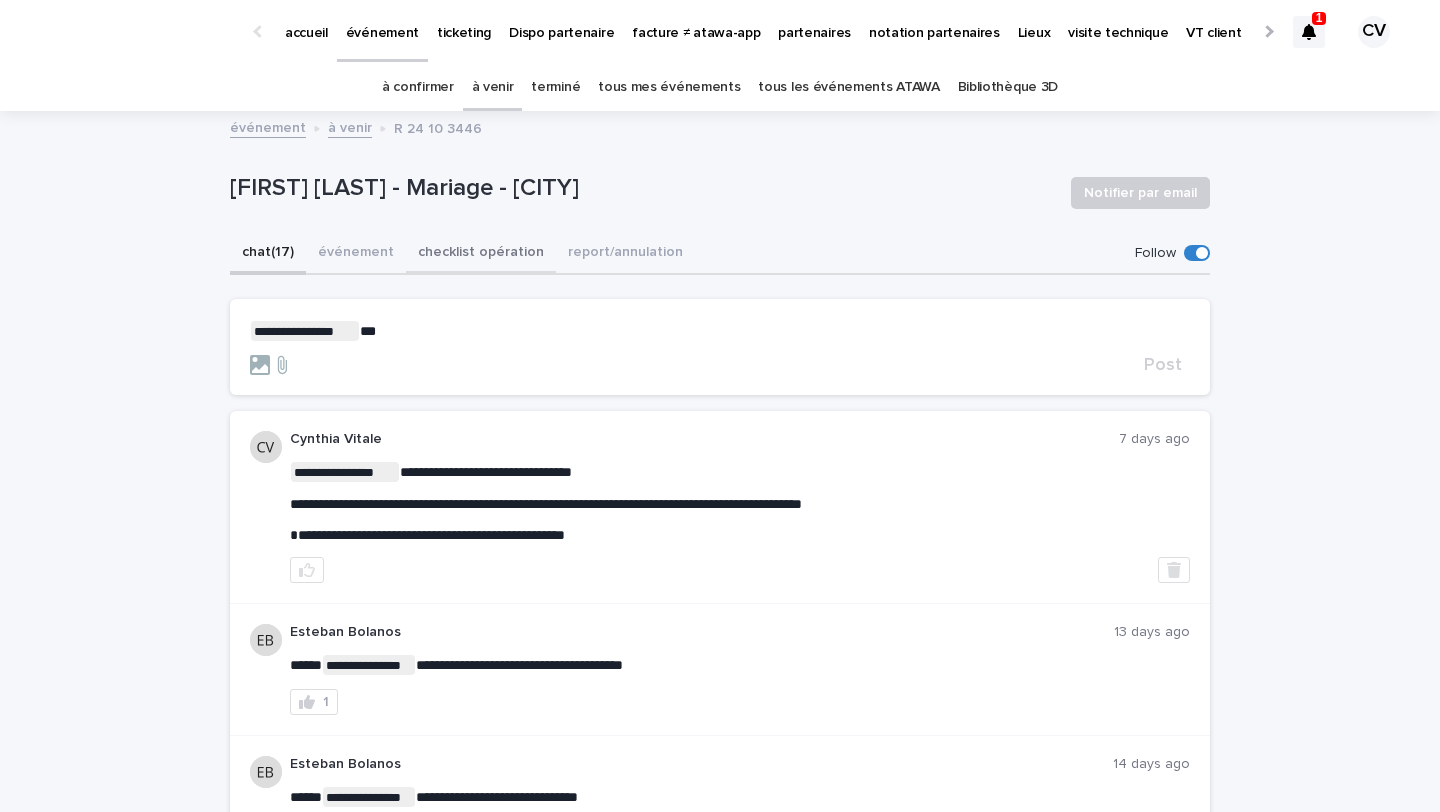 click on "checklist opération" at bounding box center [481, 254] 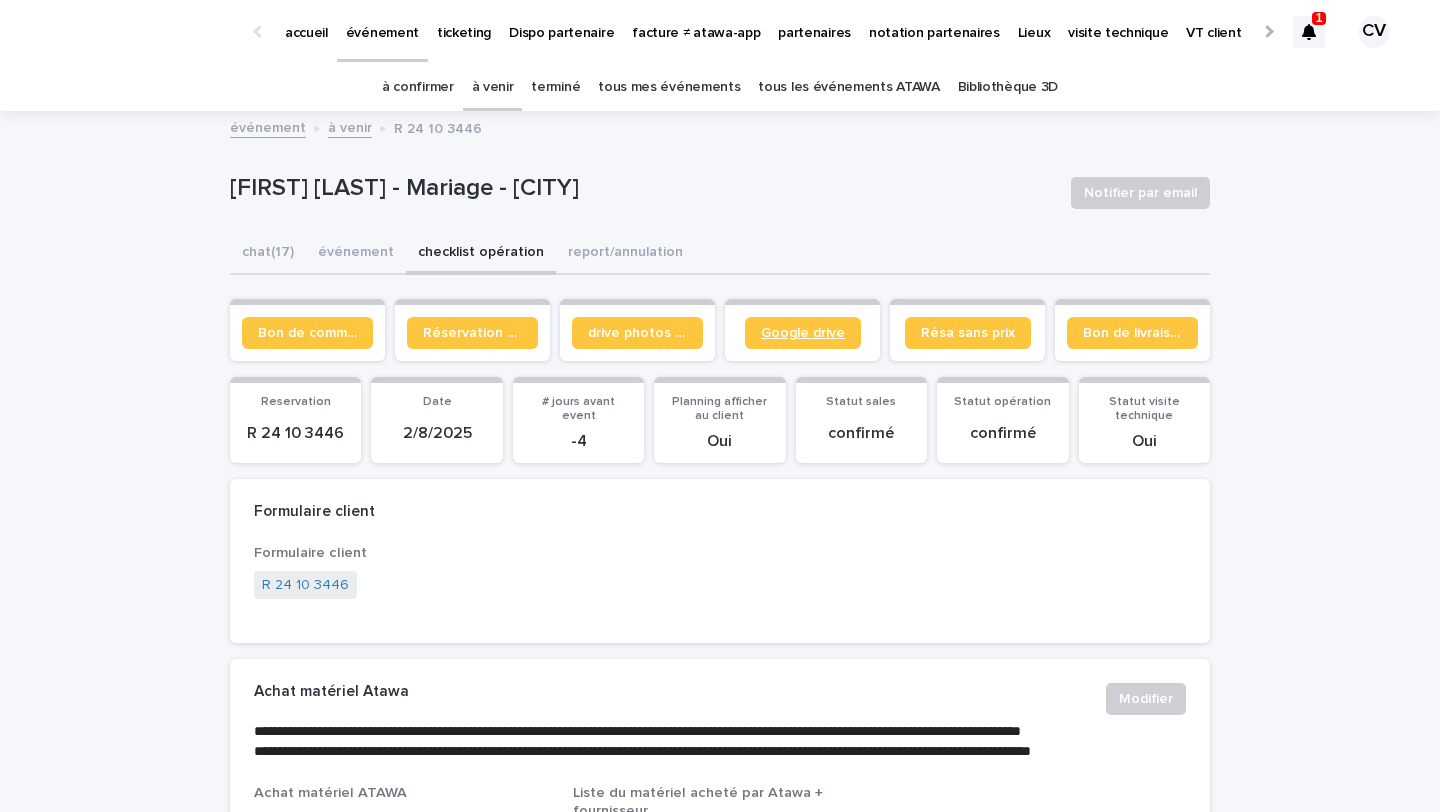 click on "Google drive" at bounding box center [803, 333] 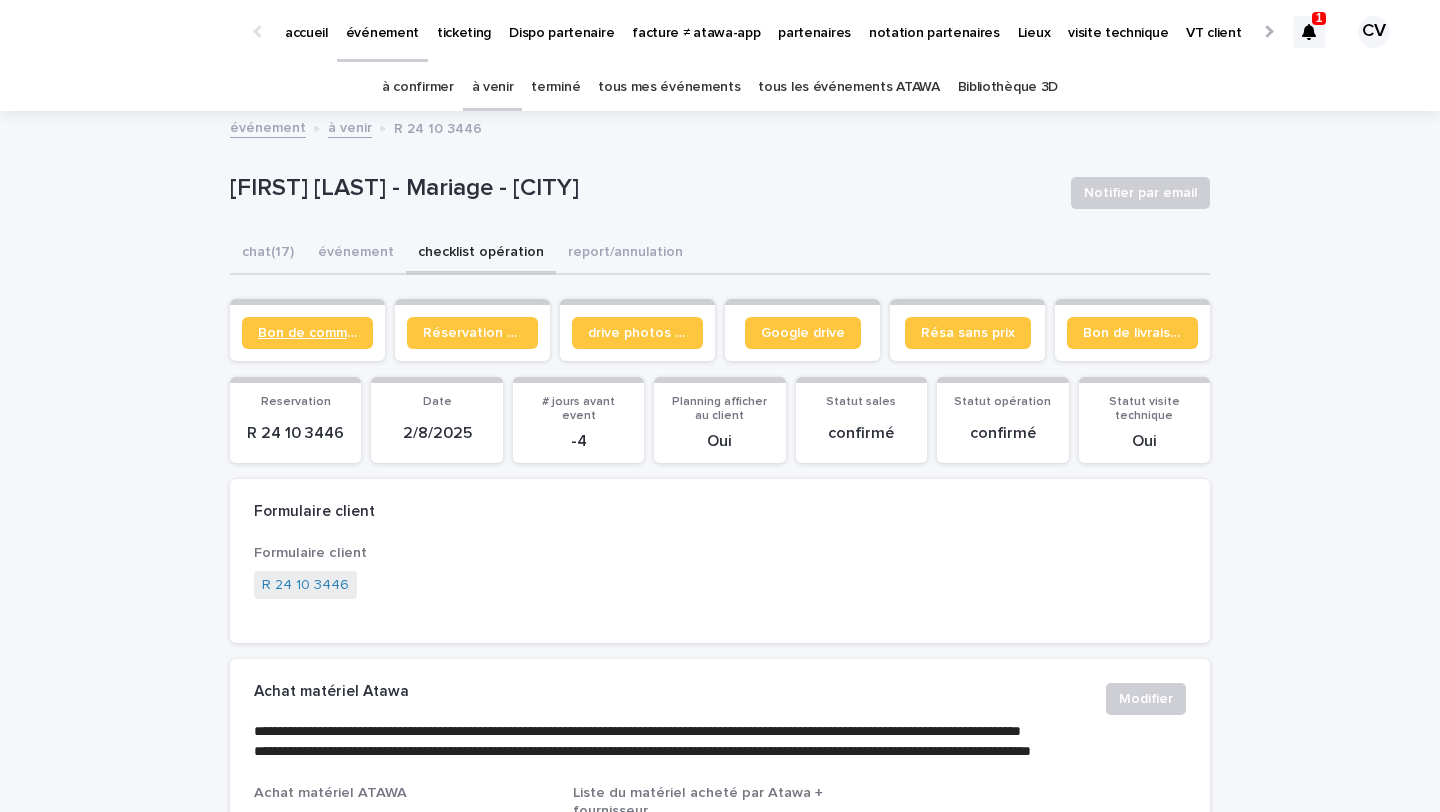 click on "Bon de commande" at bounding box center (307, 333) 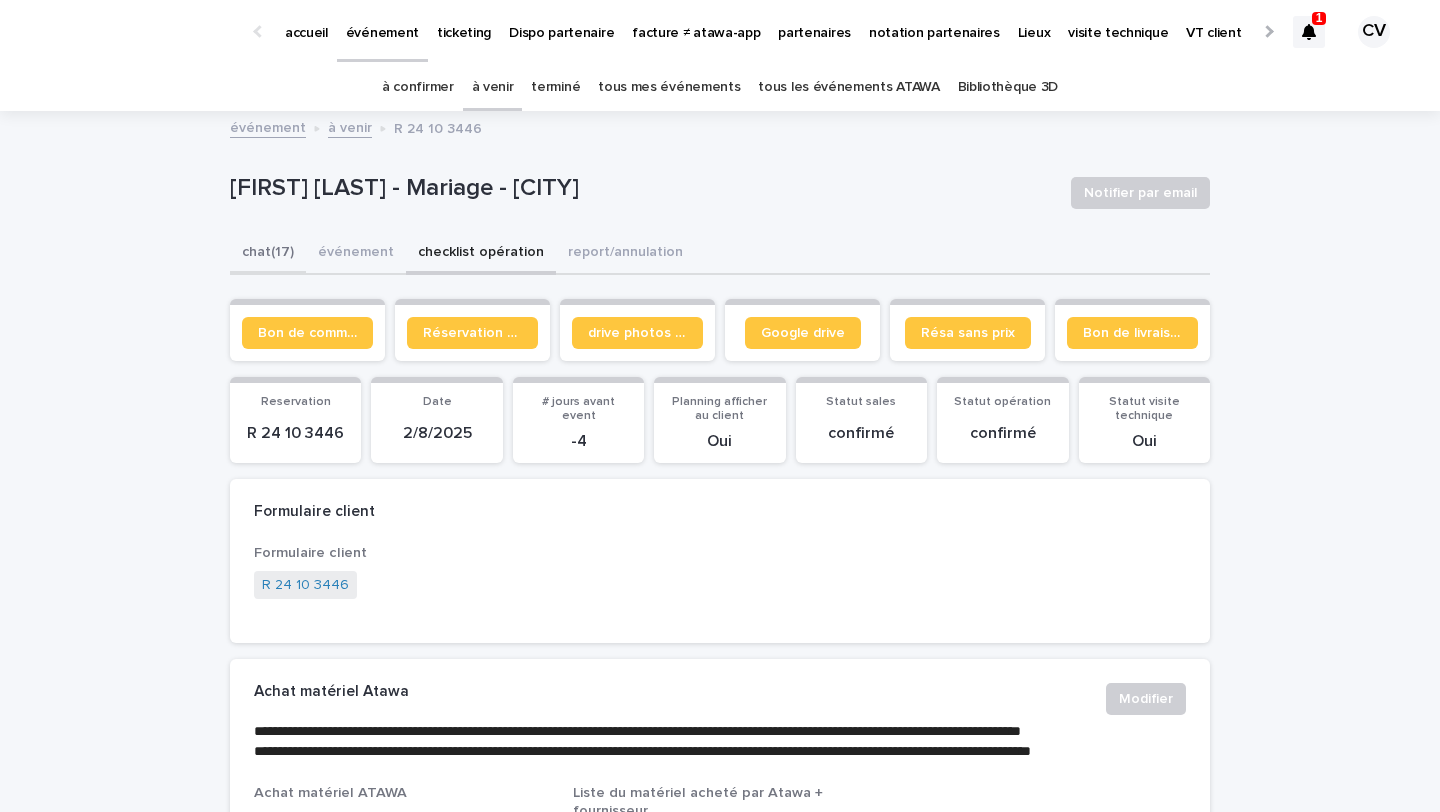 click on "chat  (17)" at bounding box center [268, 254] 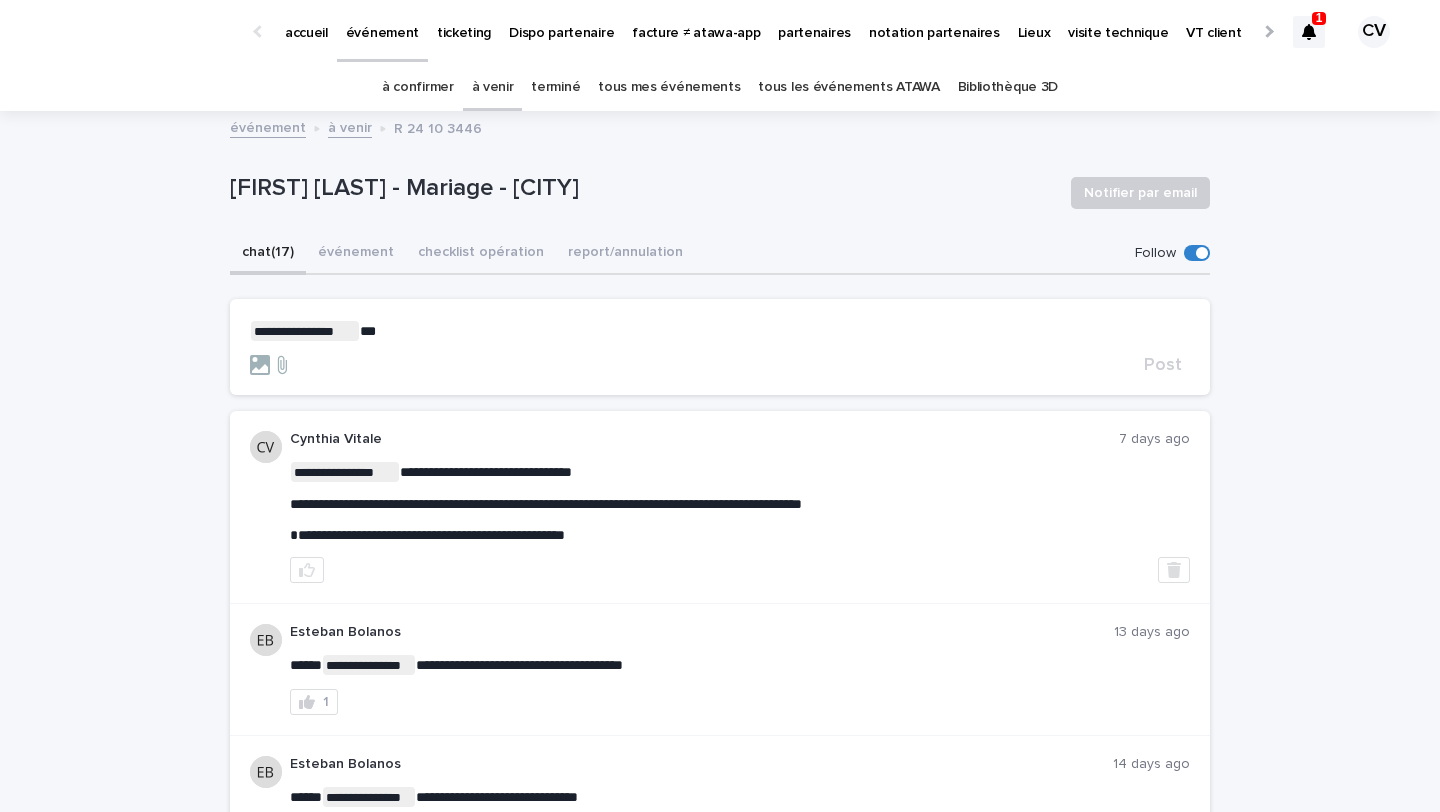 click on "**********" at bounding box center (720, 331) 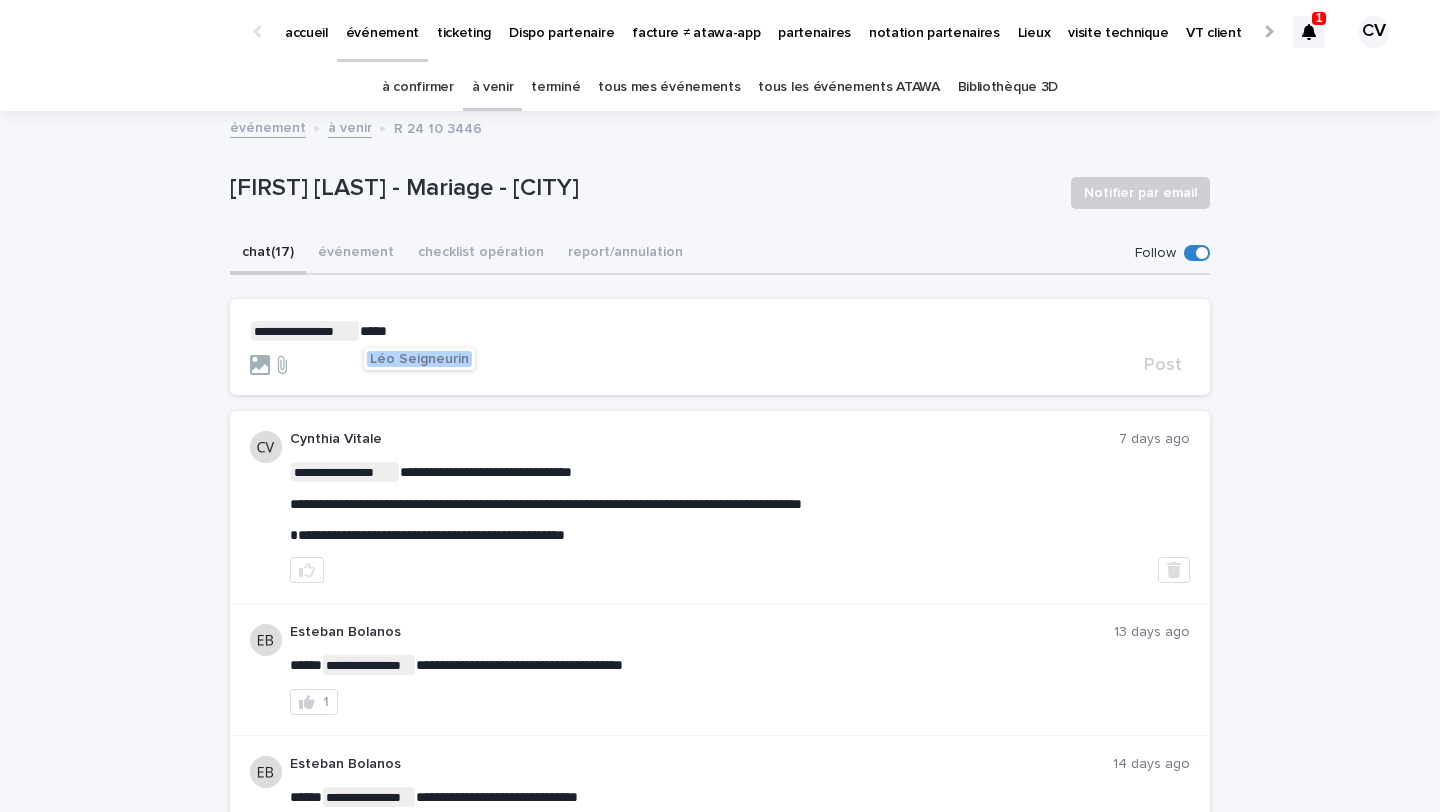 click on "Léo Seigneurin" at bounding box center [419, 359] 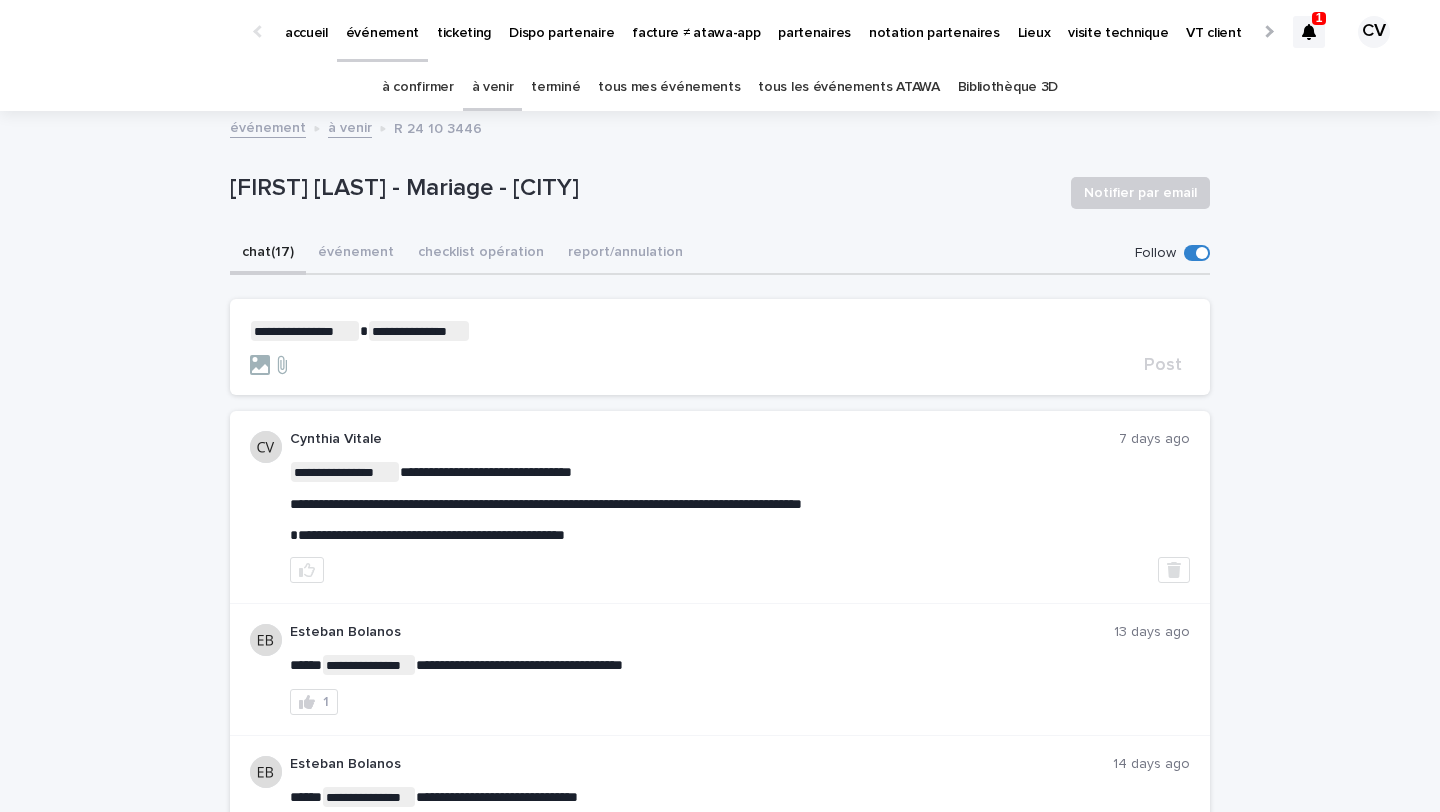 click on "**********" at bounding box center [720, 348] 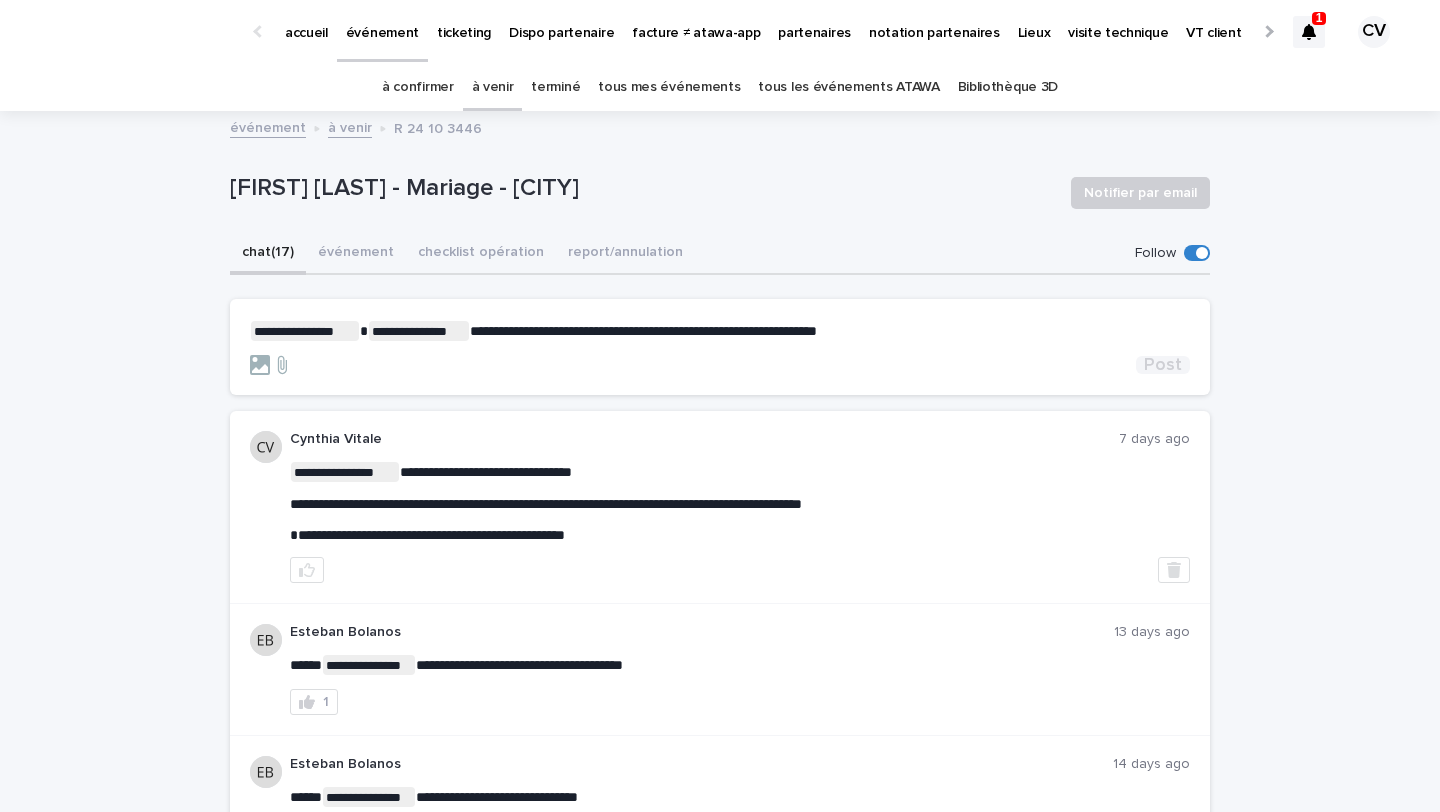 click on "Post" at bounding box center [1163, 365] 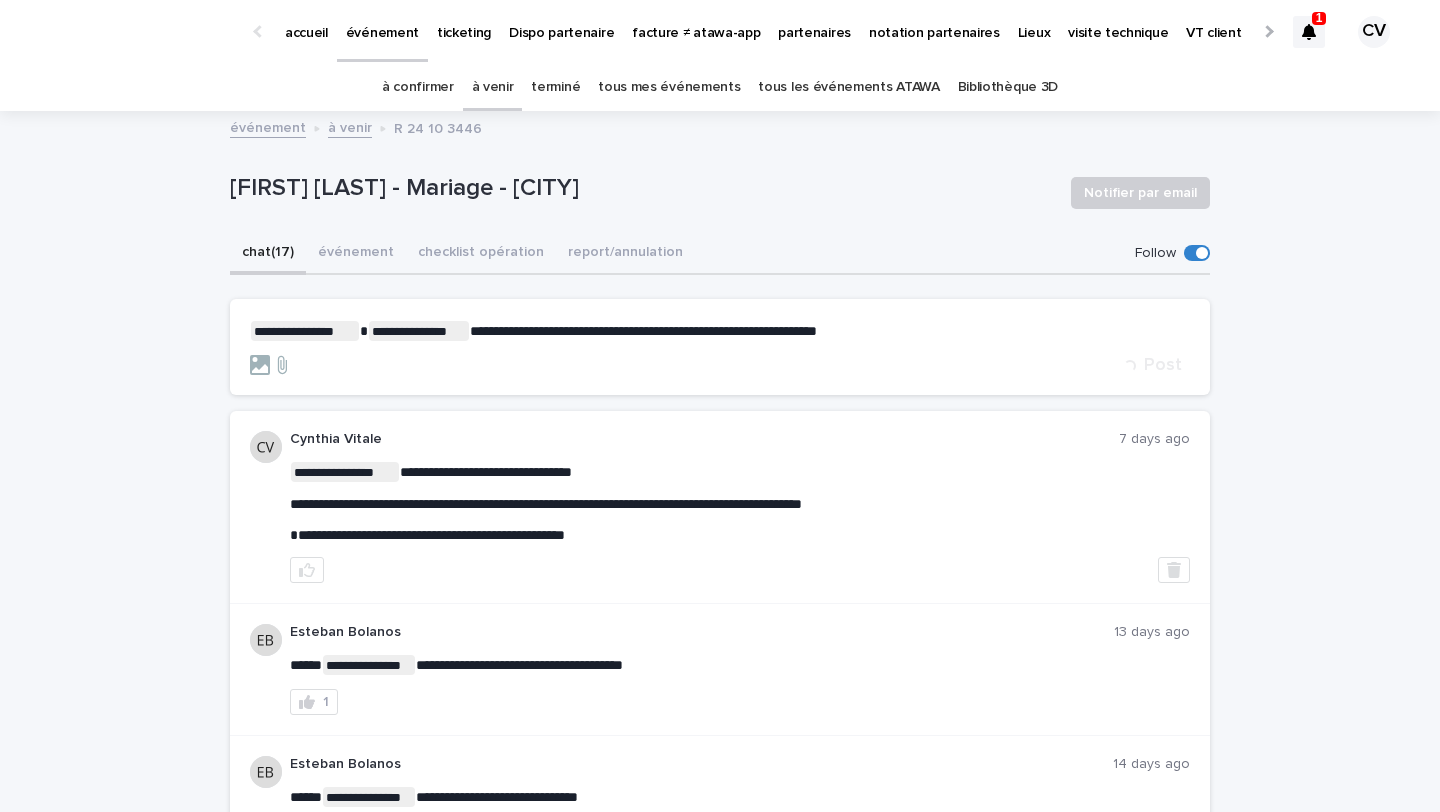 click at bounding box center [1309, 32] 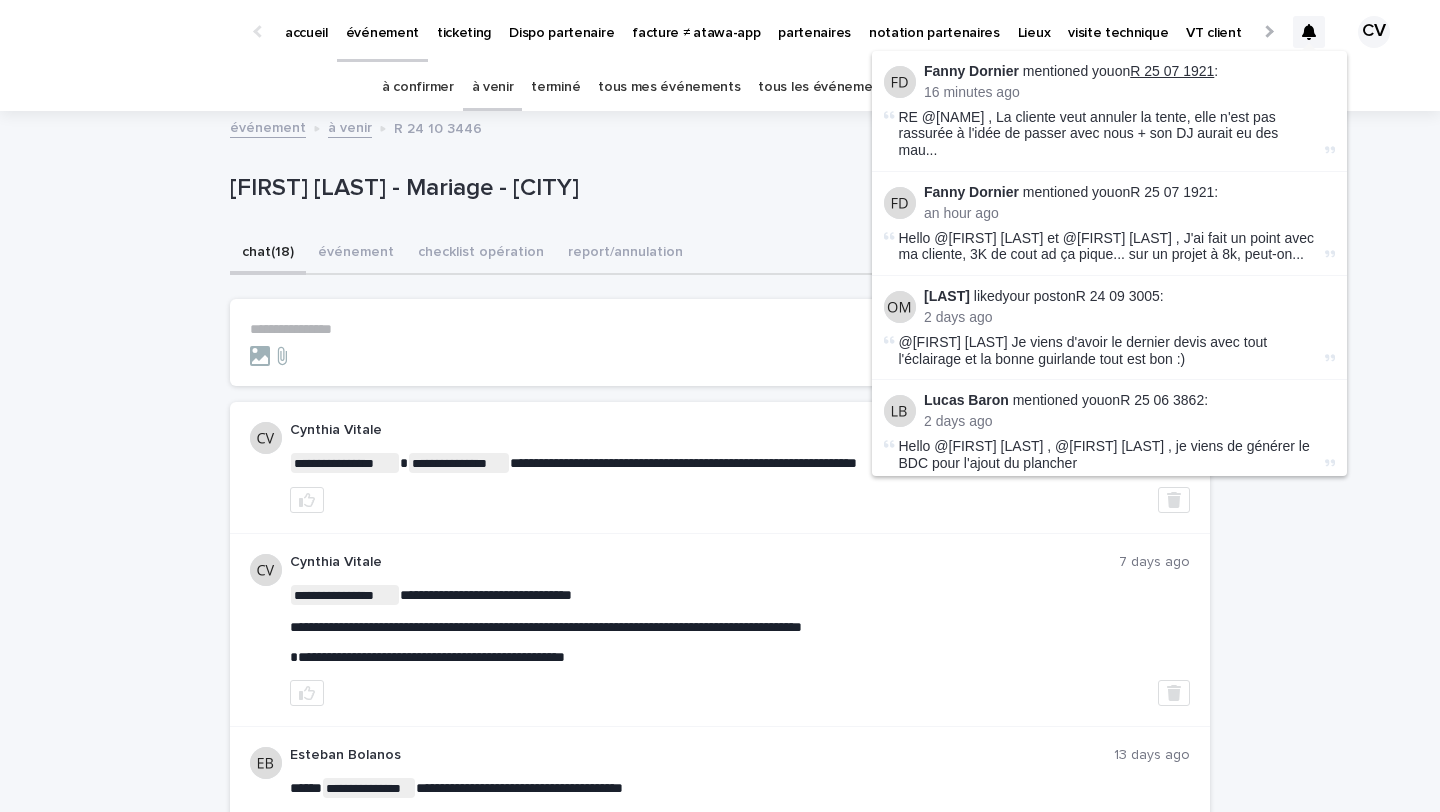 click on "R 25 07 1921" at bounding box center (1172, 71) 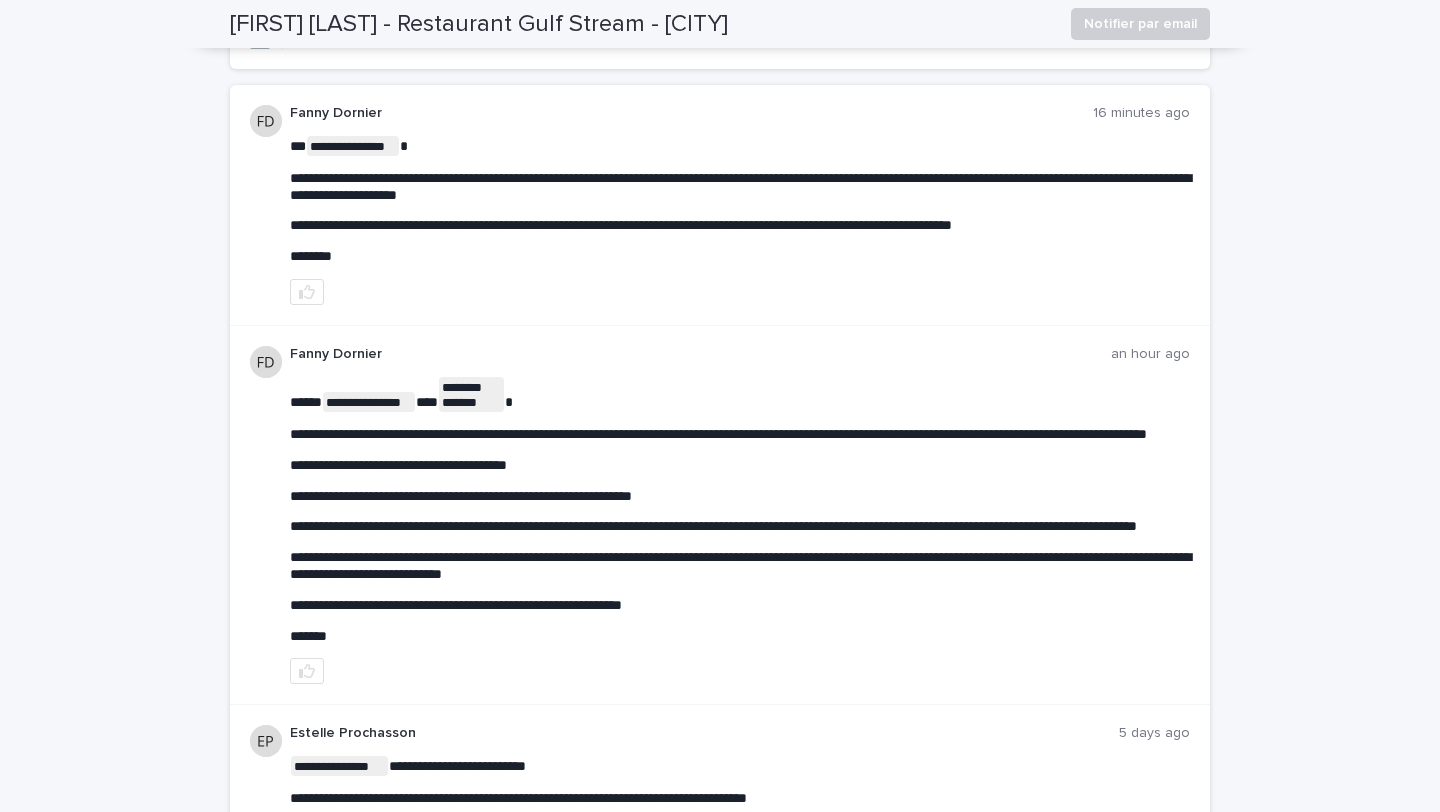 scroll, scrollTop: 0, scrollLeft: 0, axis: both 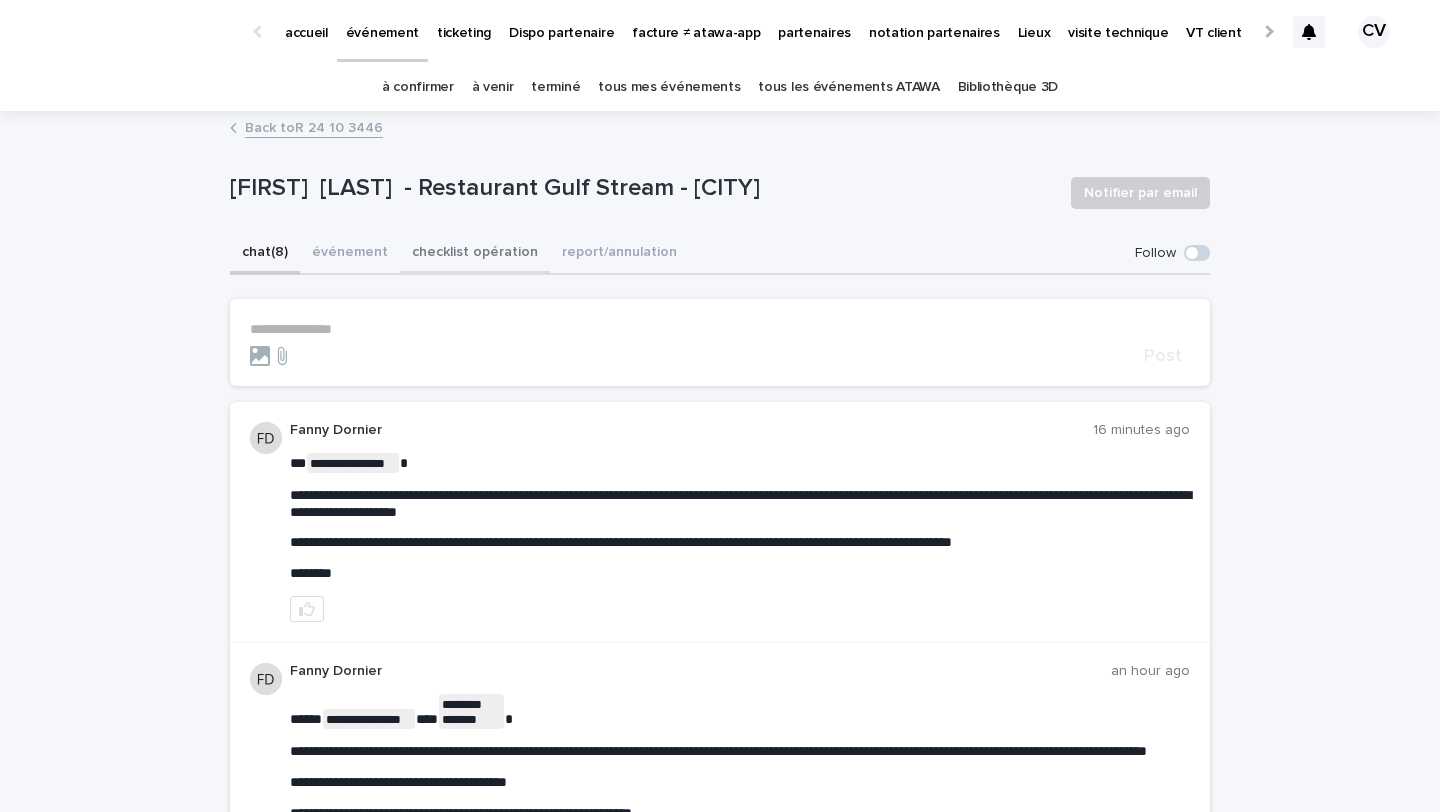 click on "checklist opération" at bounding box center (475, 254) 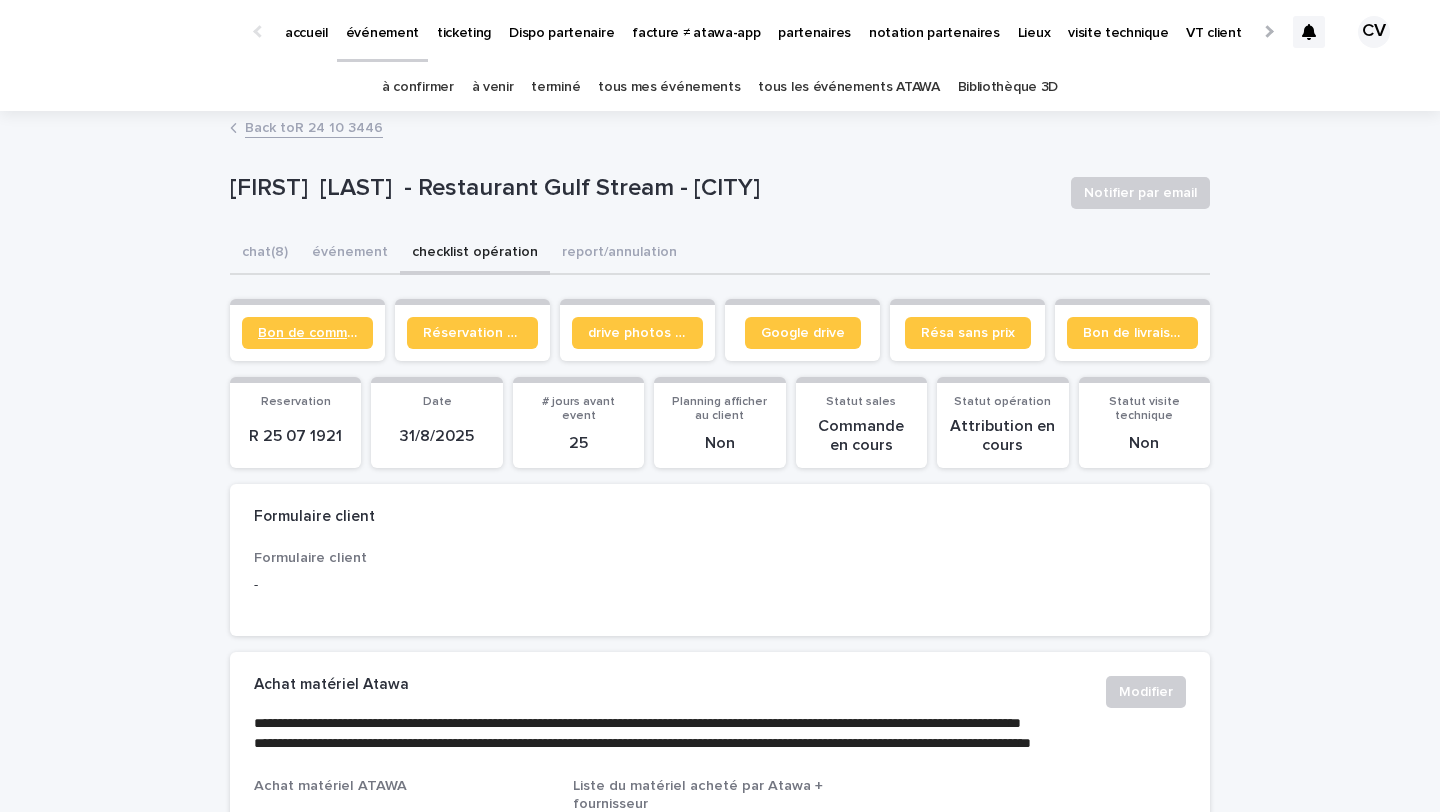 click on "Bon de commande" at bounding box center [307, 333] 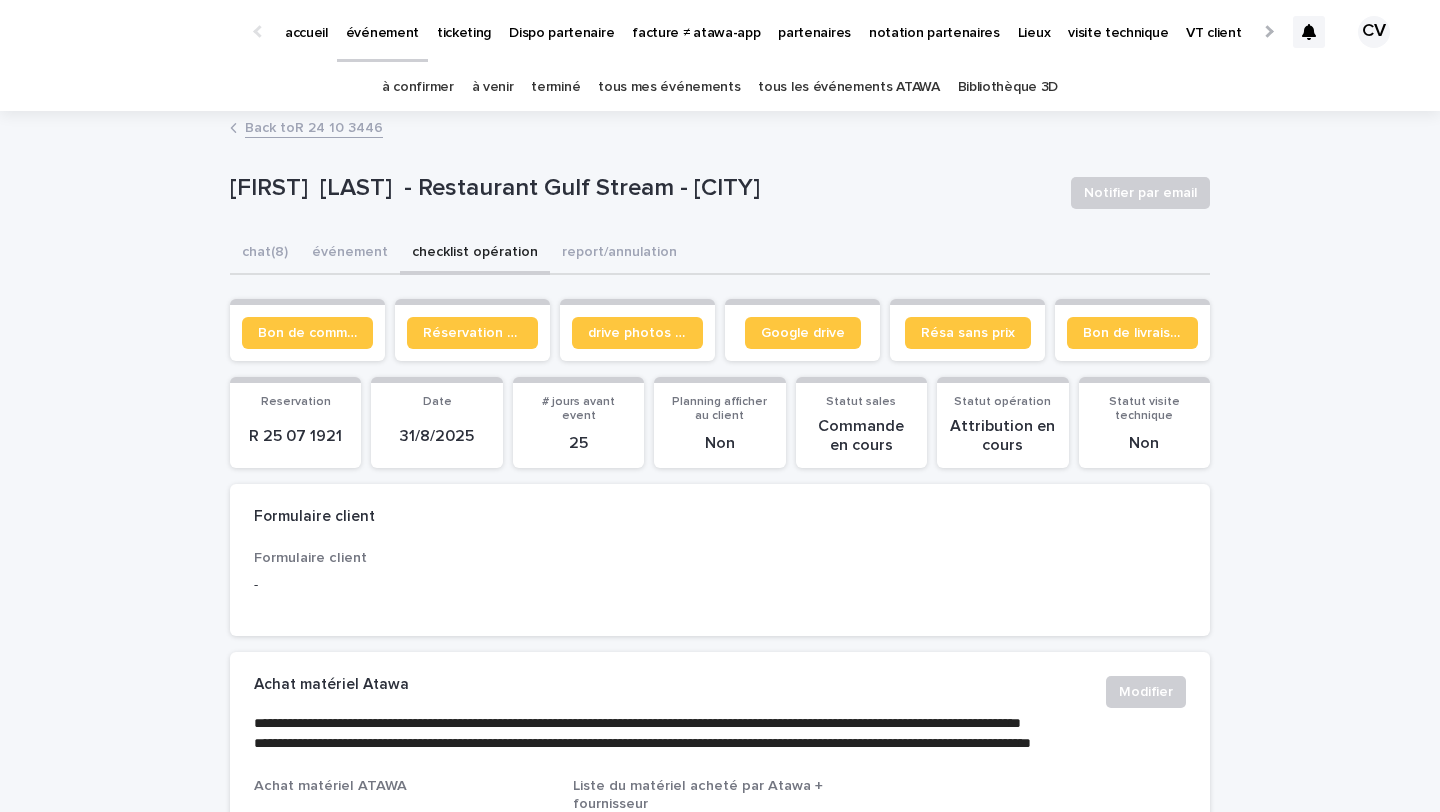 click on "partenaires" at bounding box center [814, 21] 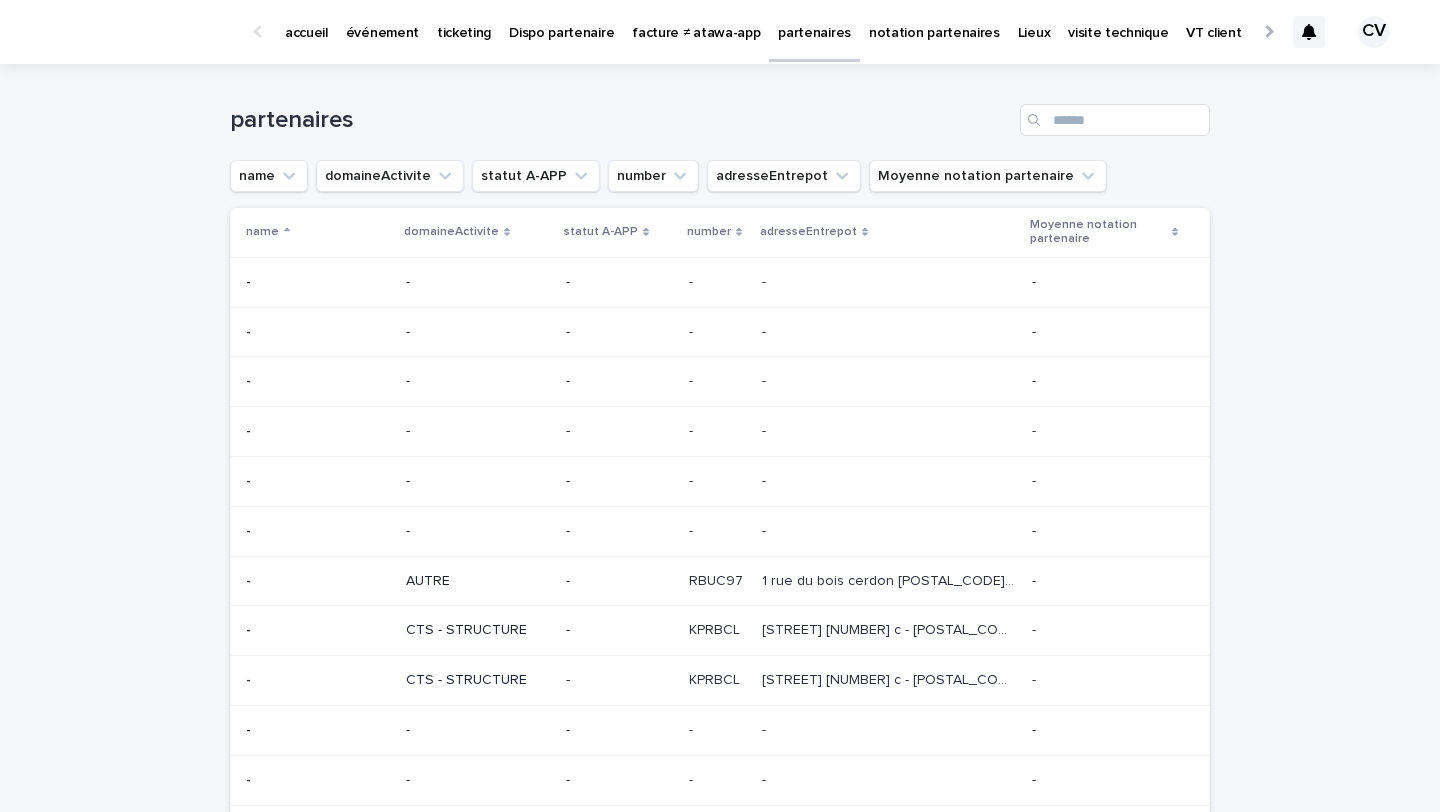 click 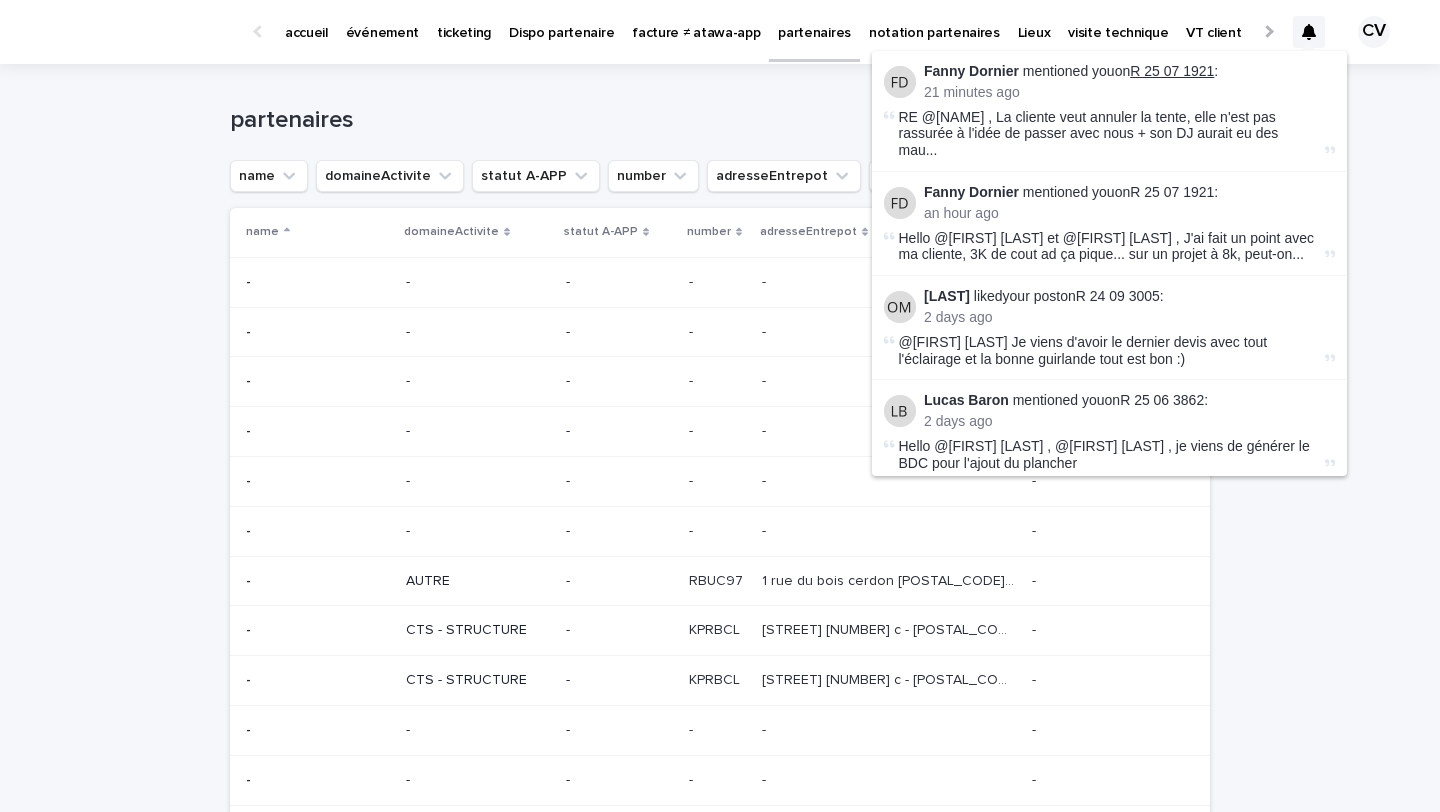 click on "R 25 07 1921" at bounding box center [1172, 71] 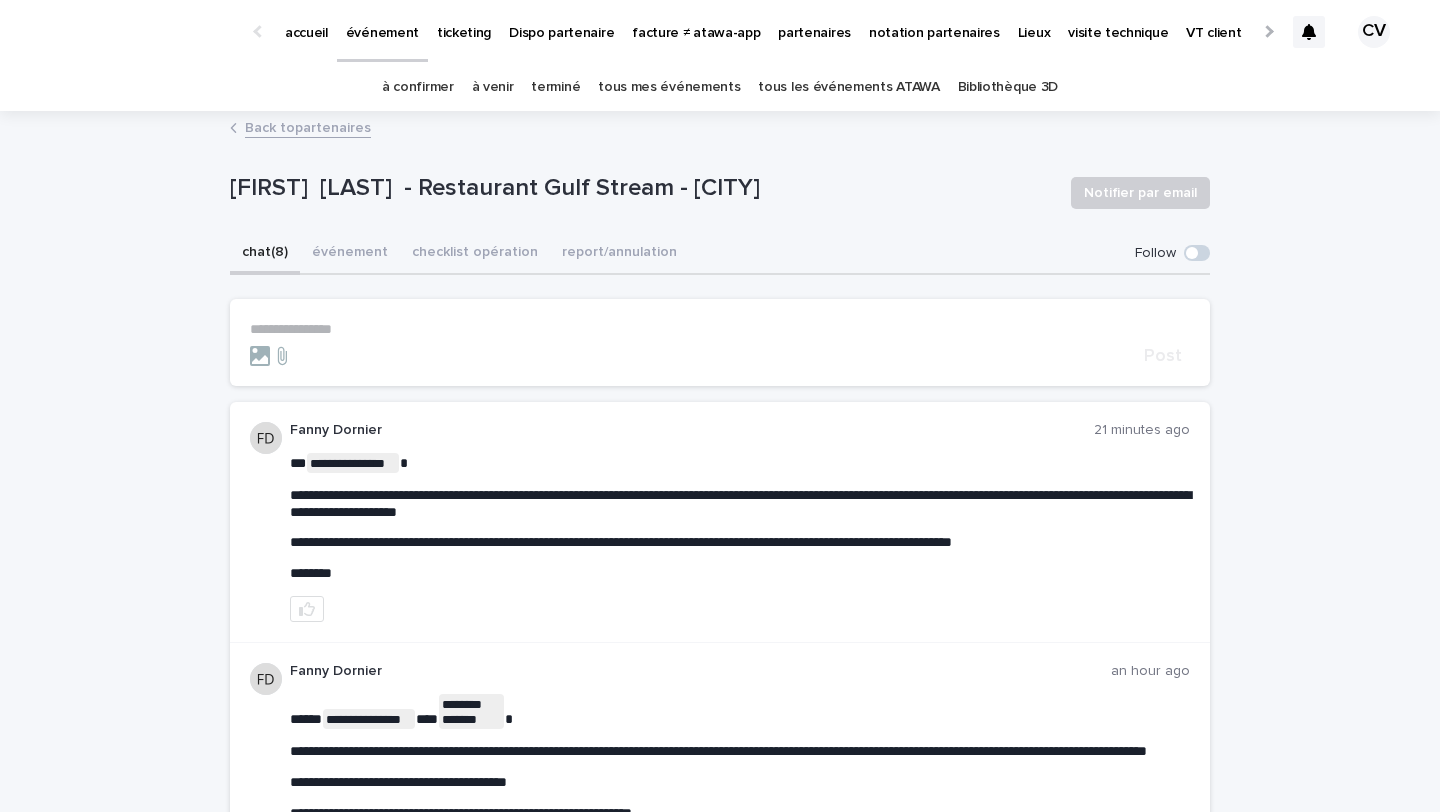 click on "**********" at bounding box center (720, 329) 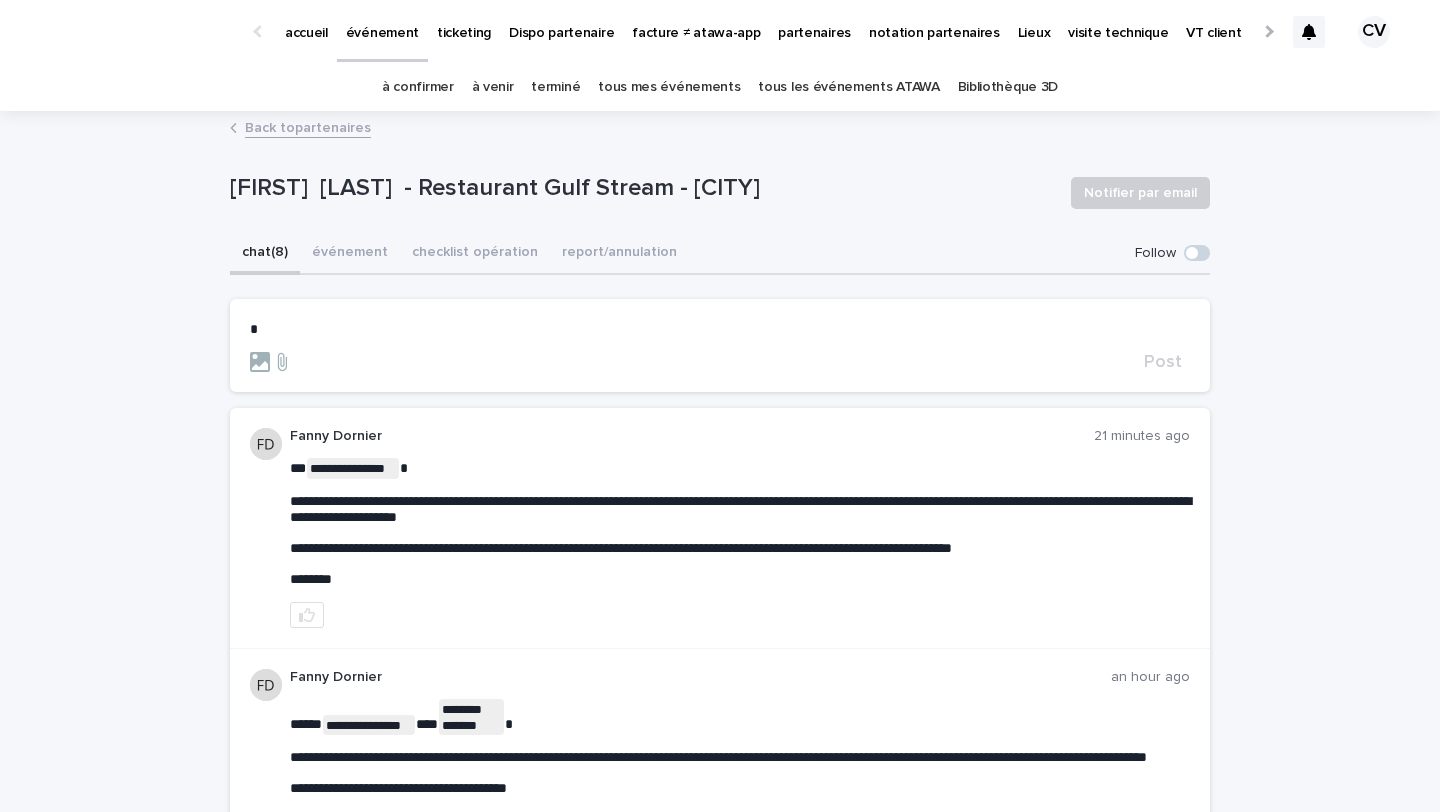 type 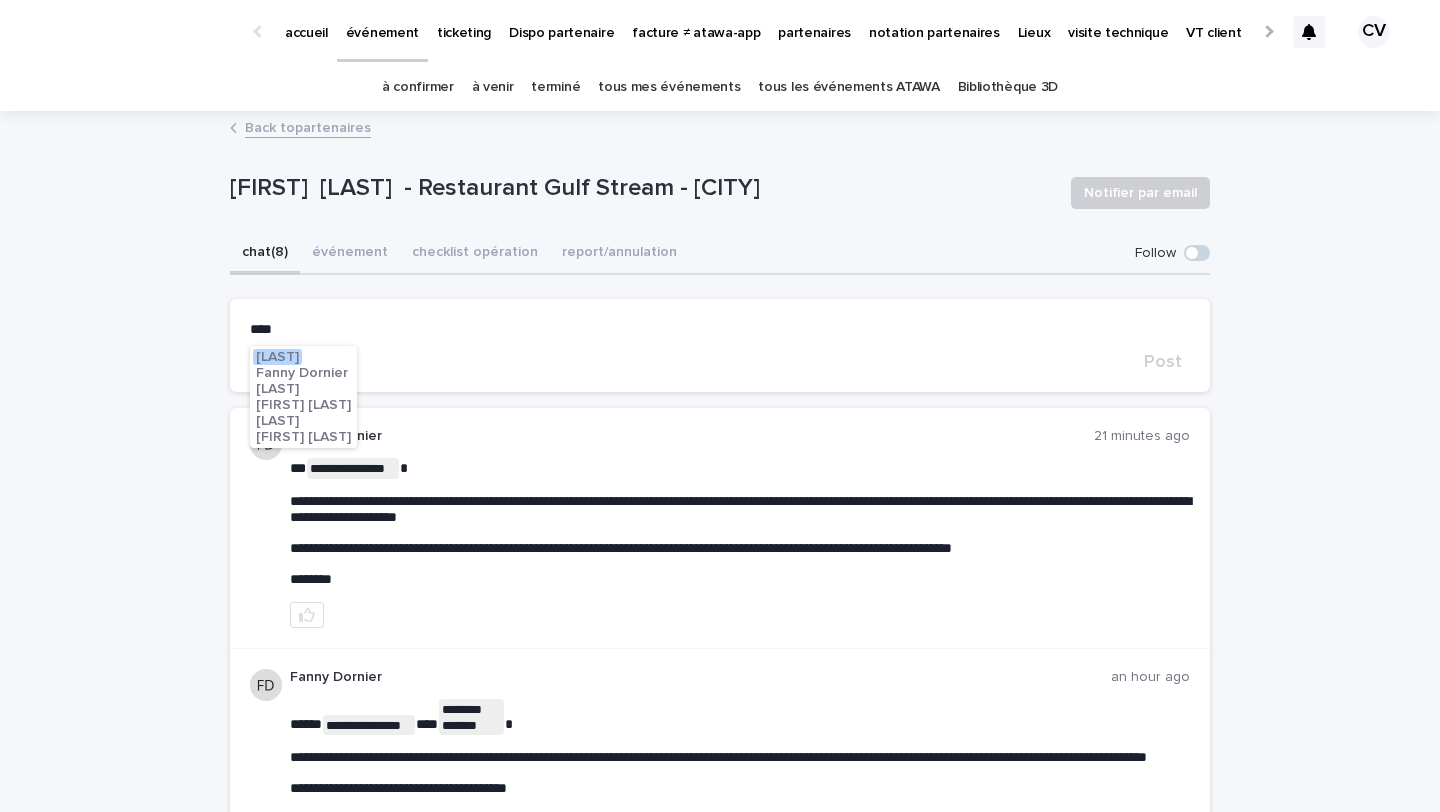 click on "Fanny  Dornier" at bounding box center [302, 373] 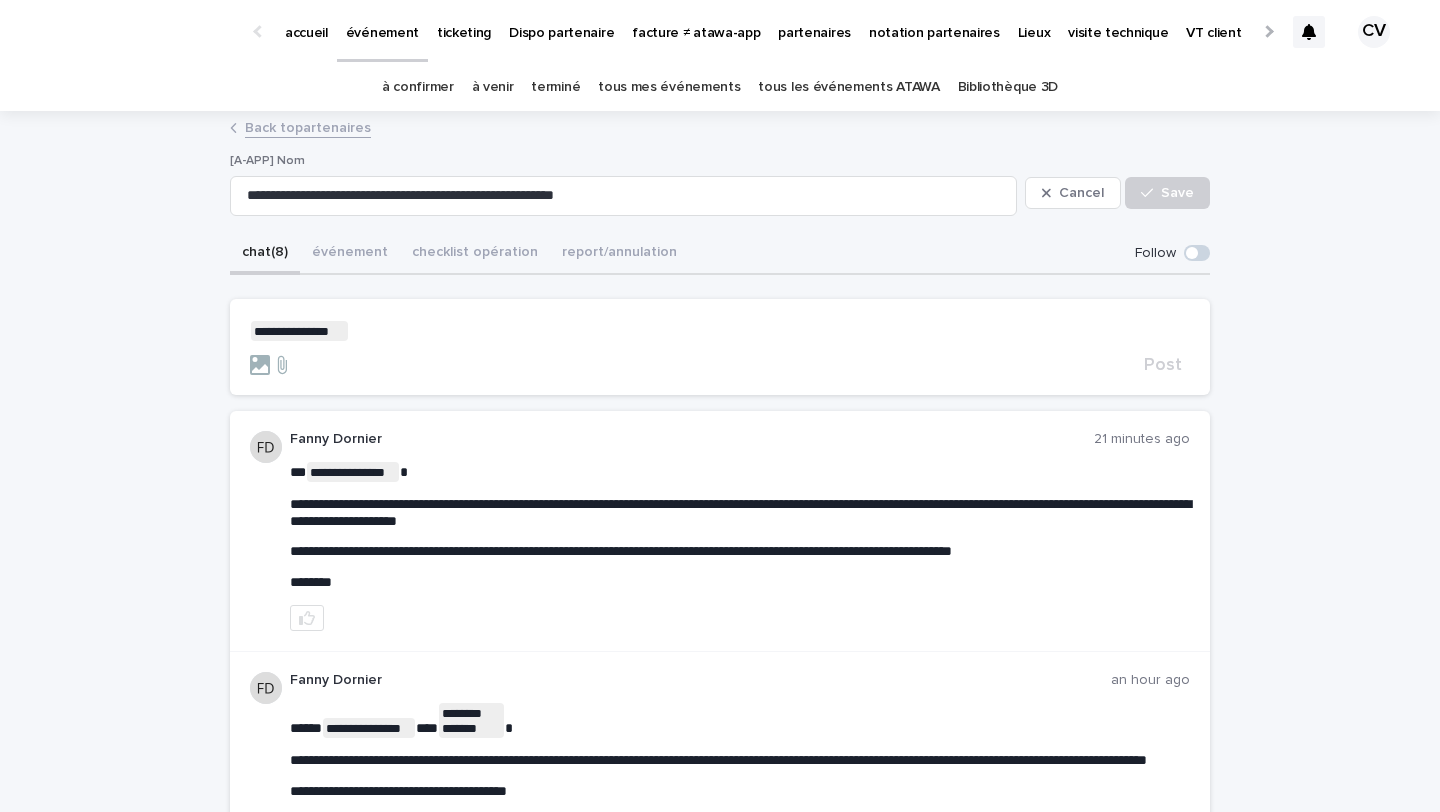click on "**********" at bounding box center (720, 331) 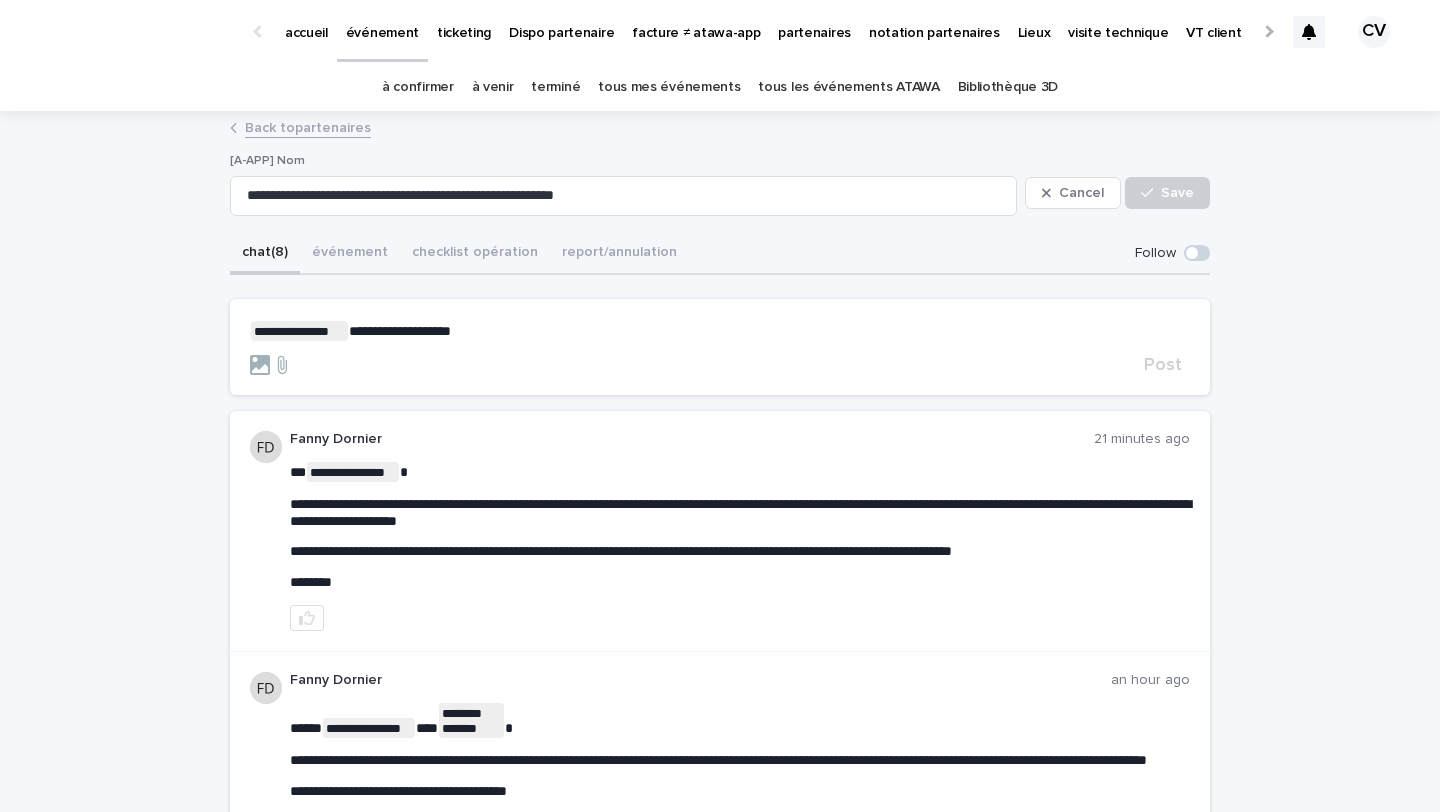 click on "**********" at bounding box center [720, 347] 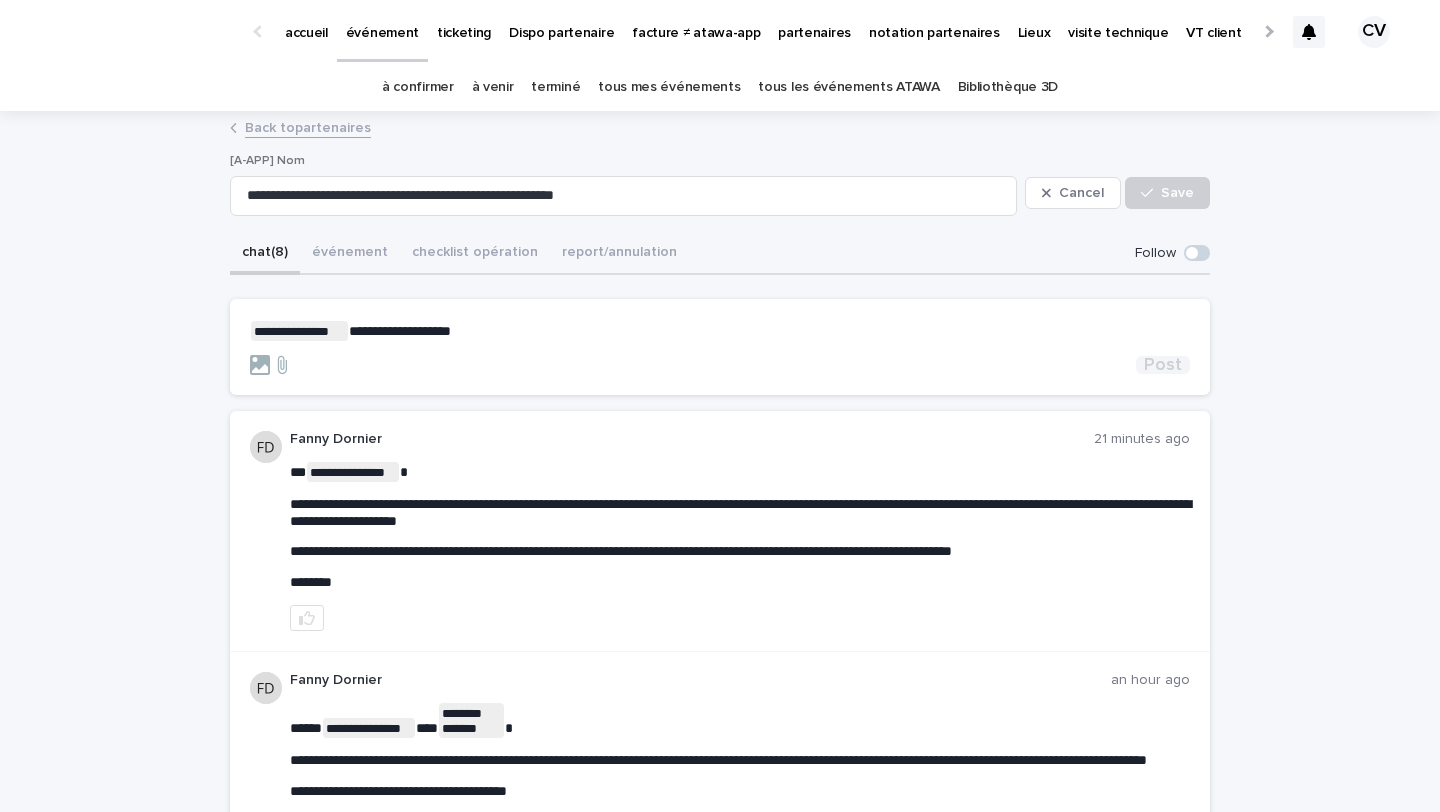 click on "Post" at bounding box center (1163, 365) 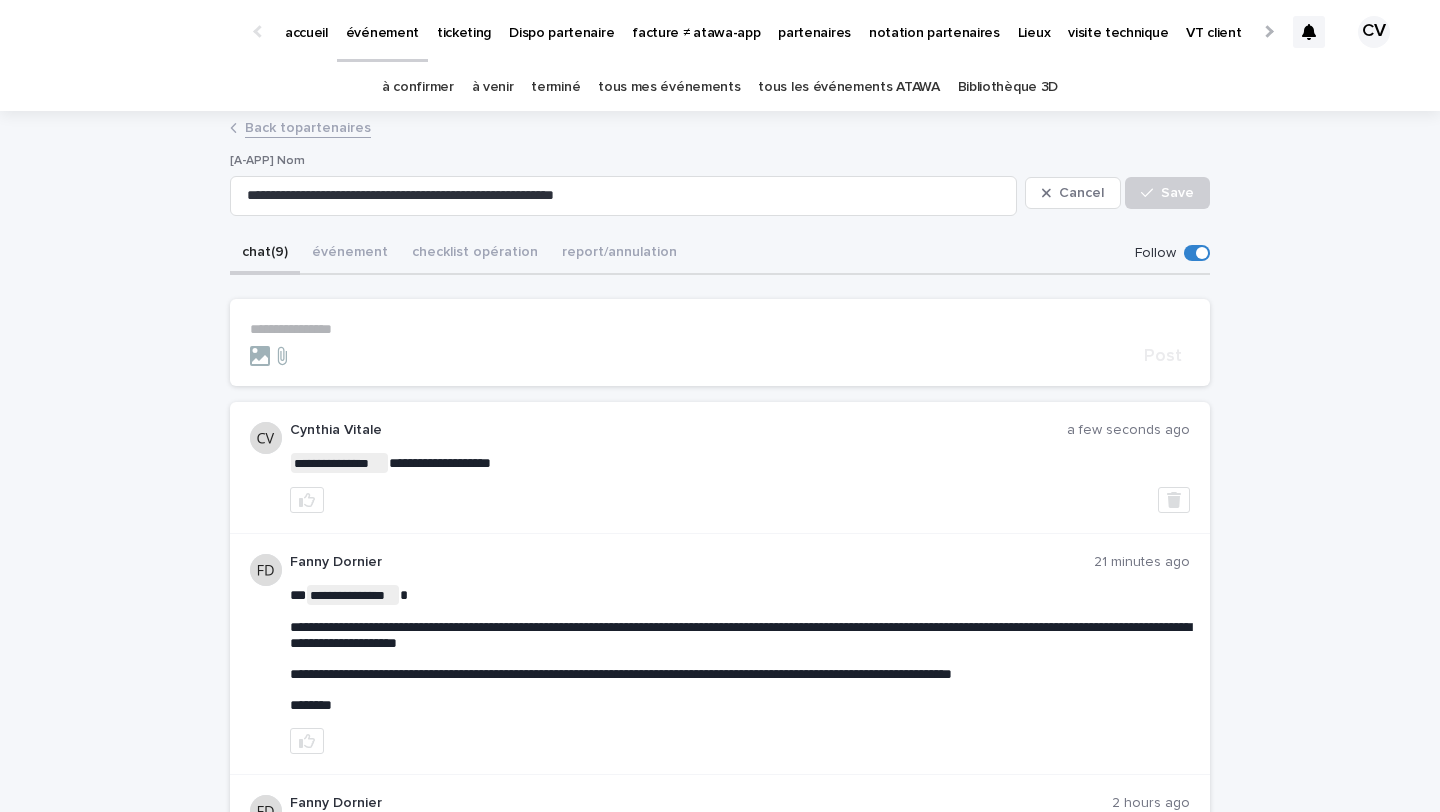 click on "à confirmer" at bounding box center (418, 87) 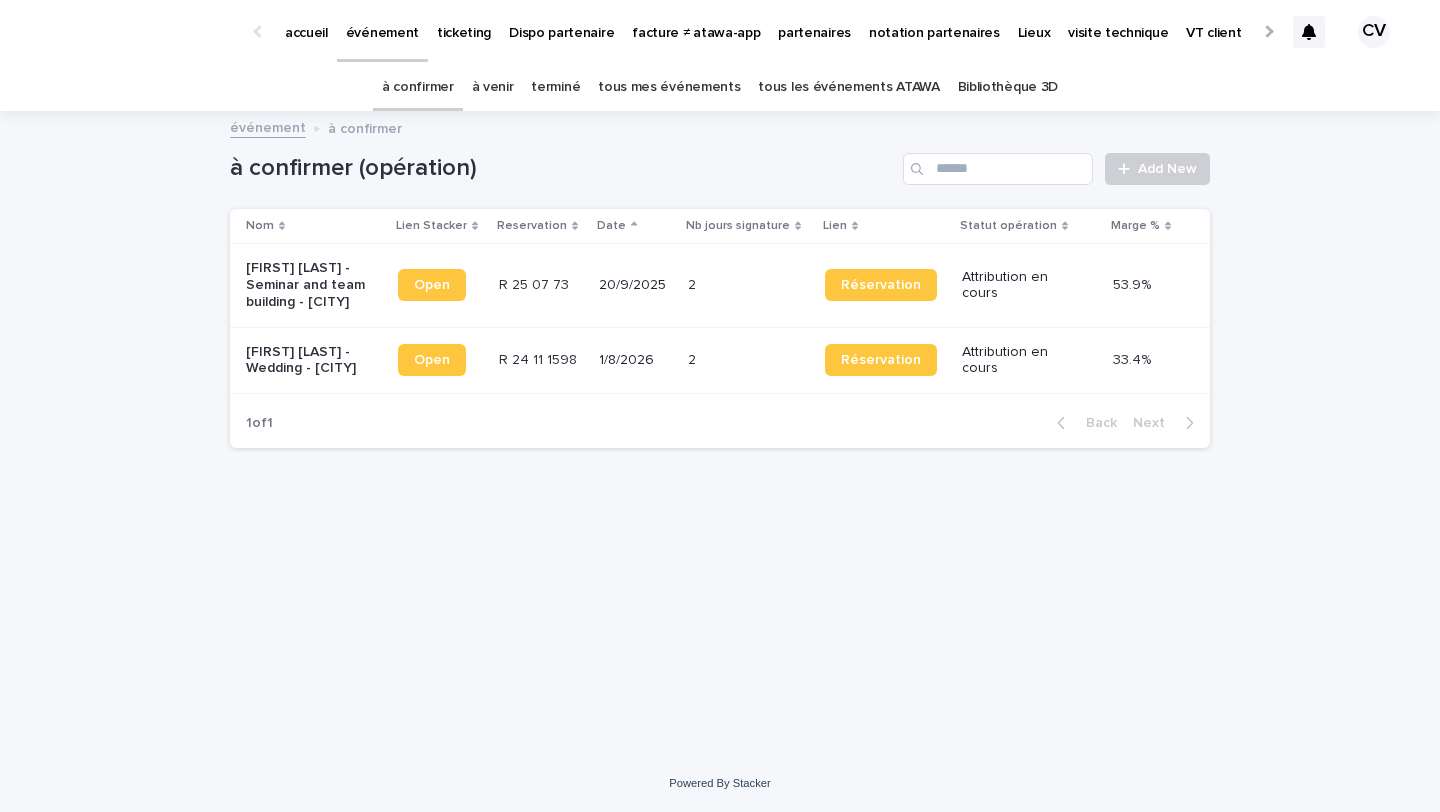 click on "[FIRST] [LAST] - Seminar and team building - [CITY]" at bounding box center (308, 285) 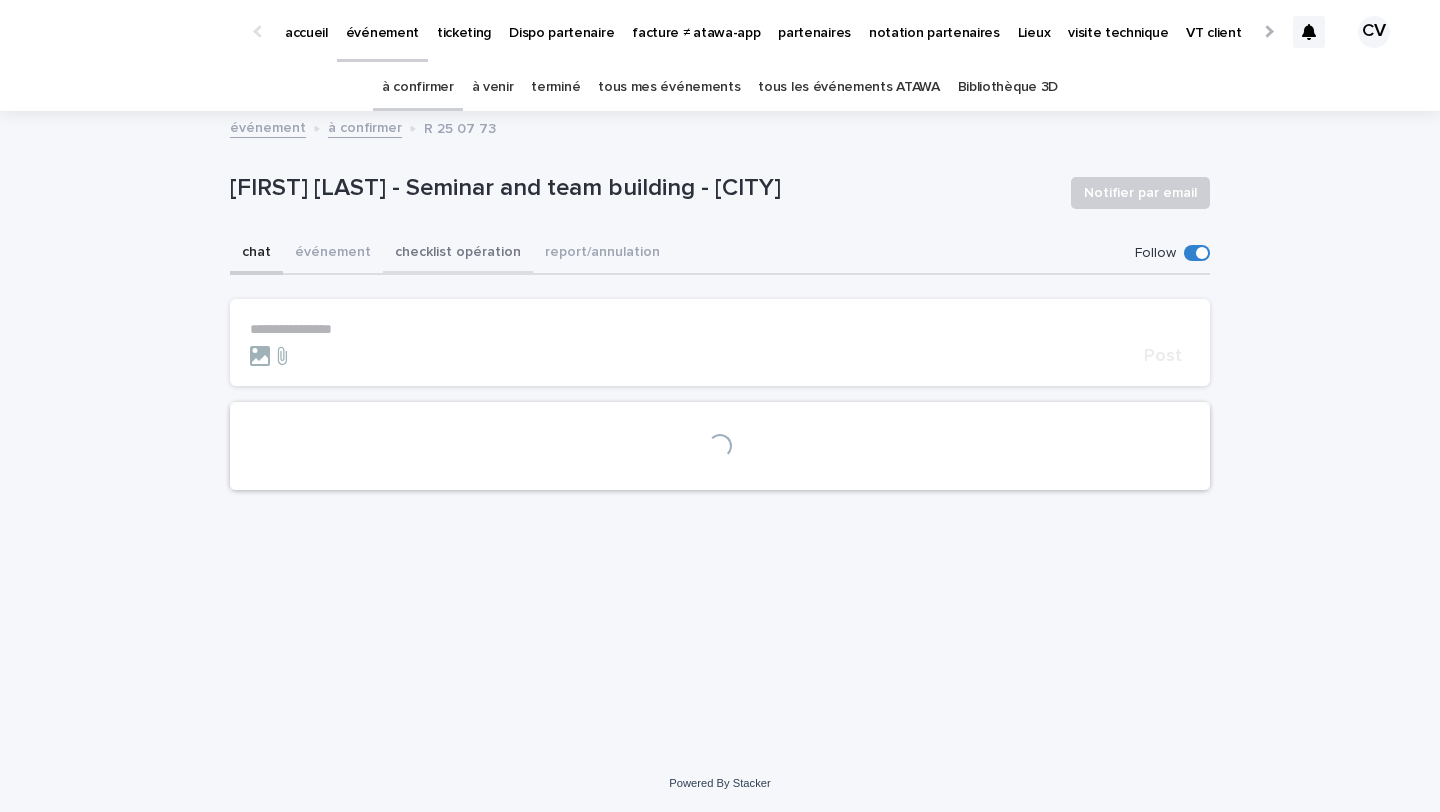click on "checklist opération" at bounding box center (458, 254) 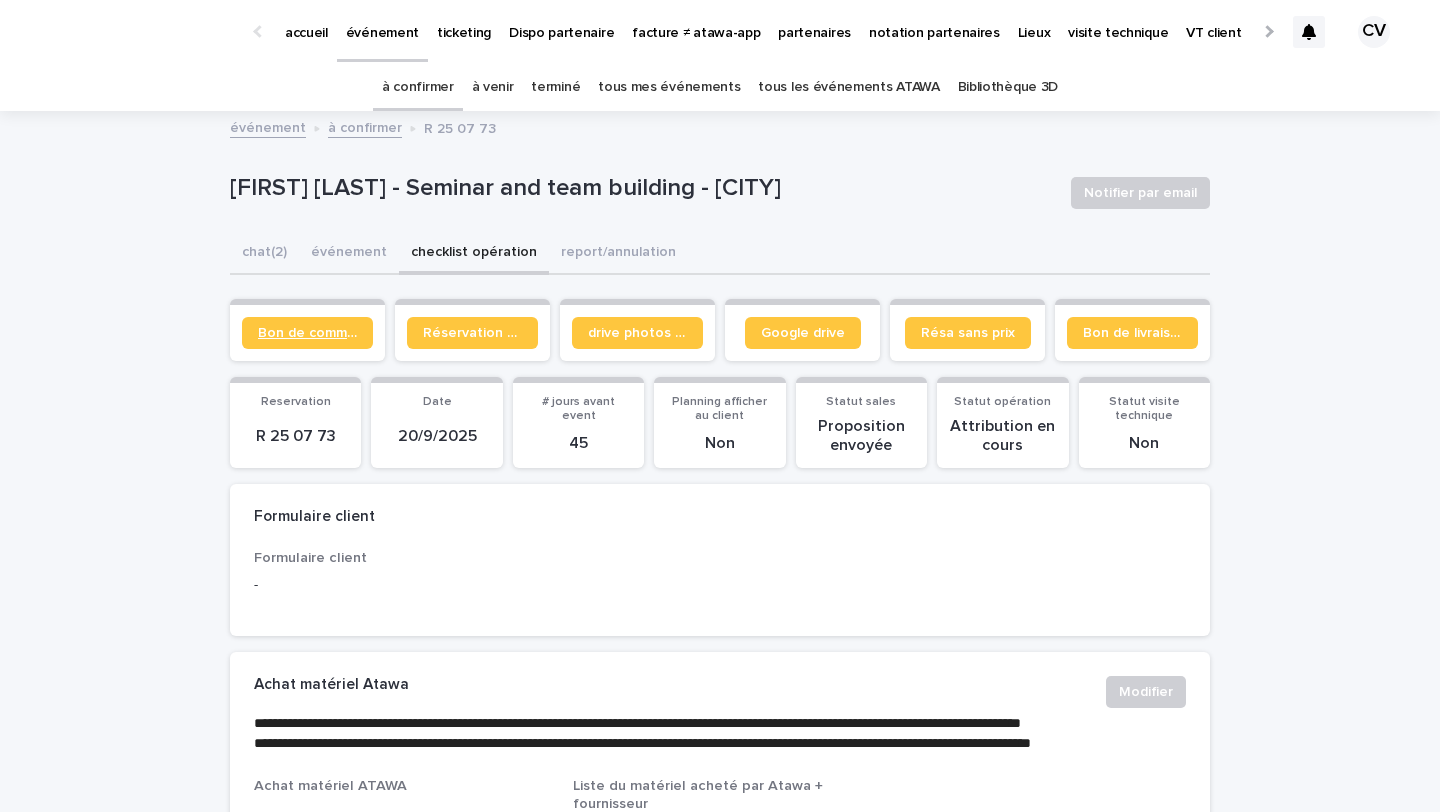 click on "Bon de commande" at bounding box center [307, 333] 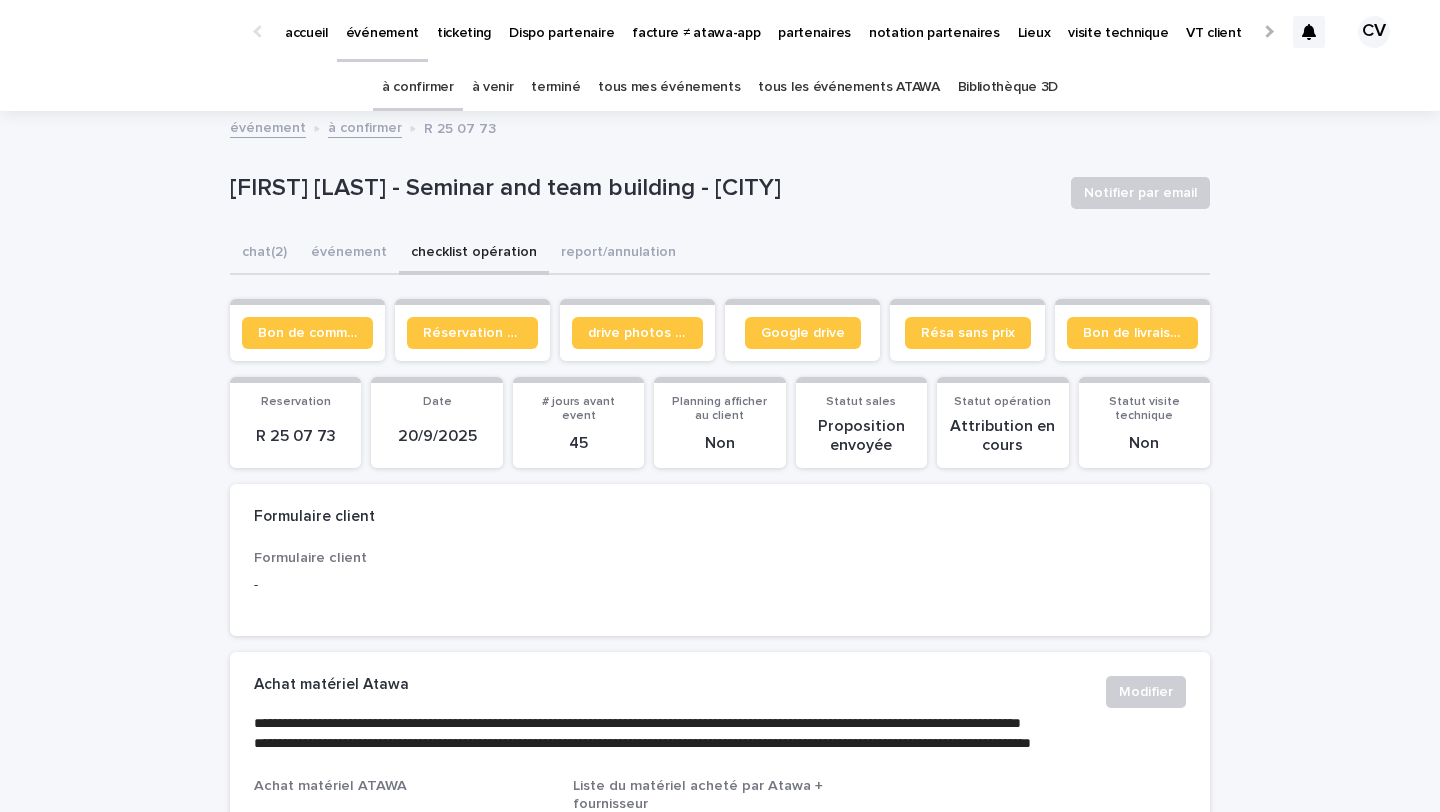 click on "à venir" at bounding box center [493, 87] 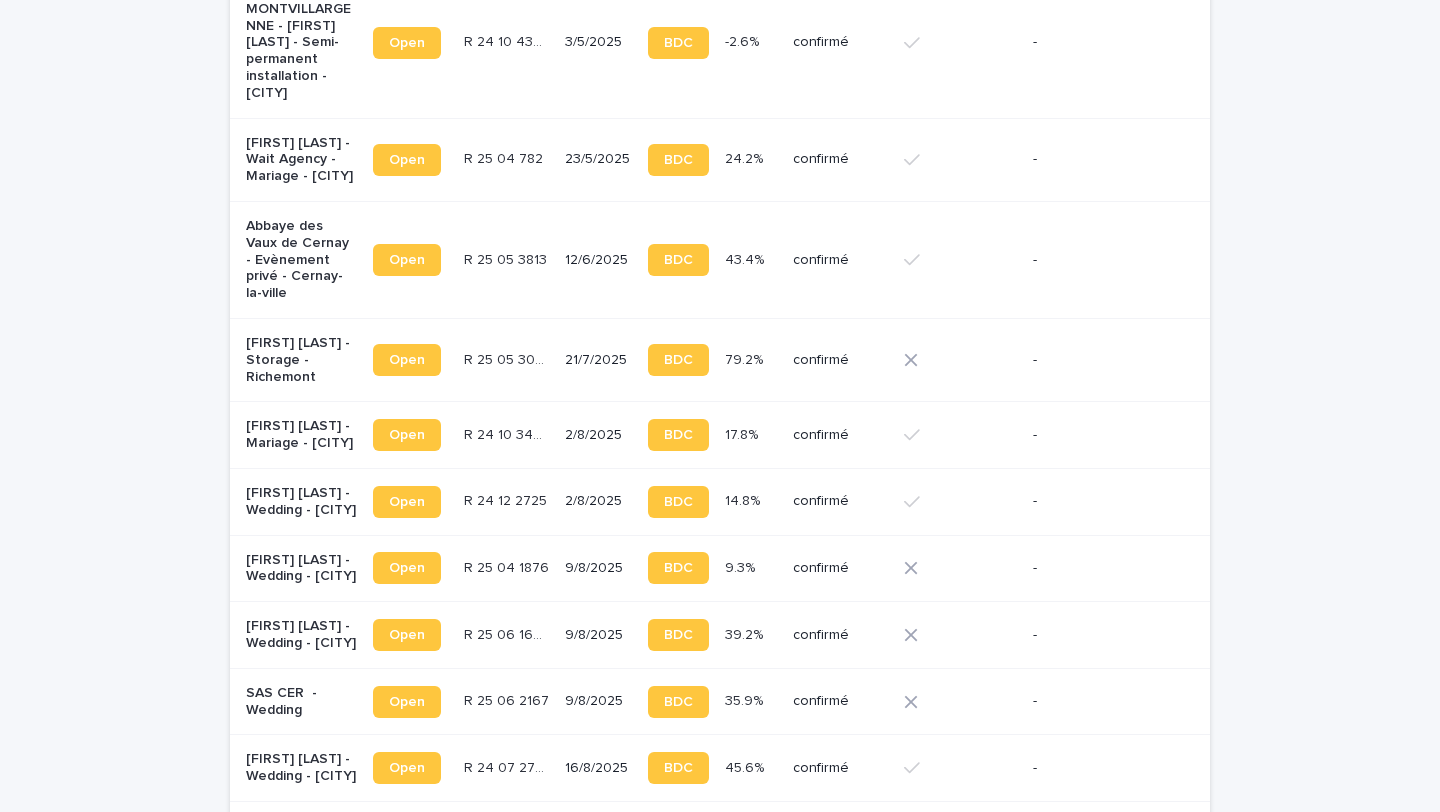 scroll, scrollTop: 1419, scrollLeft: 0, axis: vertical 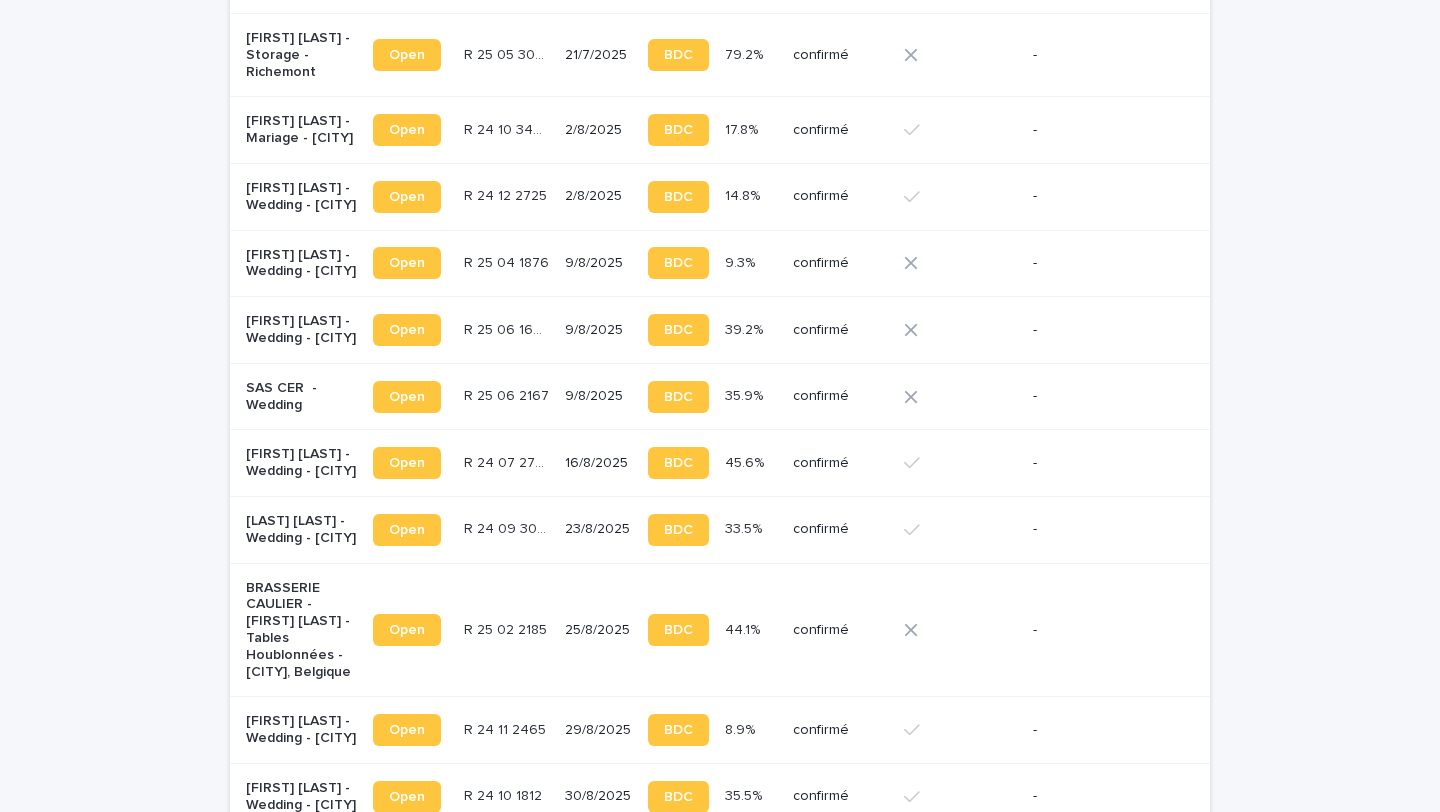 click on "[FIRST] [LAST] - Wedding - [BUILDING_NAME]" at bounding box center [301, 264] 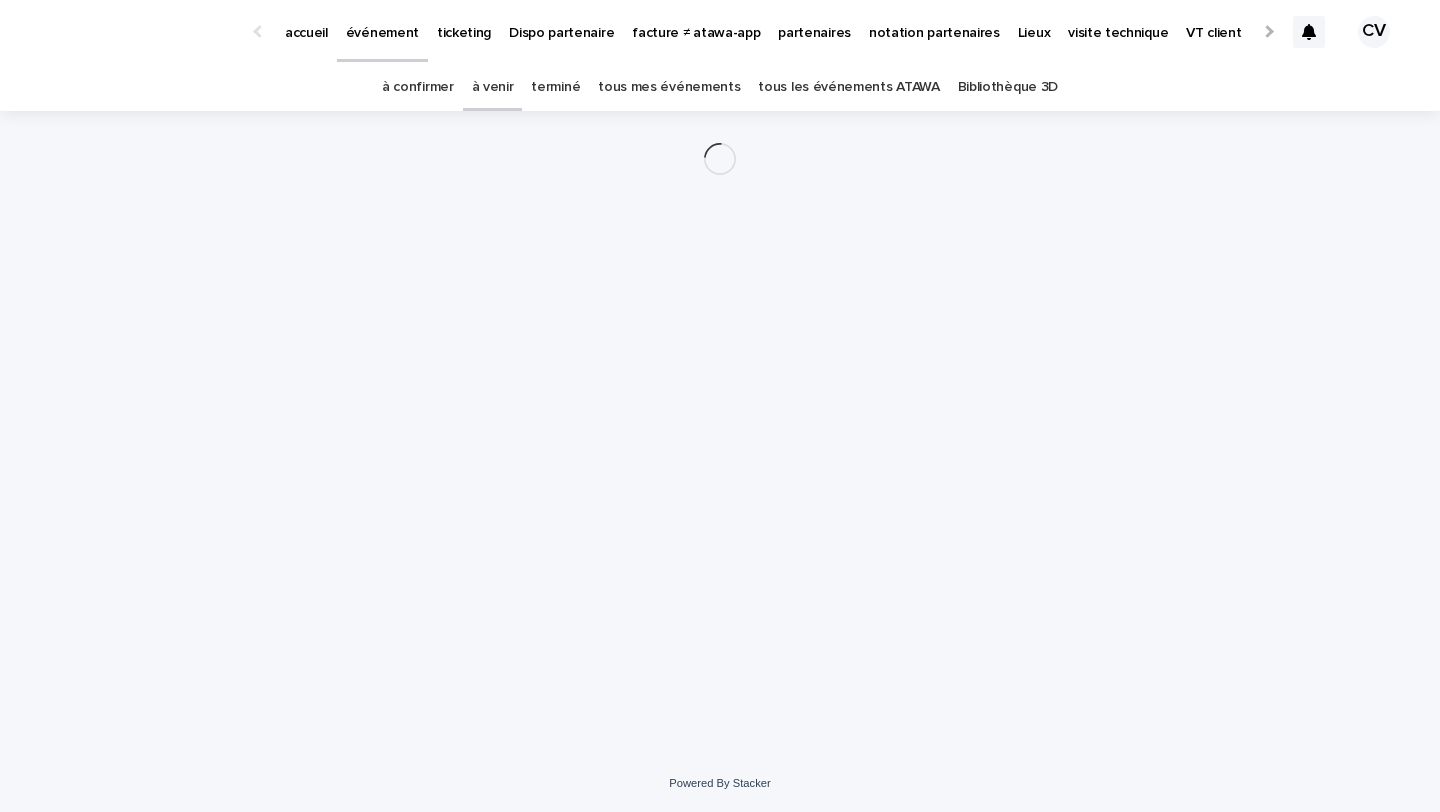 scroll, scrollTop: 0, scrollLeft: 0, axis: both 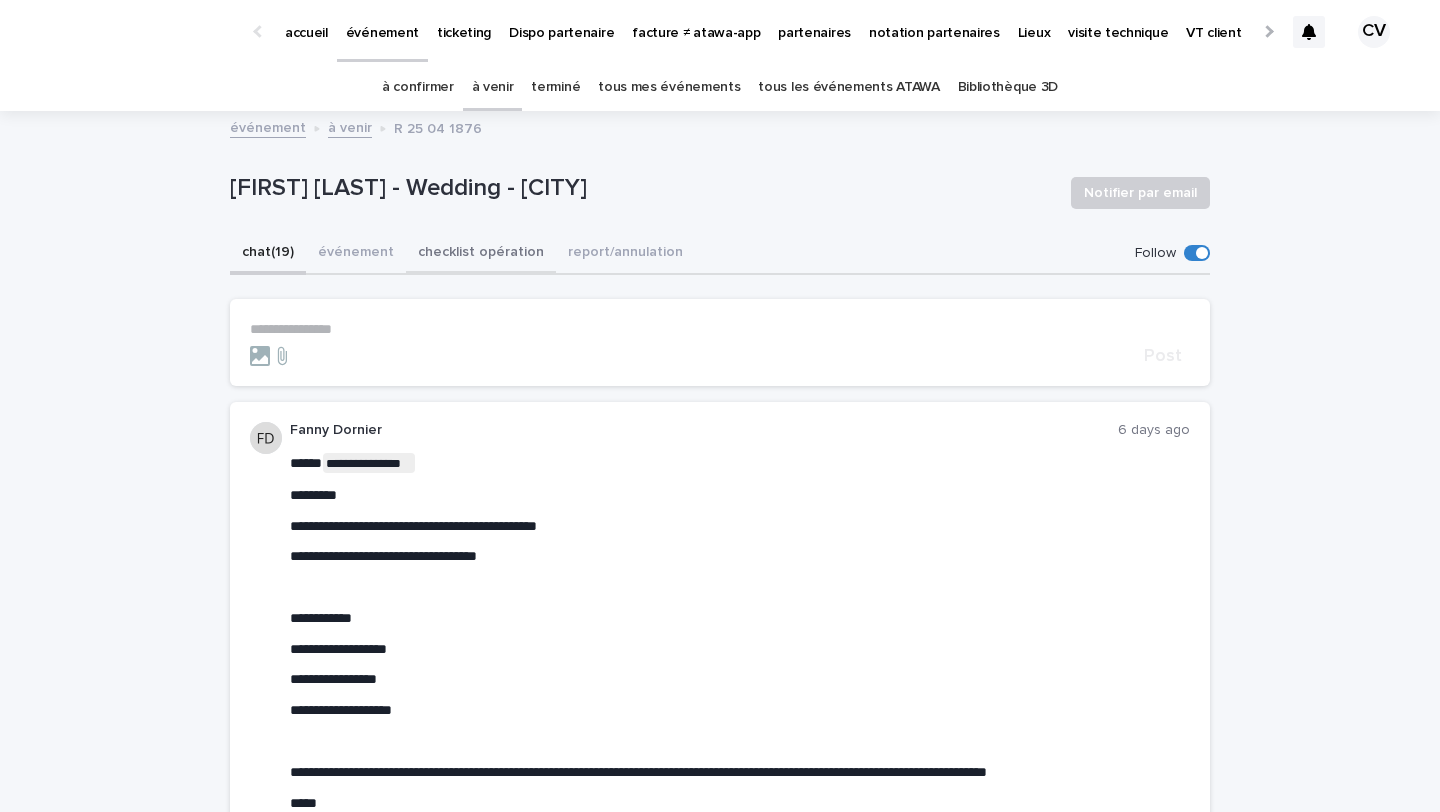 click on "checklist opération" at bounding box center (481, 254) 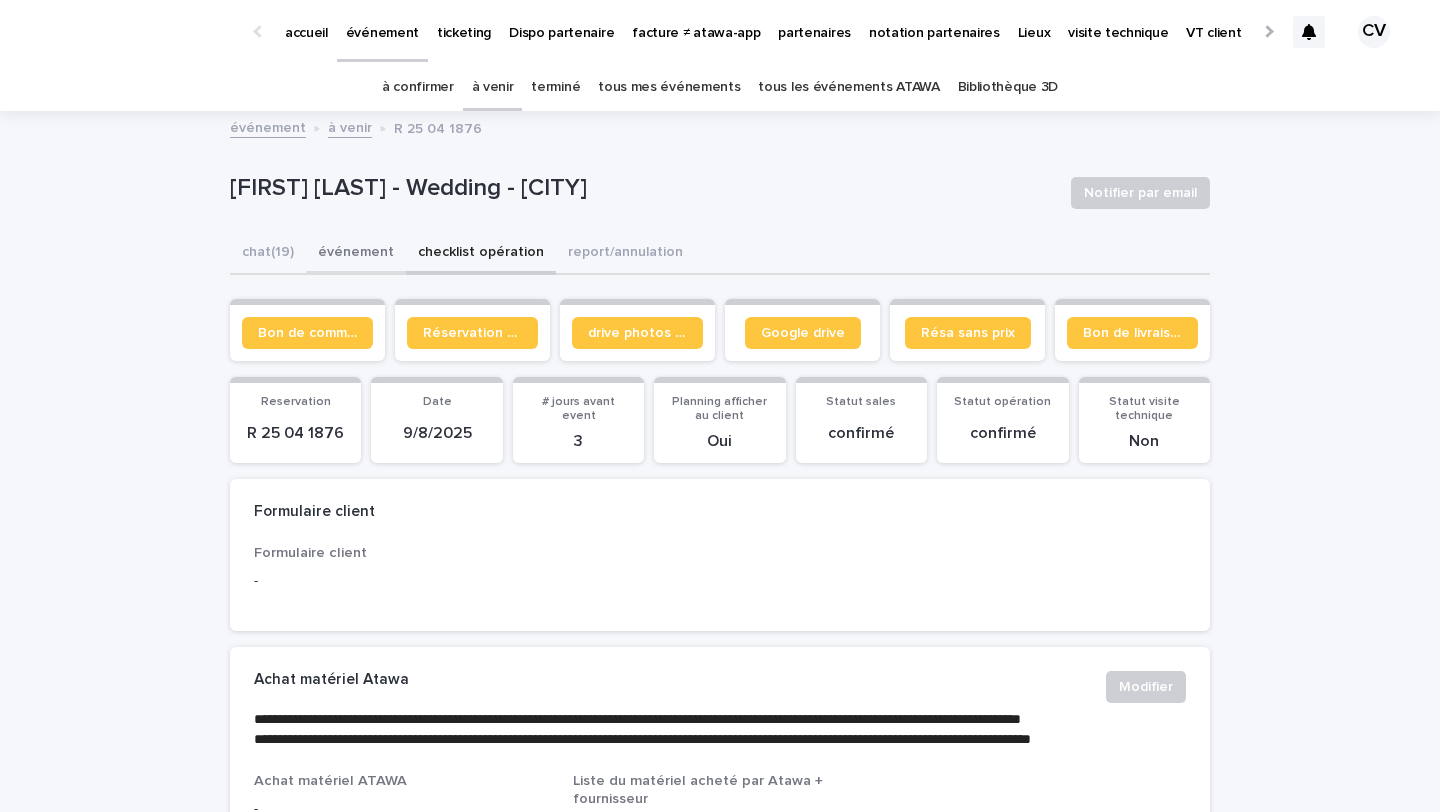 click on "événement" at bounding box center (356, 254) 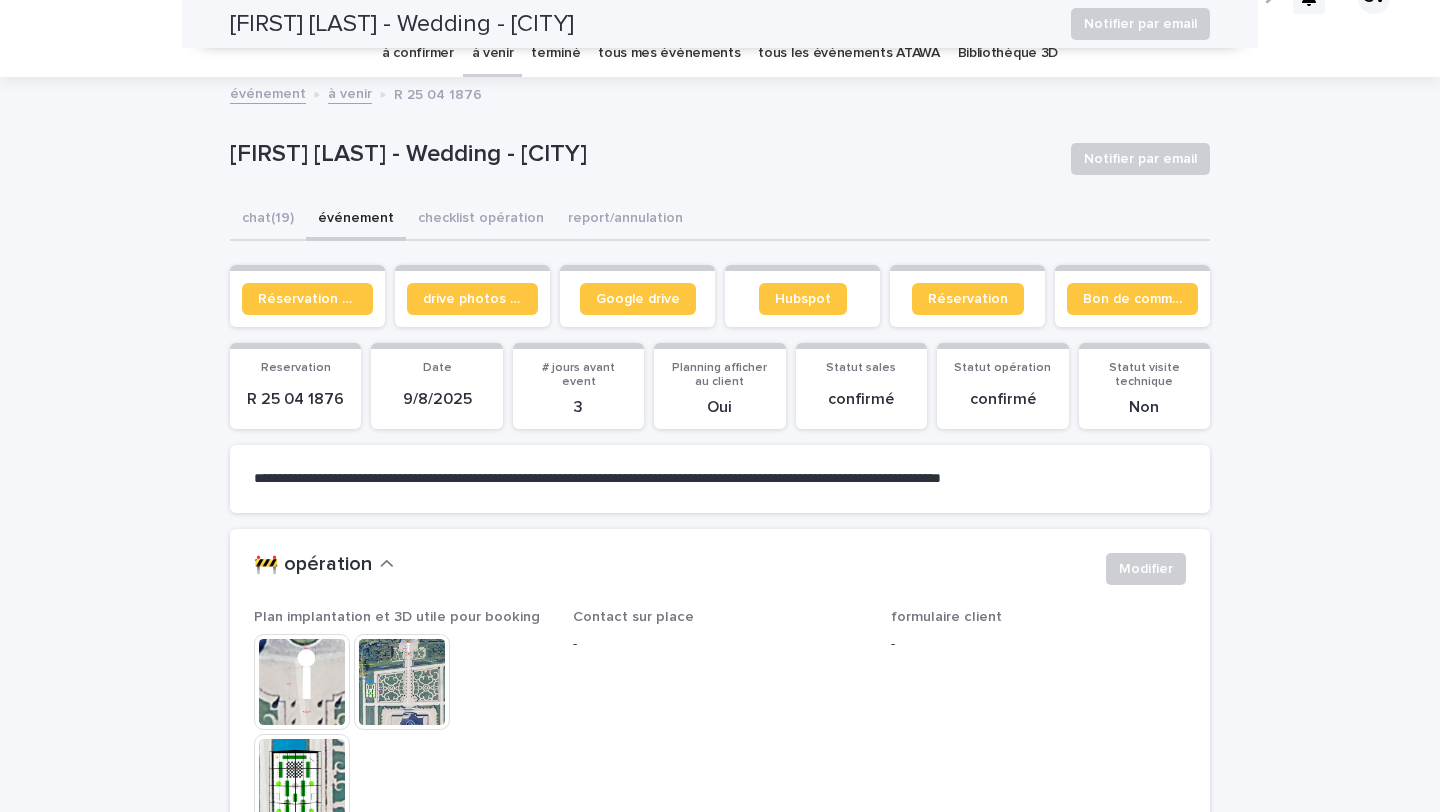 scroll, scrollTop: 0, scrollLeft: 0, axis: both 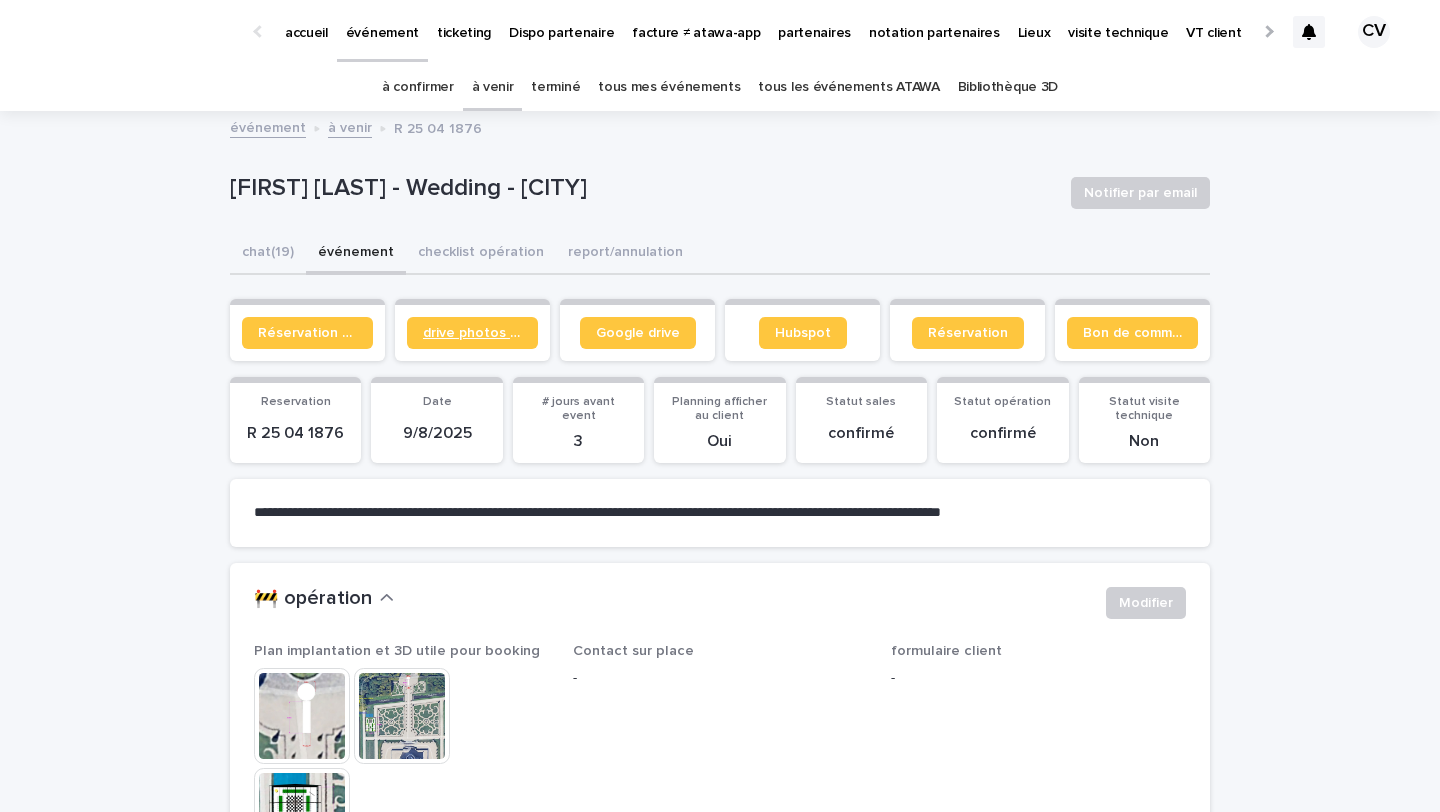 click on "drive photos coordinateur" at bounding box center [472, 333] 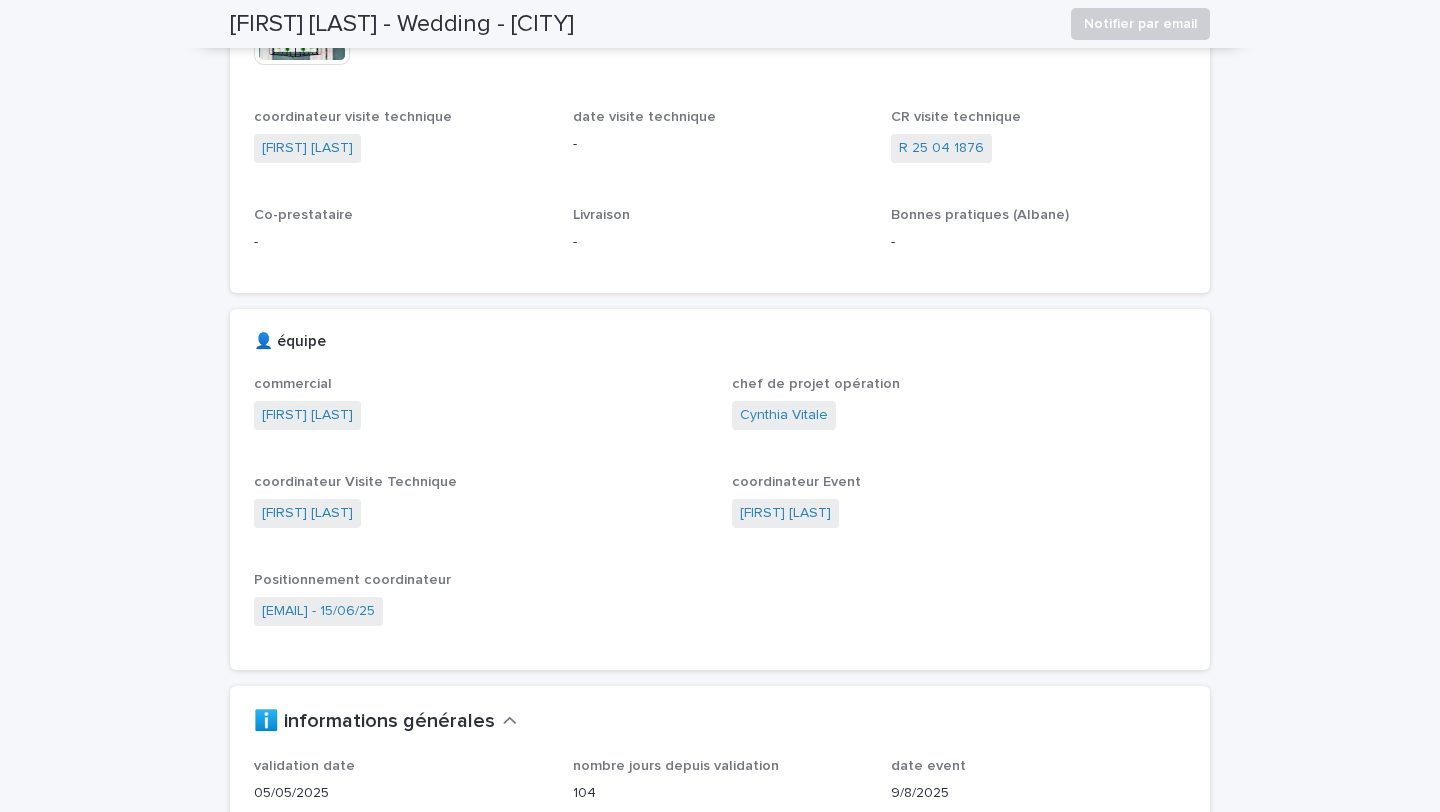 scroll, scrollTop: 595, scrollLeft: 0, axis: vertical 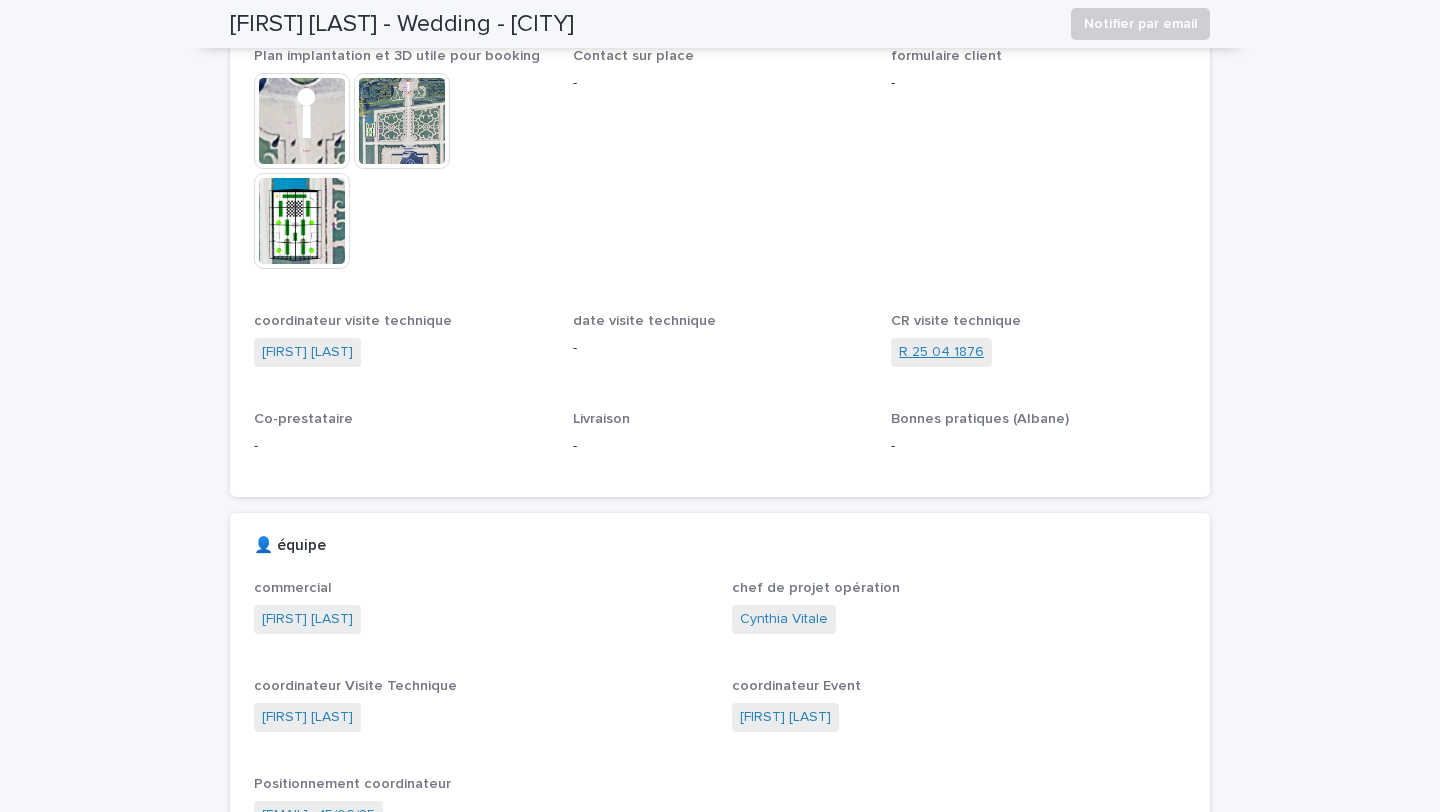 click on "R 25 04 1876" at bounding box center [941, 352] 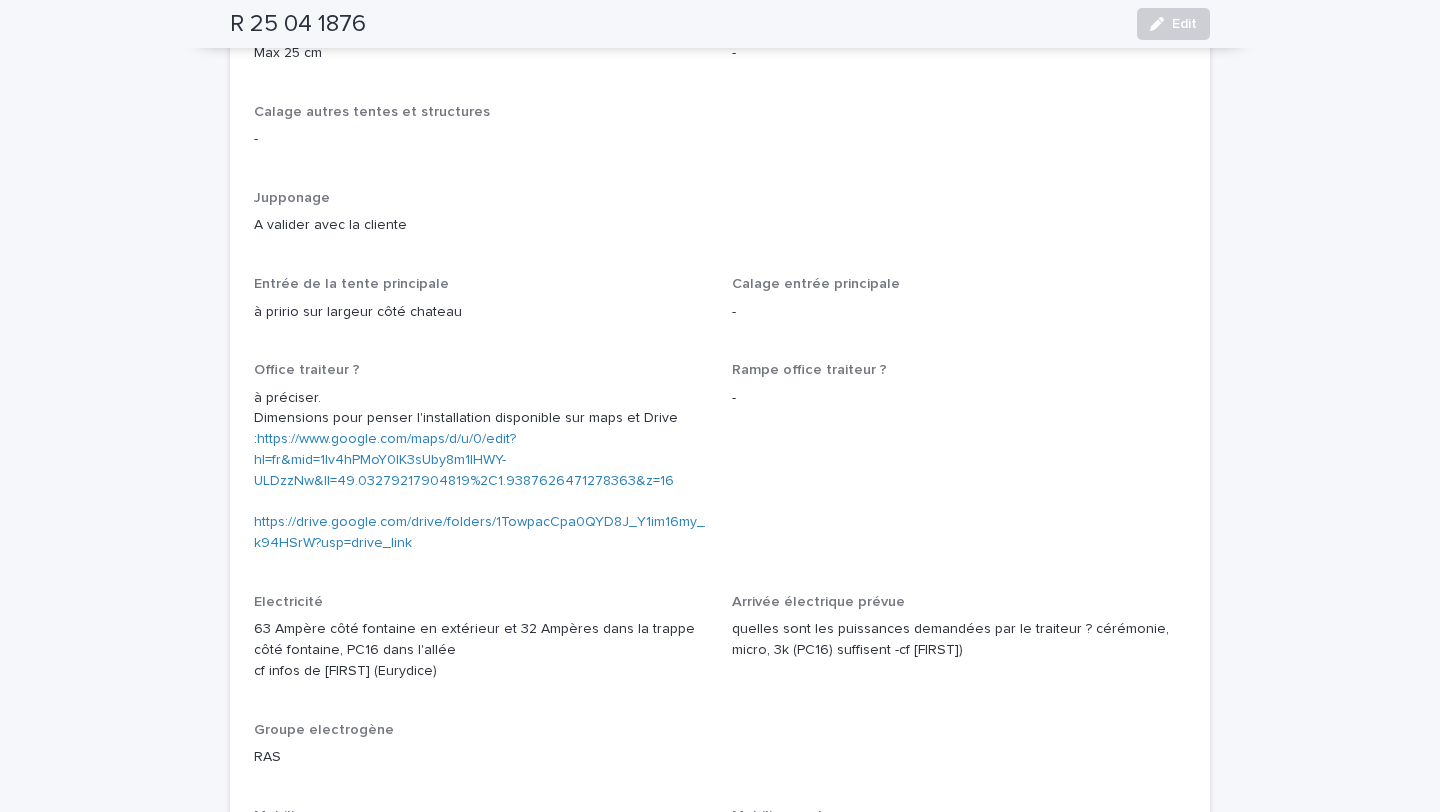 scroll, scrollTop: 1474, scrollLeft: 0, axis: vertical 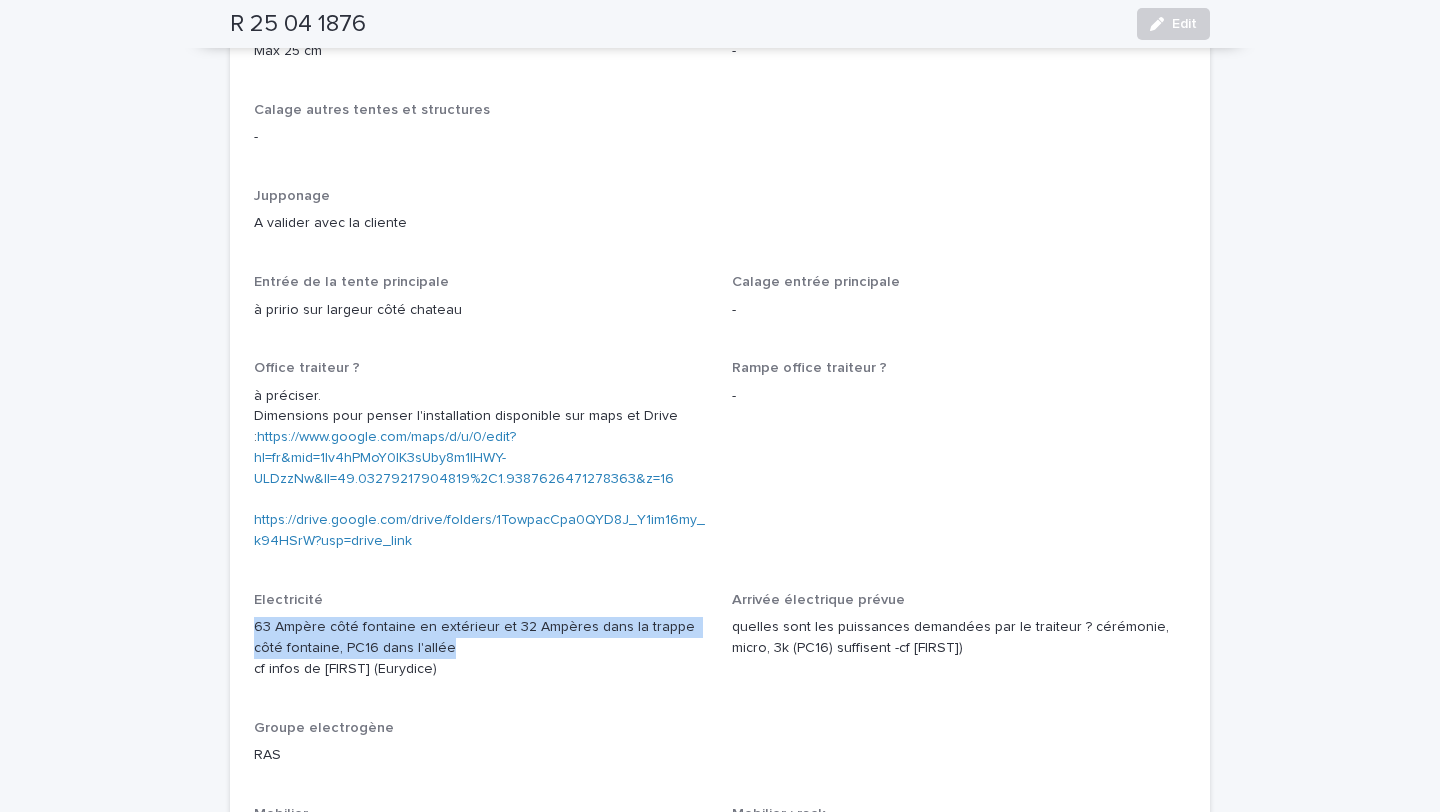 drag, startPoint x: 420, startPoint y: 641, endPoint x: 216, endPoint y: 616, distance: 205.52615 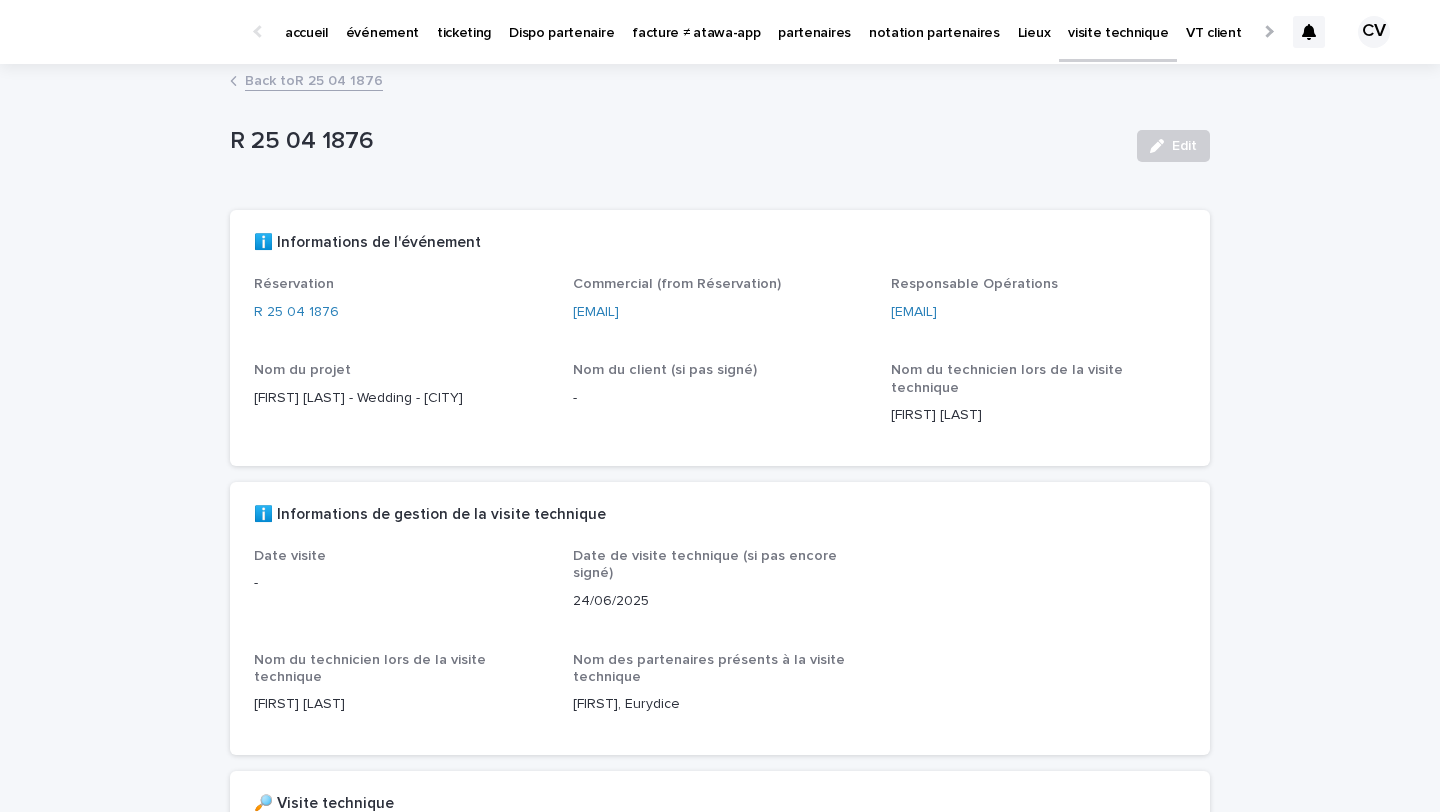 click on "partenaires" at bounding box center (814, 21) 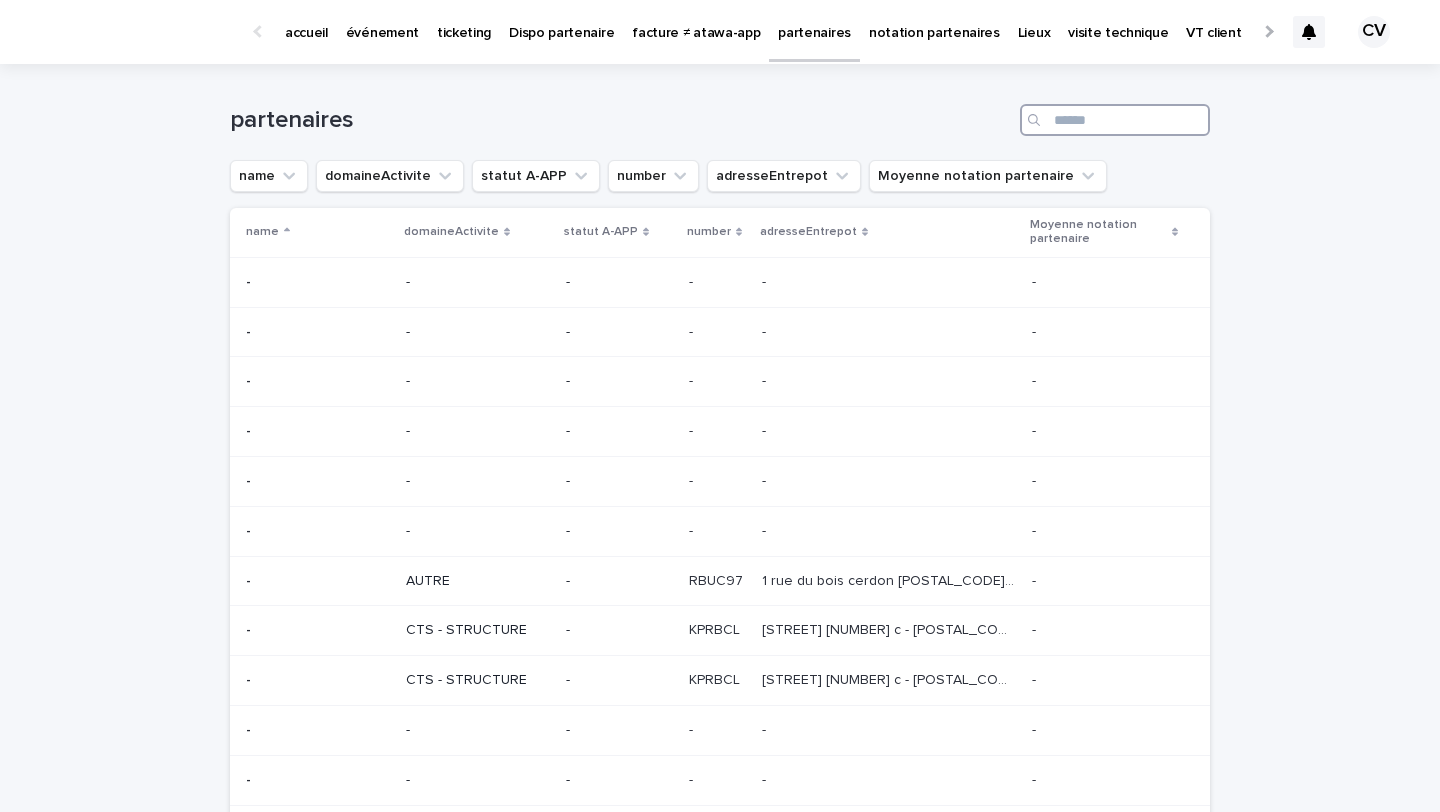 click at bounding box center [1115, 120] 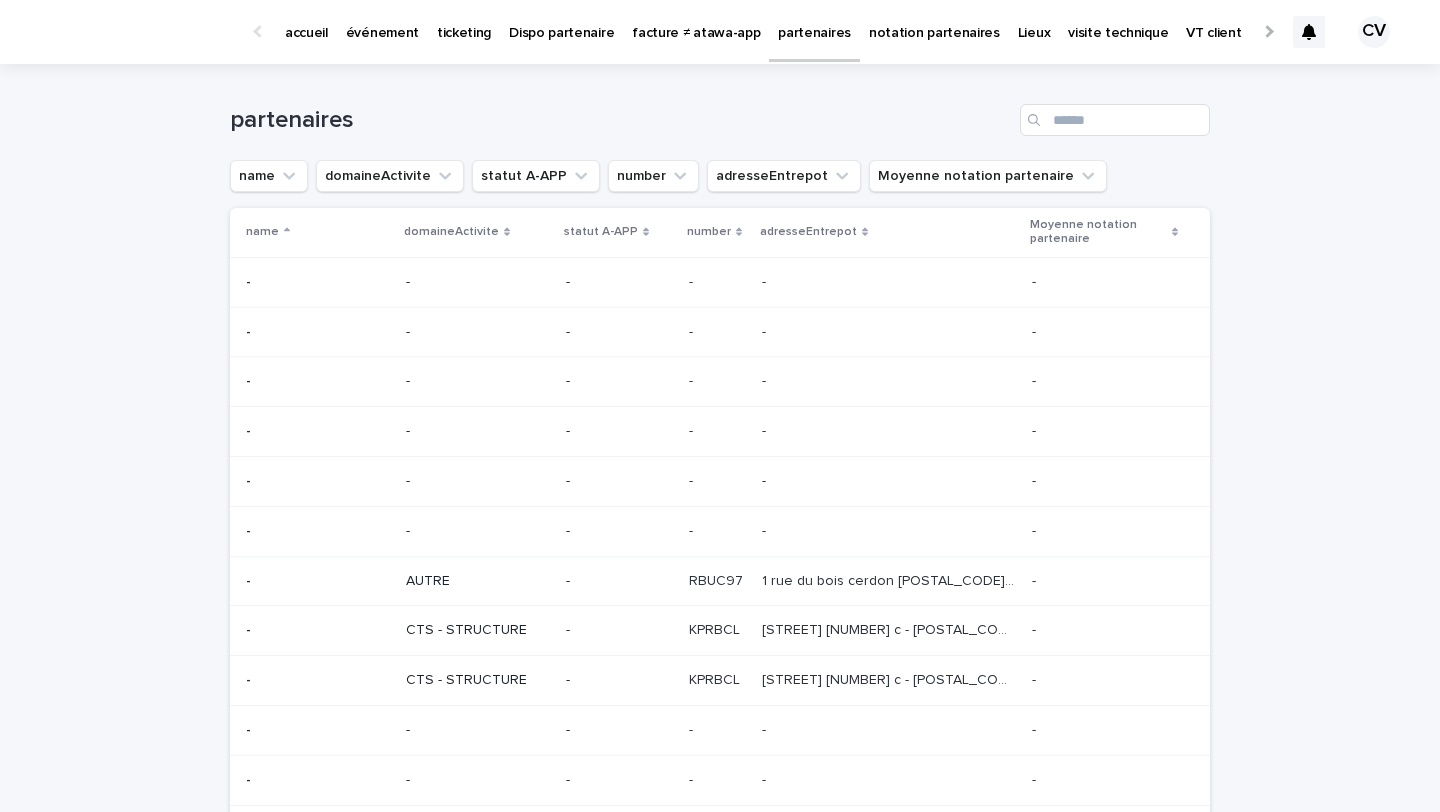click on "événement" at bounding box center (382, 21) 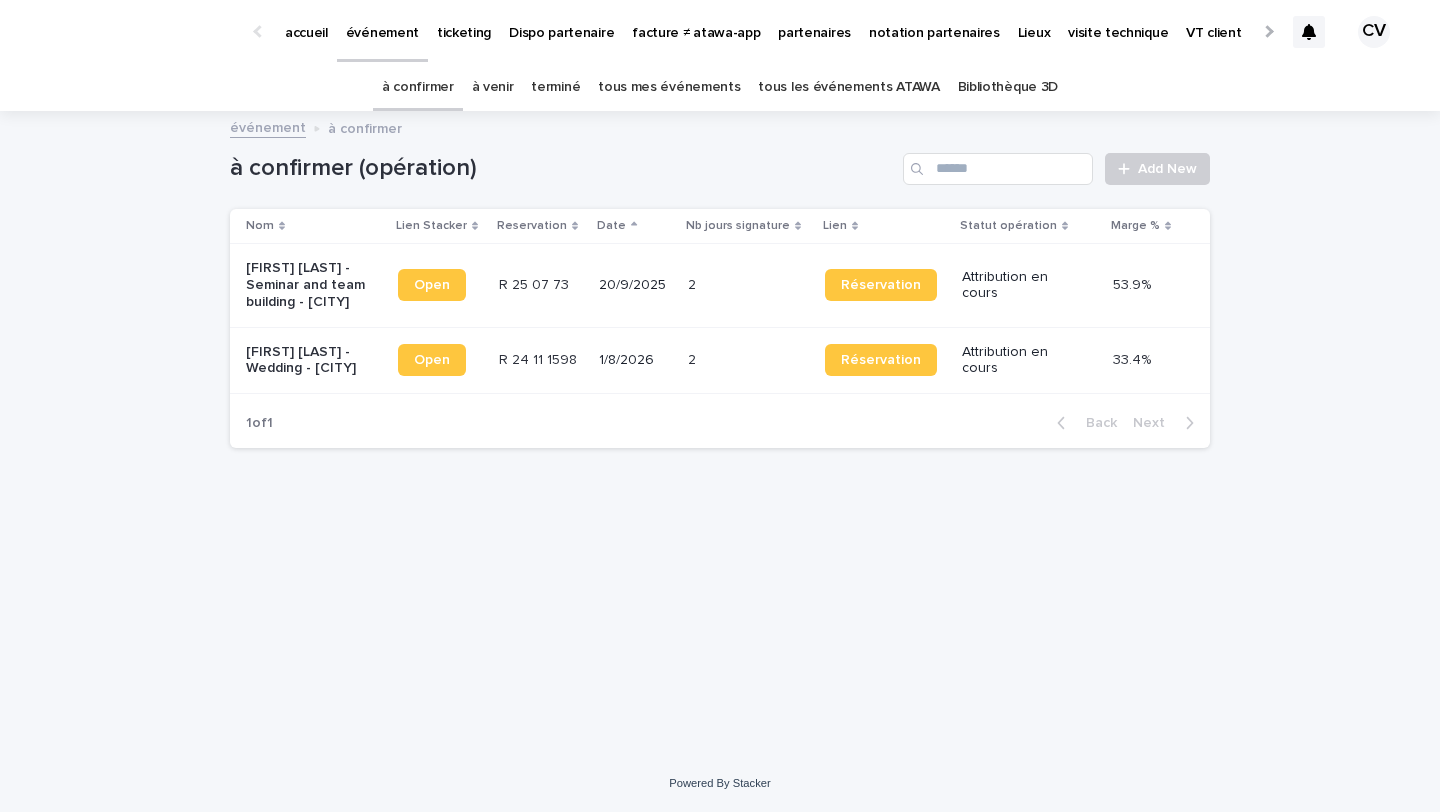 click on "tous les événements ATAWA" at bounding box center [848, 87] 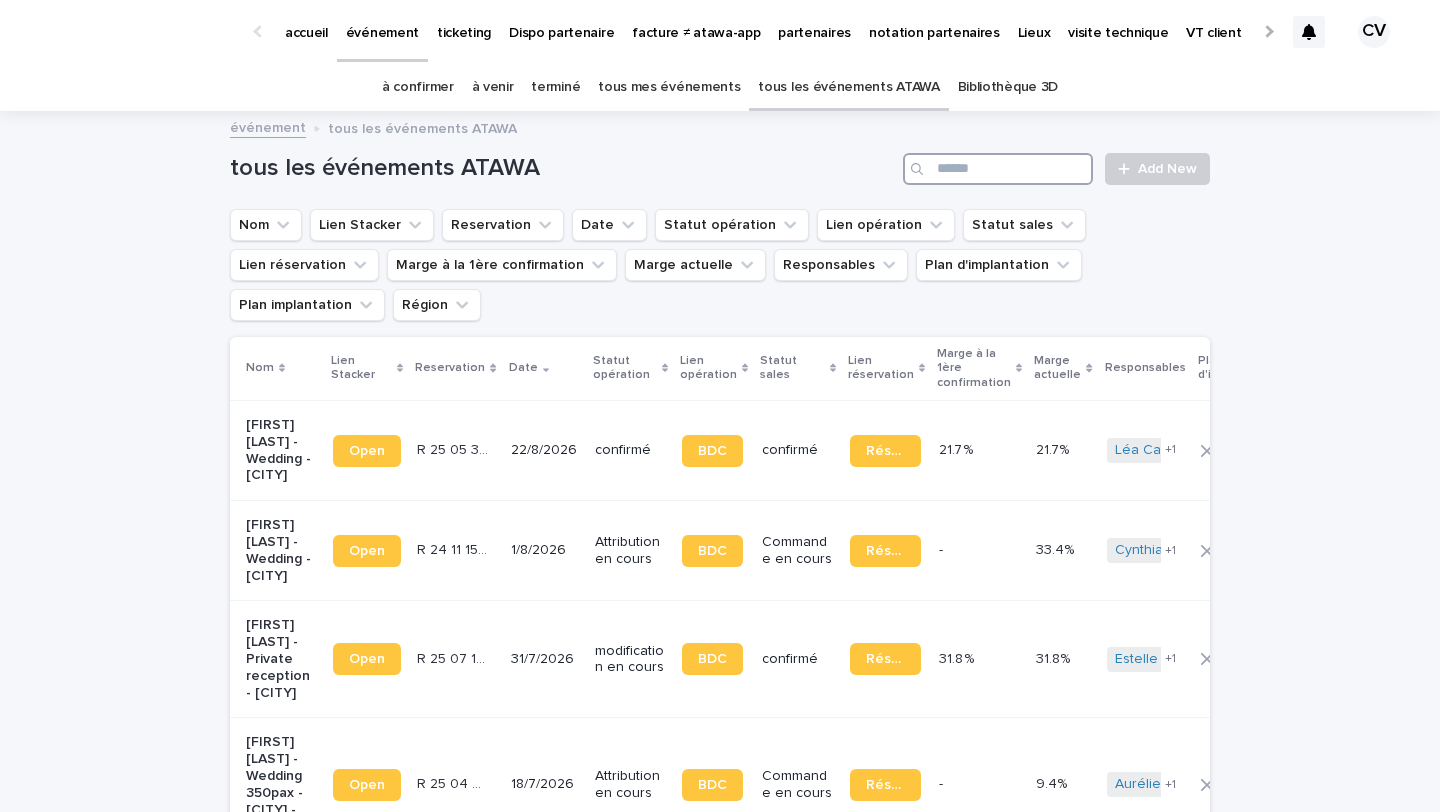 click at bounding box center [998, 169] 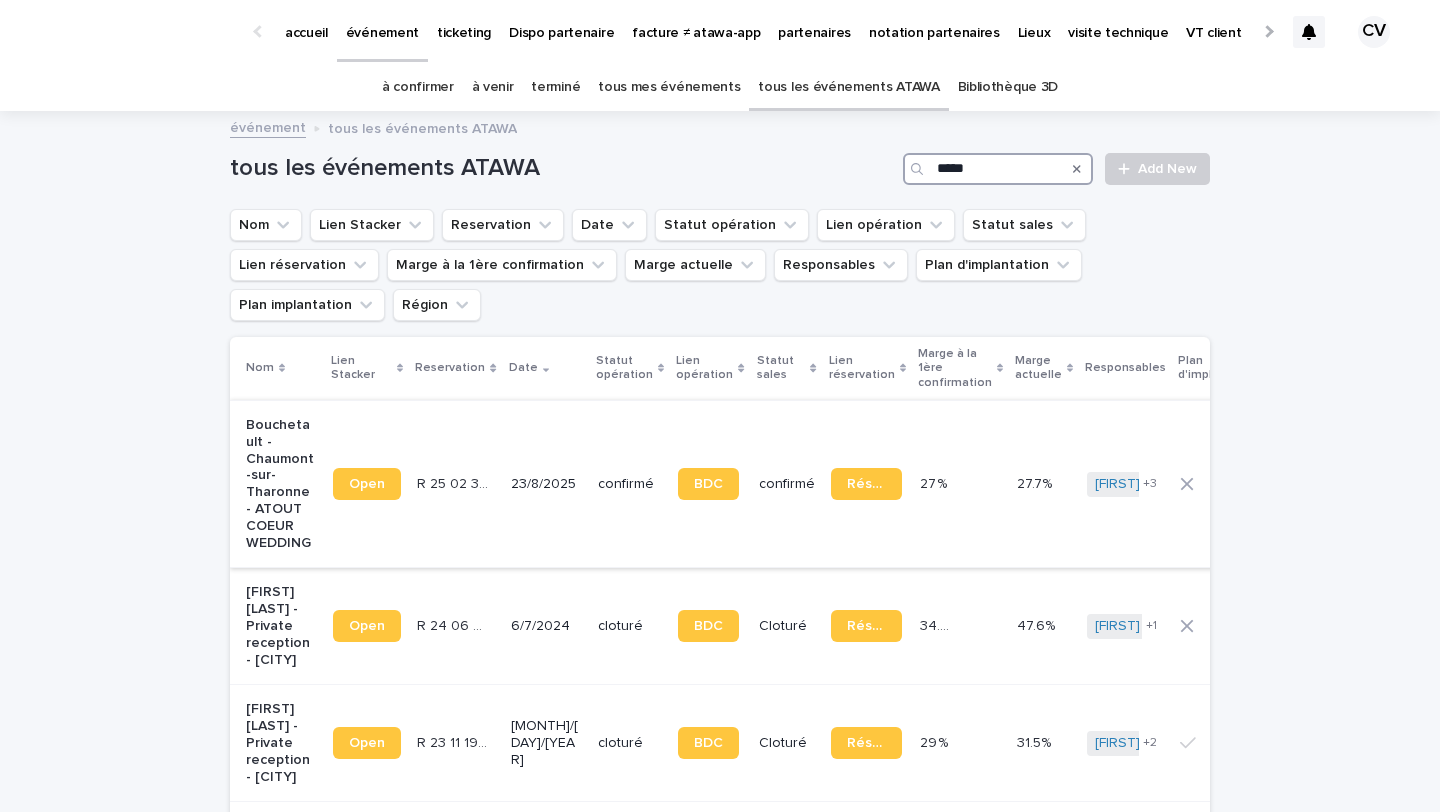 type on "*****" 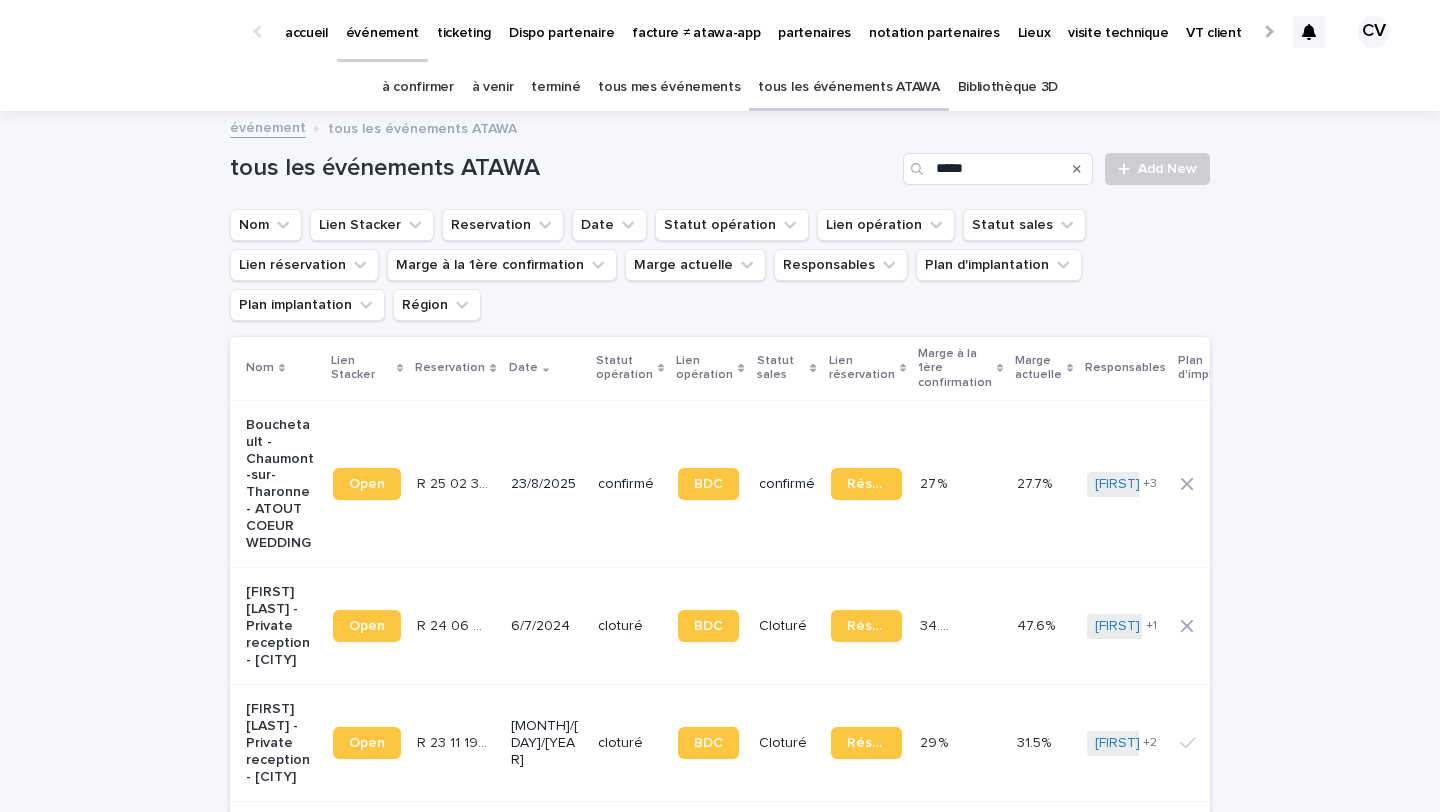 click on "Bouchetault - Chaumont-sur-Tharonne - ATOUT COEUR WEDDING" at bounding box center [281, 484] 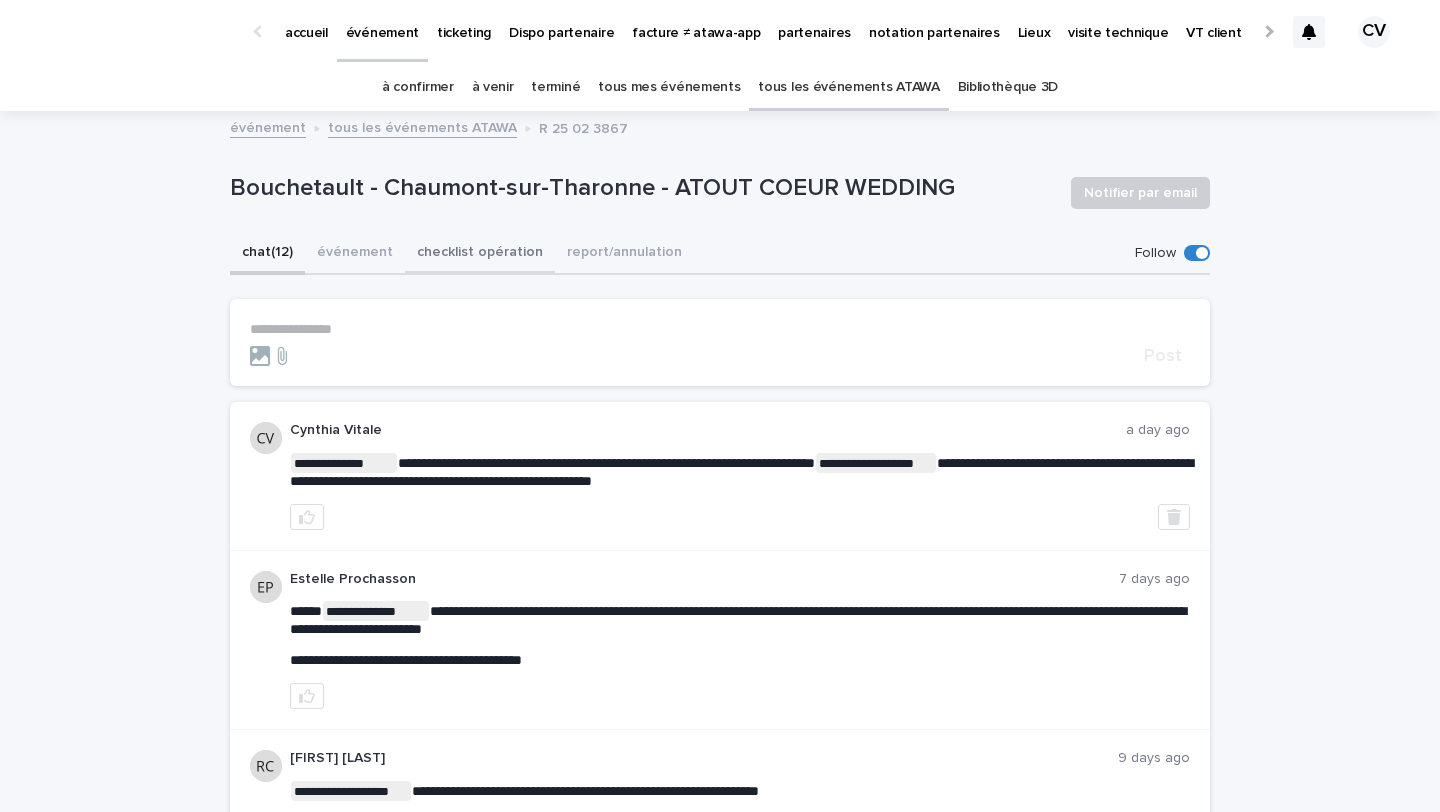 click on "checklist opération" at bounding box center [480, 254] 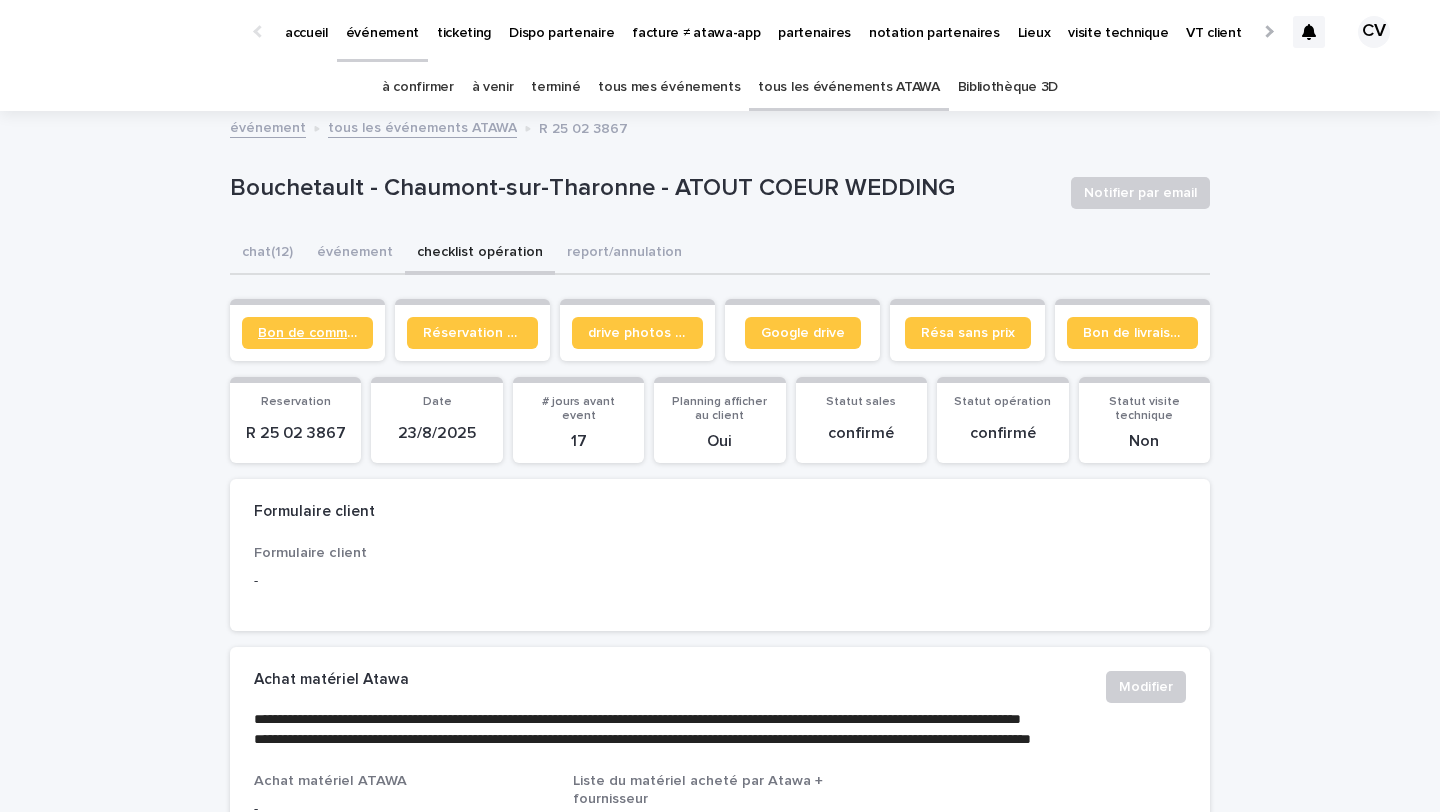 click on "Bon de commande" at bounding box center (307, 333) 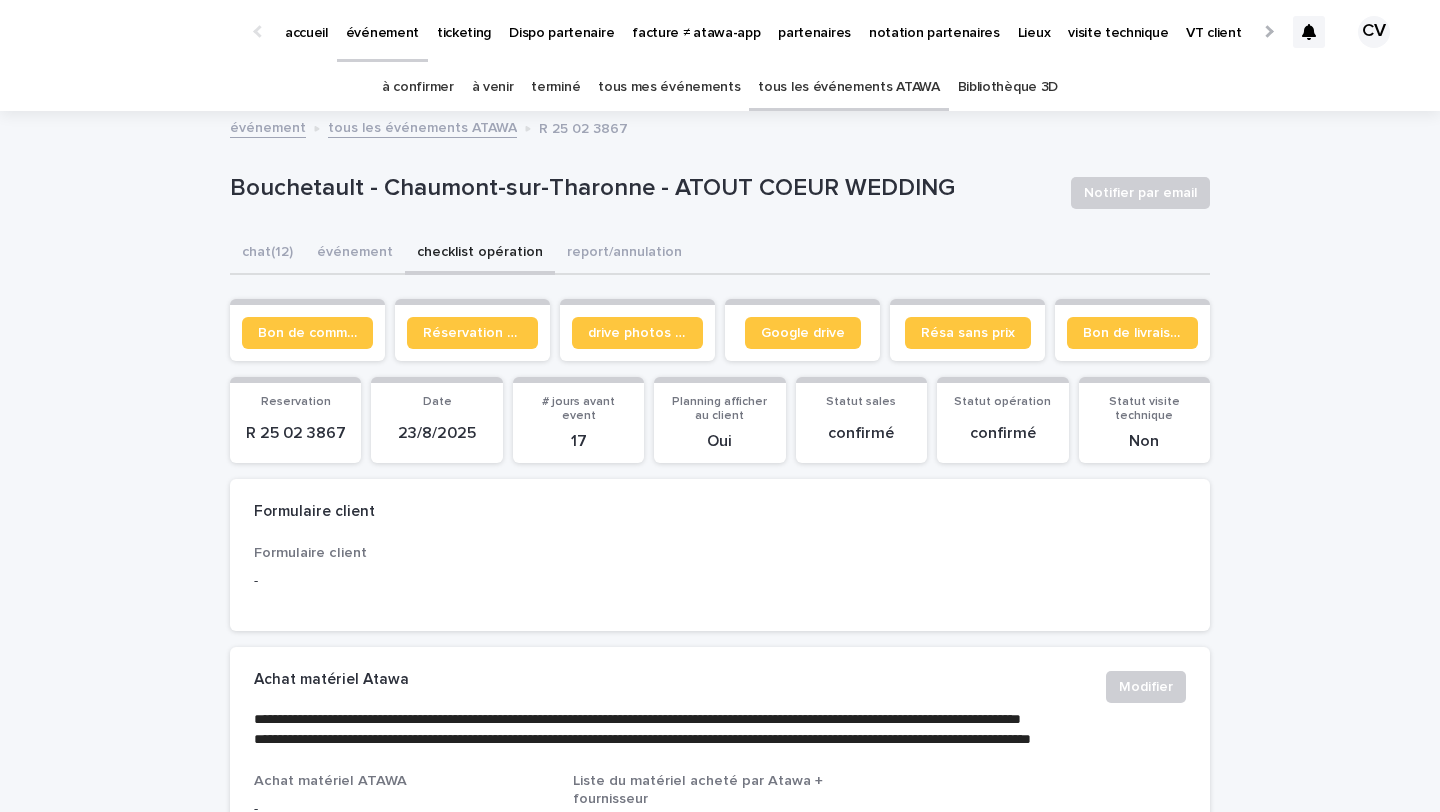 click on "partenaires" at bounding box center (814, 21) 